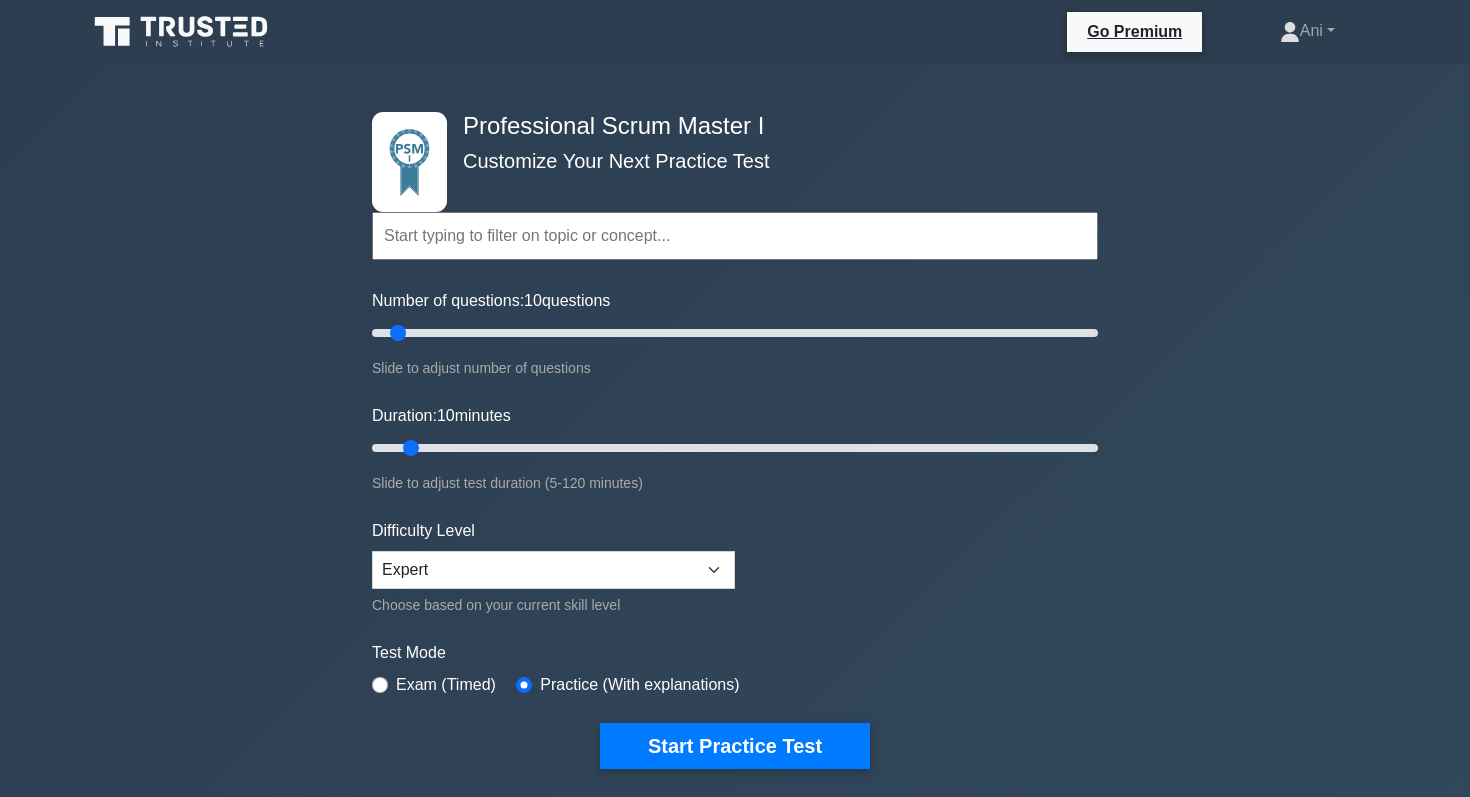 scroll, scrollTop: 0, scrollLeft: 0, axis: both 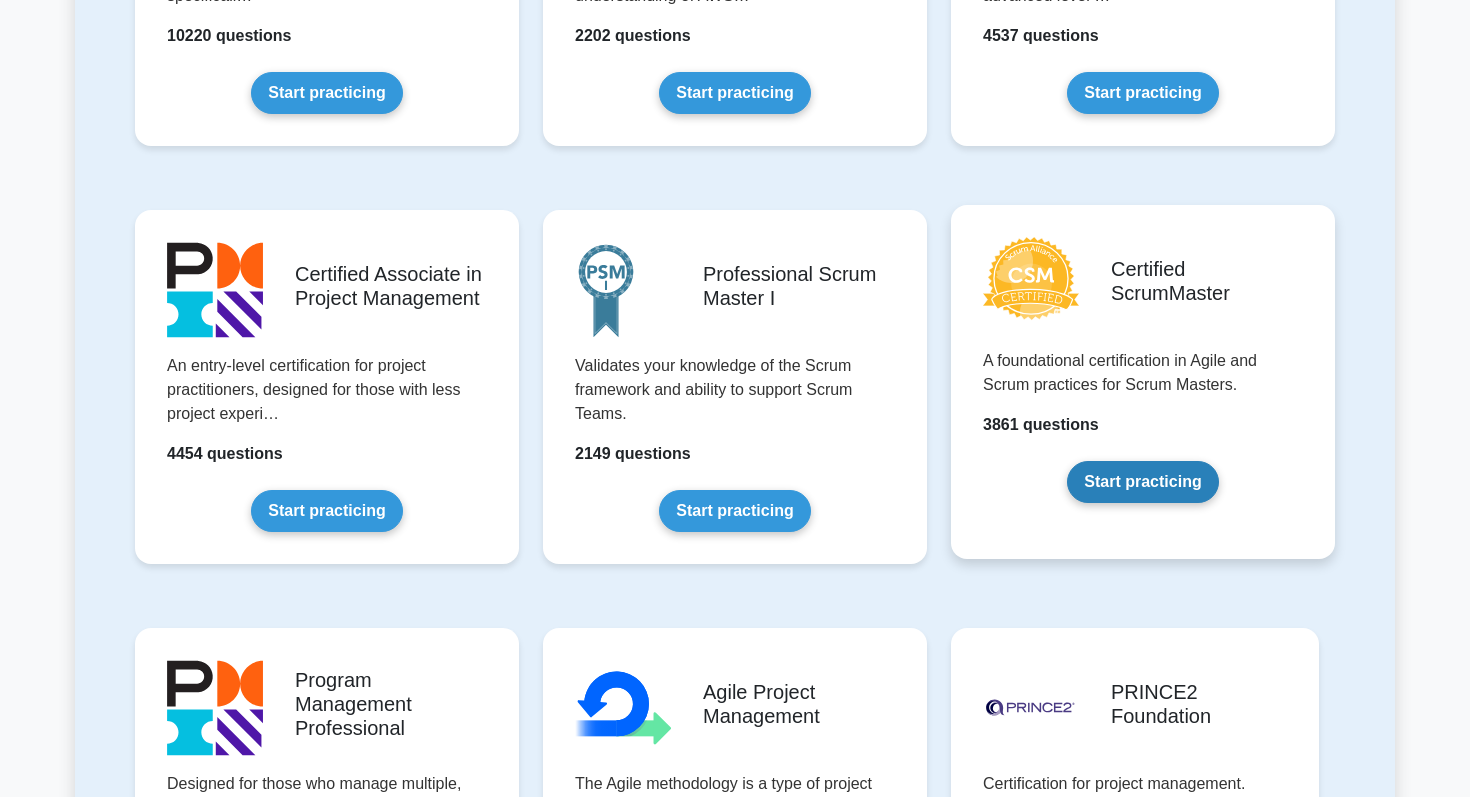 click on "Start practicing" at bounding box center [1142, 482] 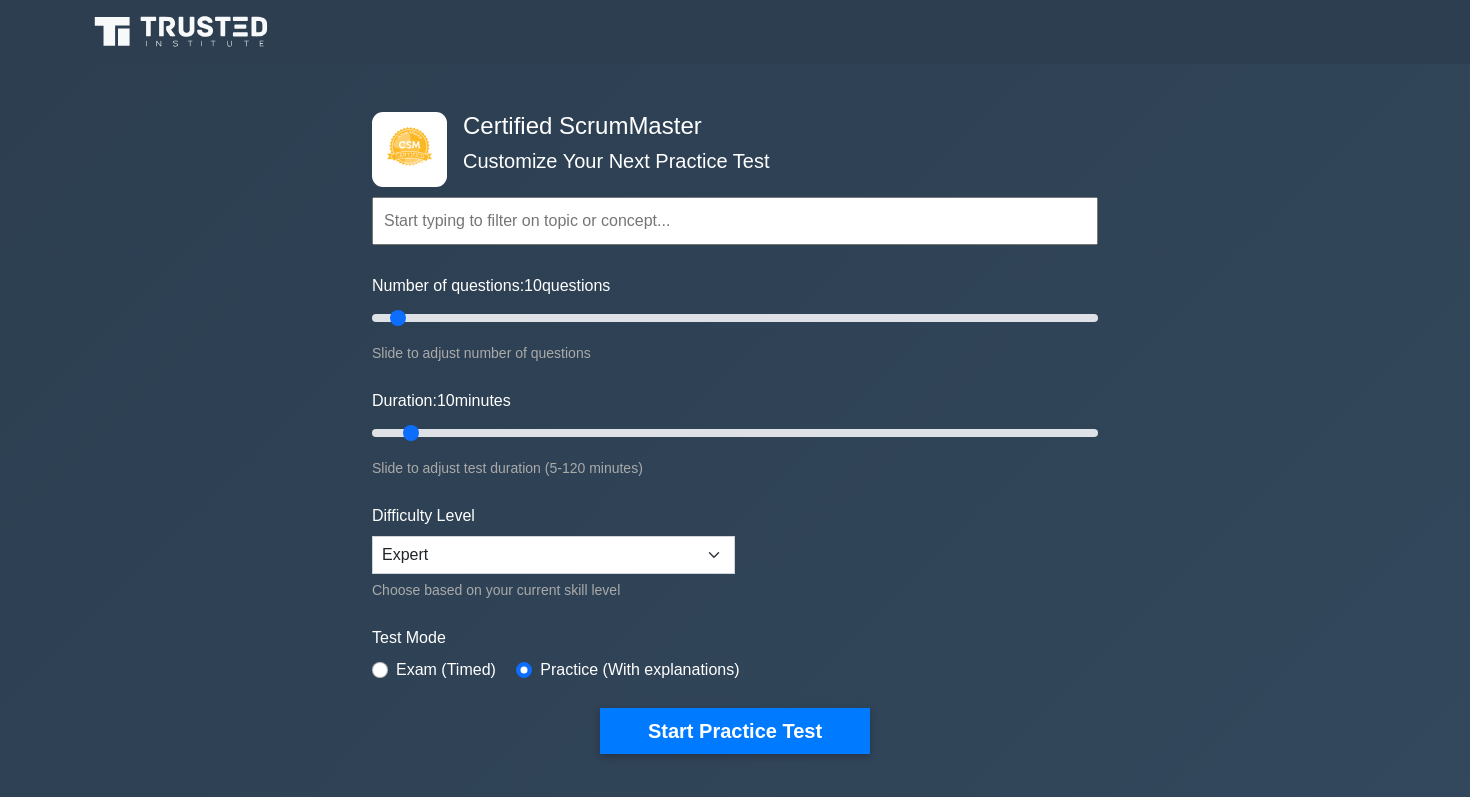 scroll, scrollTop: 0, scrollLeft: 0, axis: both 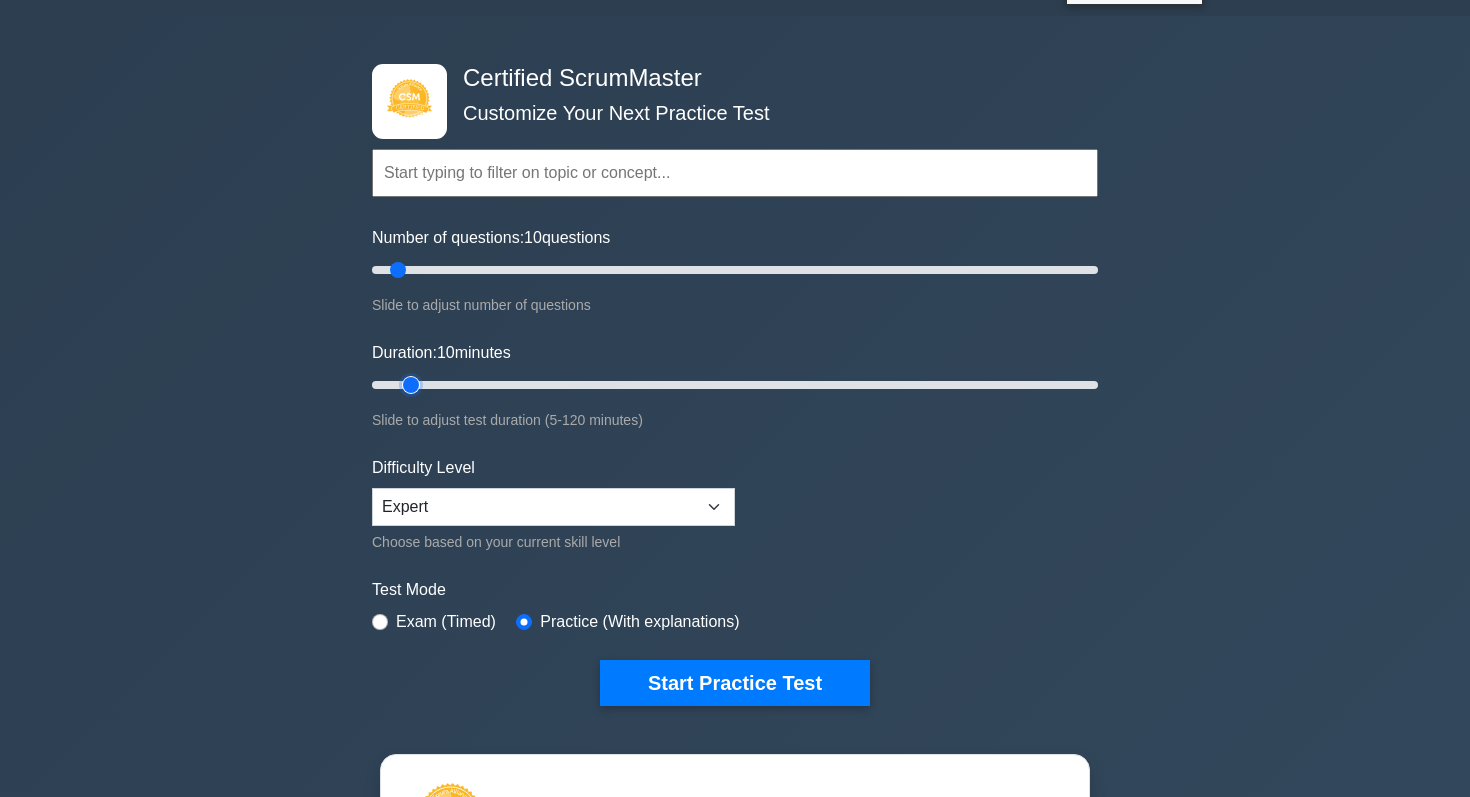 click on "Duration:  10  minutes" at bounding box center (735, 385) 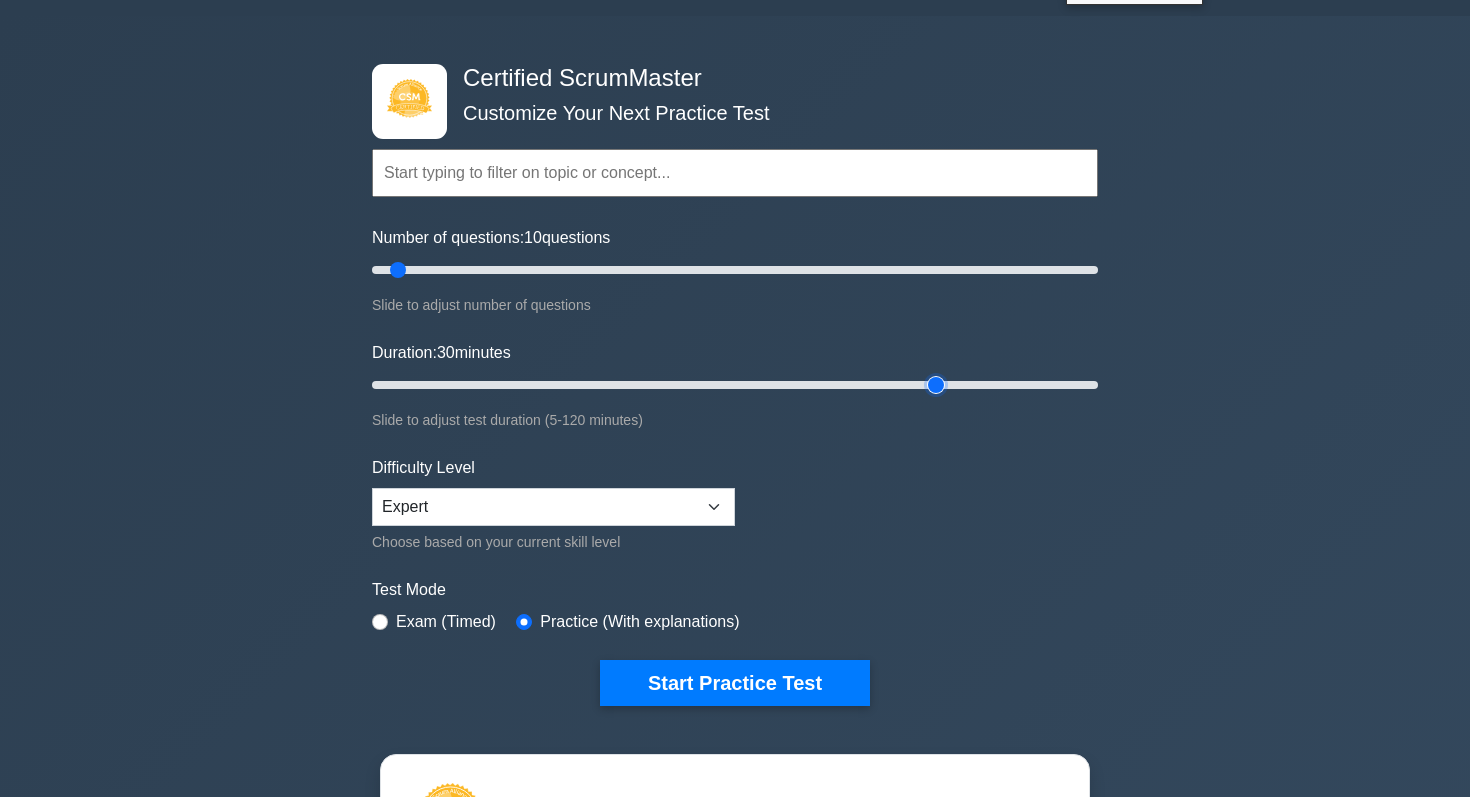 drag, startPoint x: 410, startPoint y: 388, endPoint x: 935, endPoint y: 484, distance: 533.70496 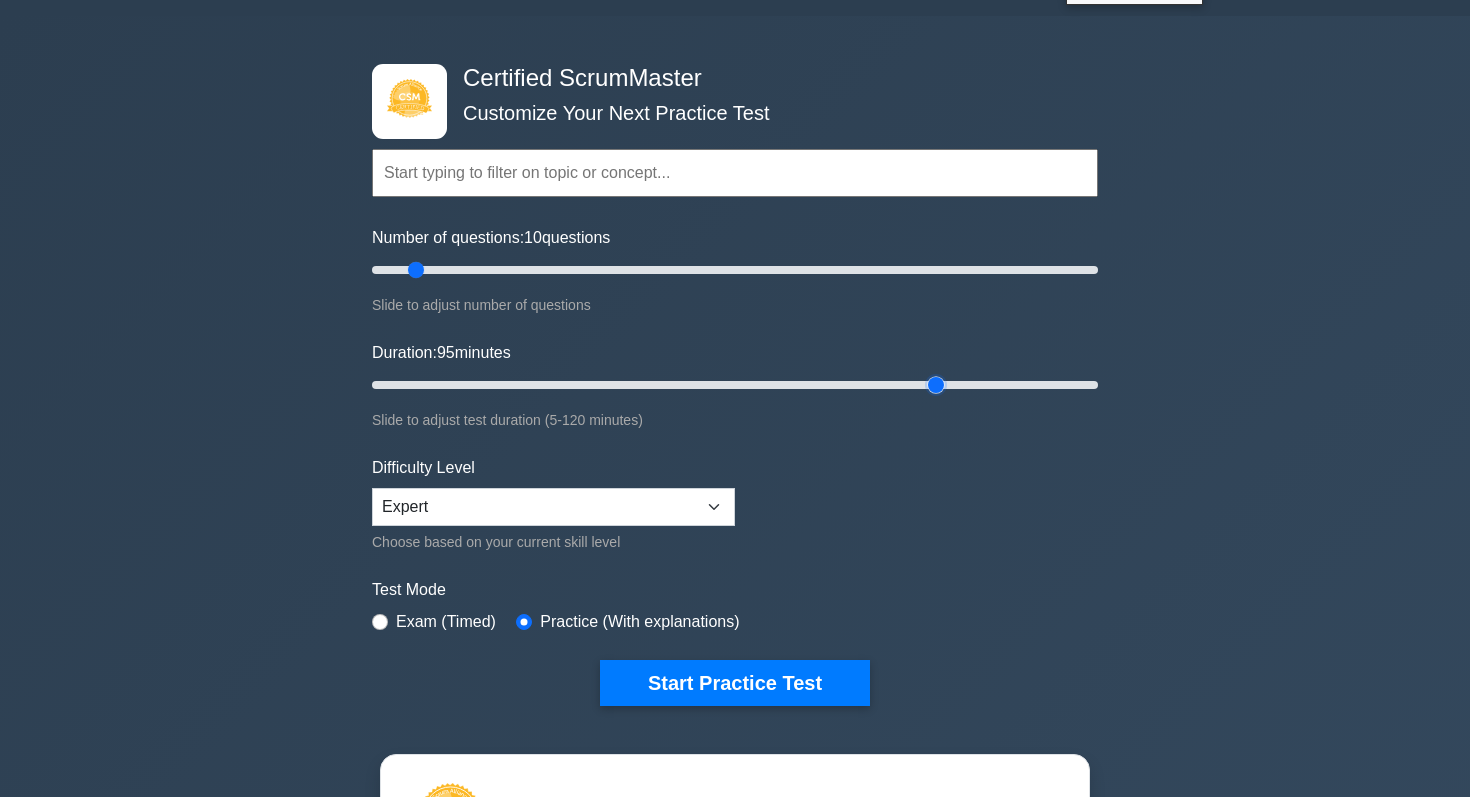 drag, startPoint x: 402, startPoint y: 270, endPoint x: 419, endPoint y: 270, distance: 17 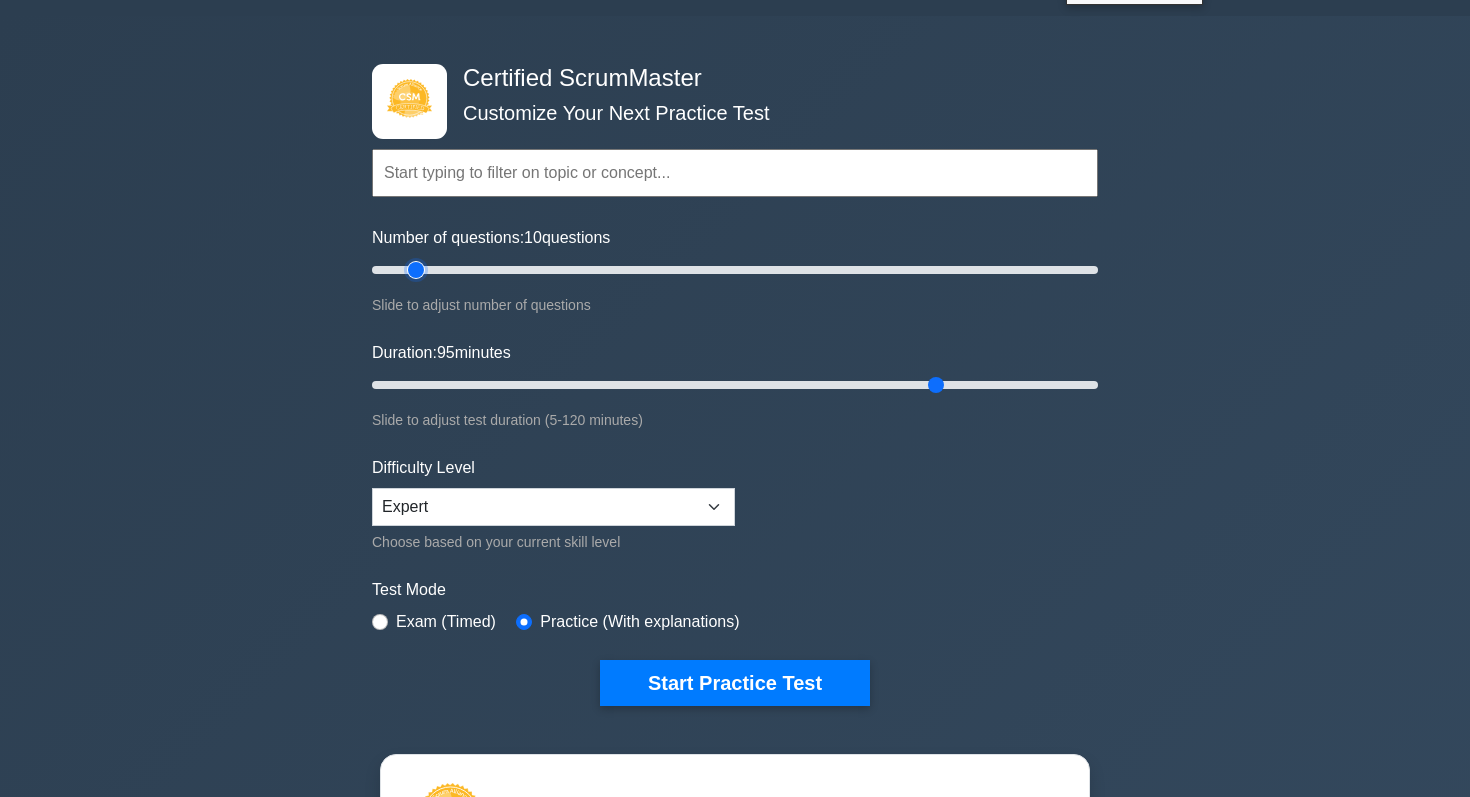click on "Number of questions:  10  questions" at bounding box center (735, 270) 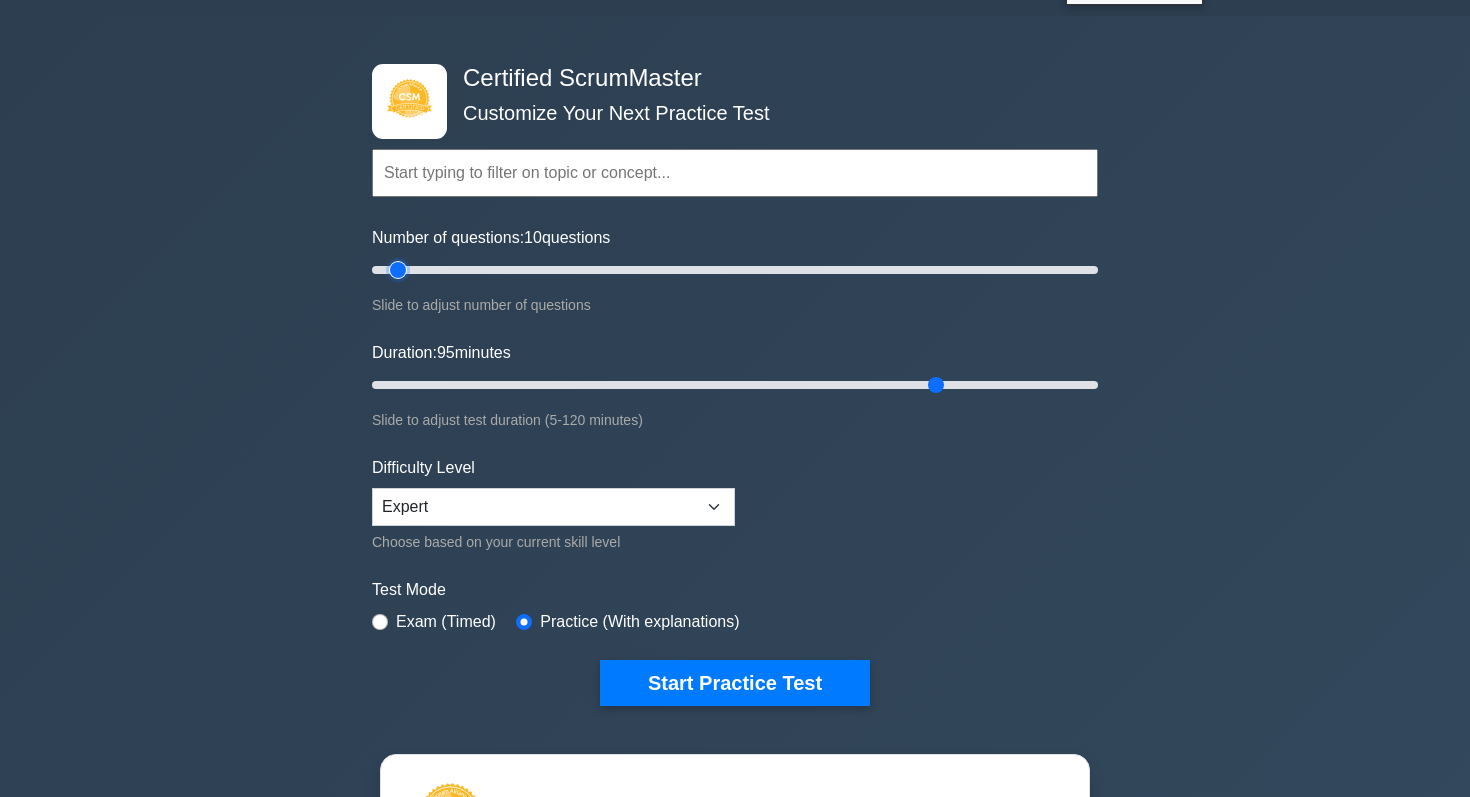 type on "10" 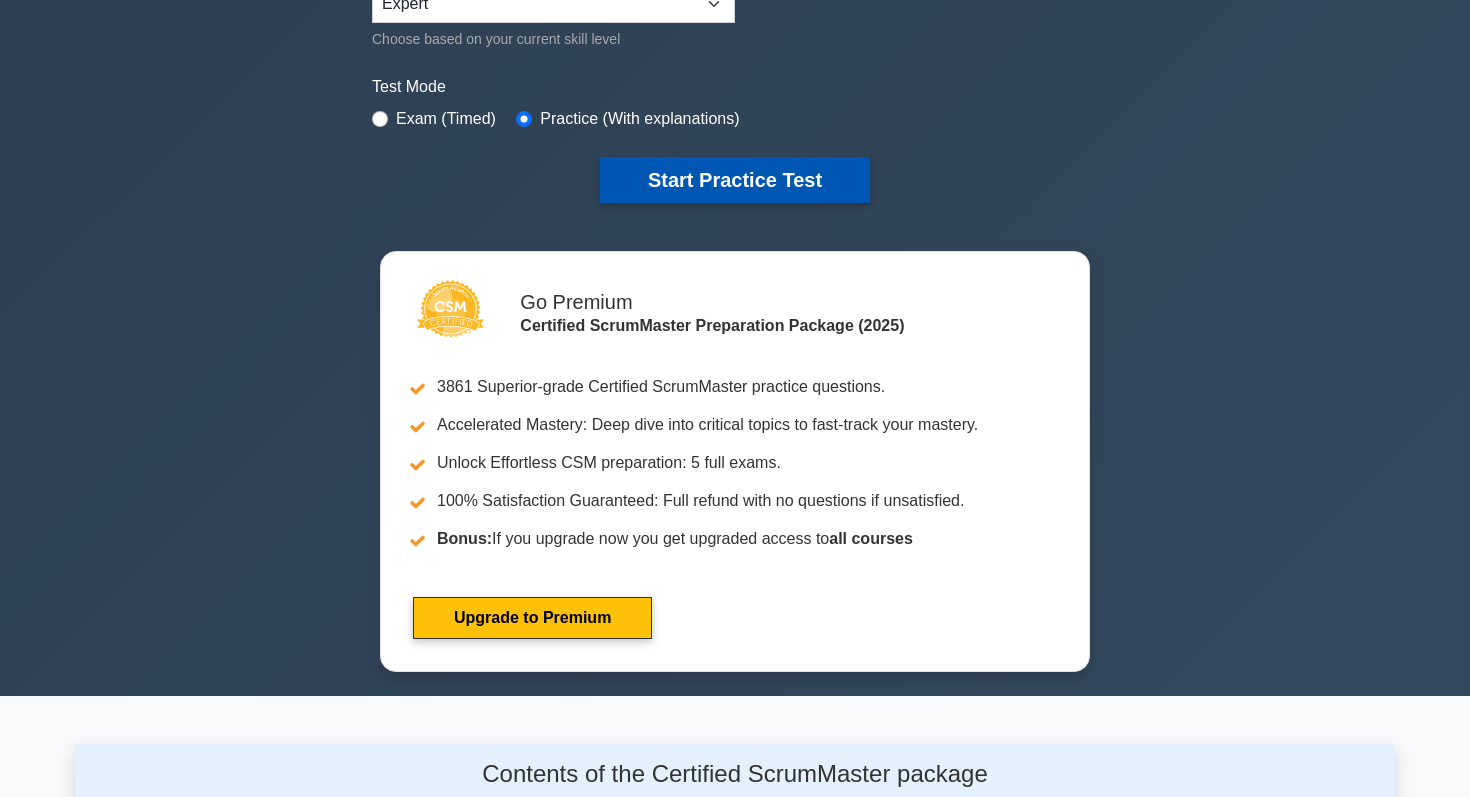 scroll, scrollTop: 522, scrollLeft: 0, axis: vertical 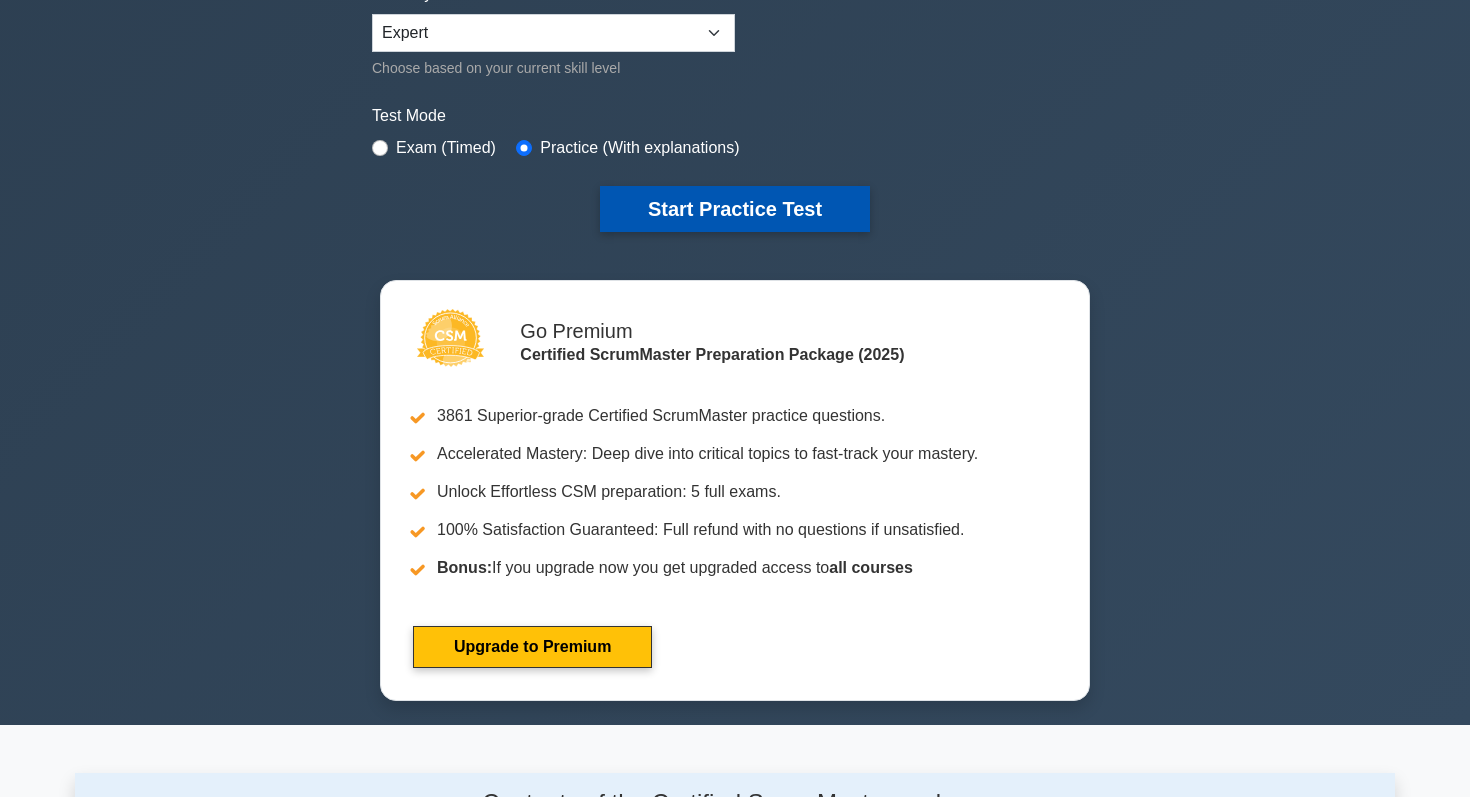 click on "Start Practice Test" at bounding box center [735, 209] 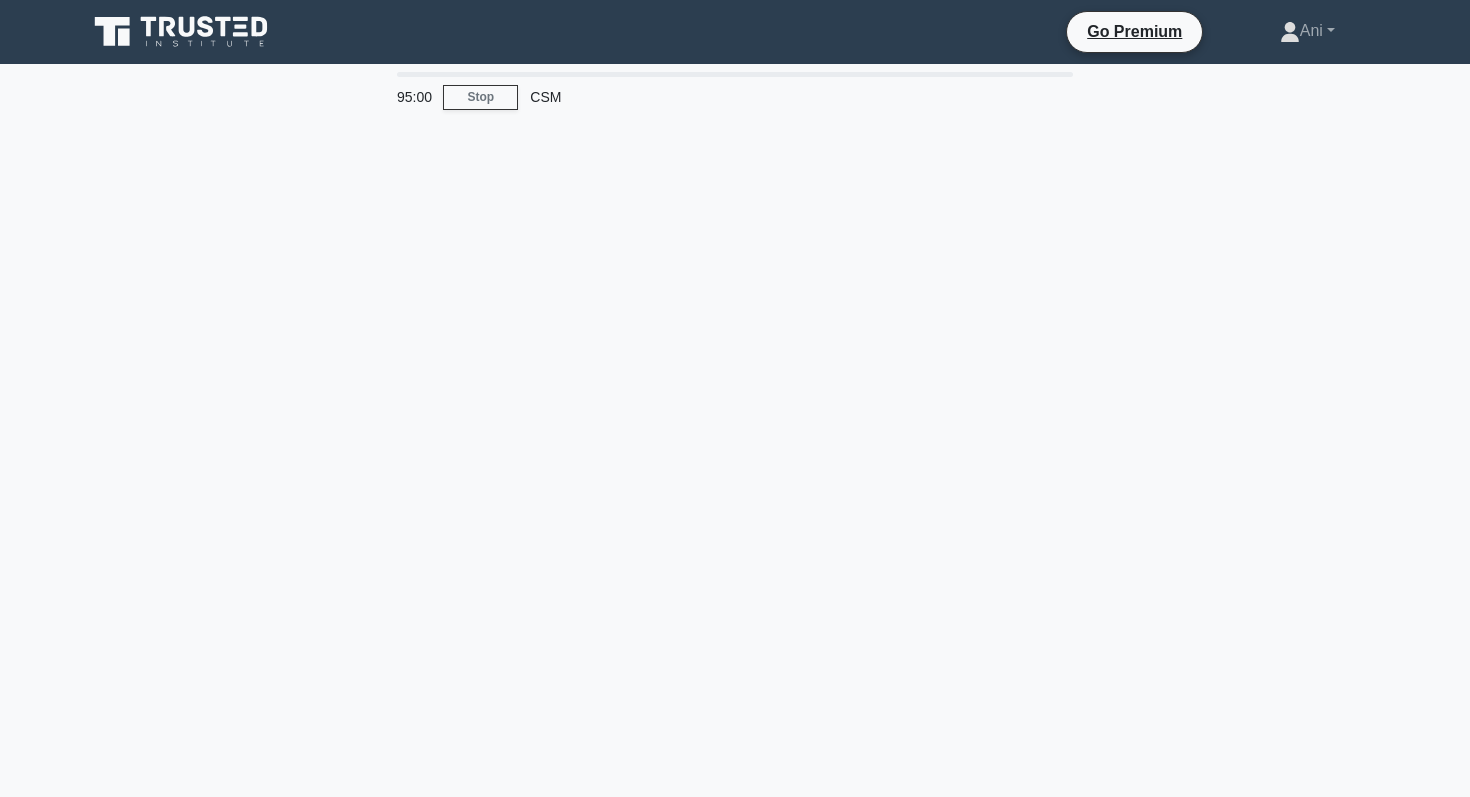 scroll, scrollTop: 0, scrollLeft: 0, axis: both 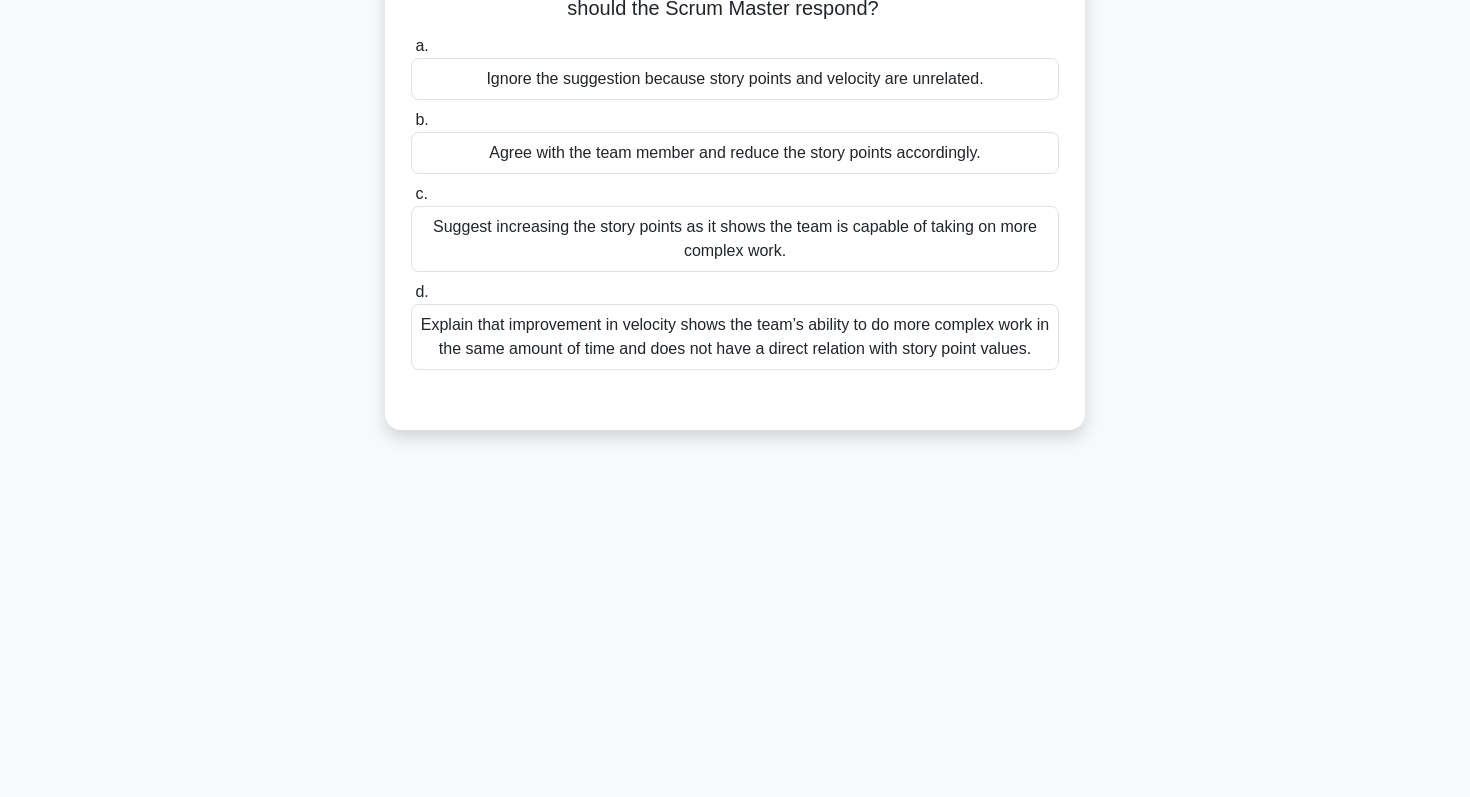 click on "Explain that improvement in velocity shows the team’s ability to do more complex work in the same amount of time and does not have a direct relation with story point values." at bounding box center (735, 337) 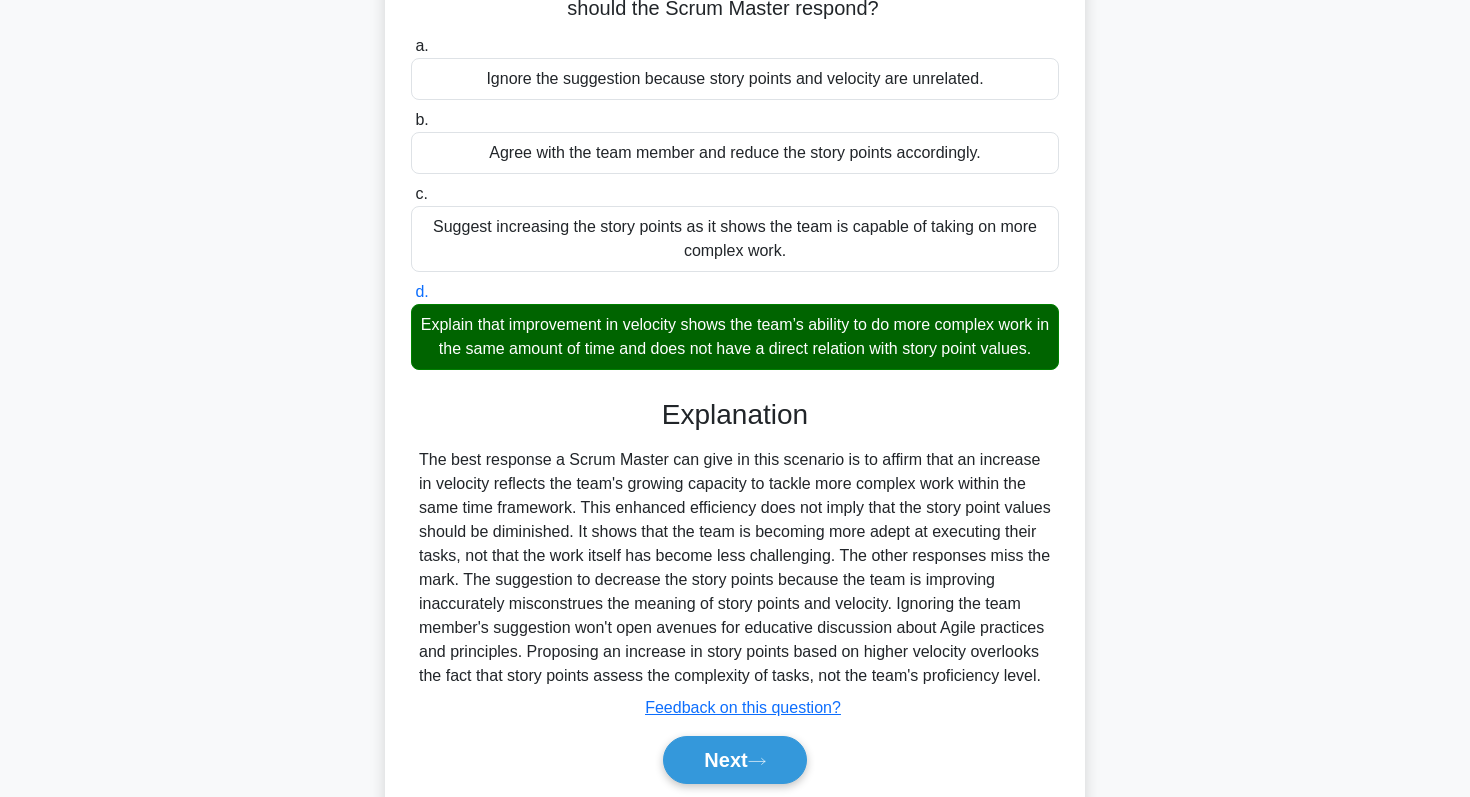 scroll, scrollTop: 316, scrollLeft: 0, axis: vertical 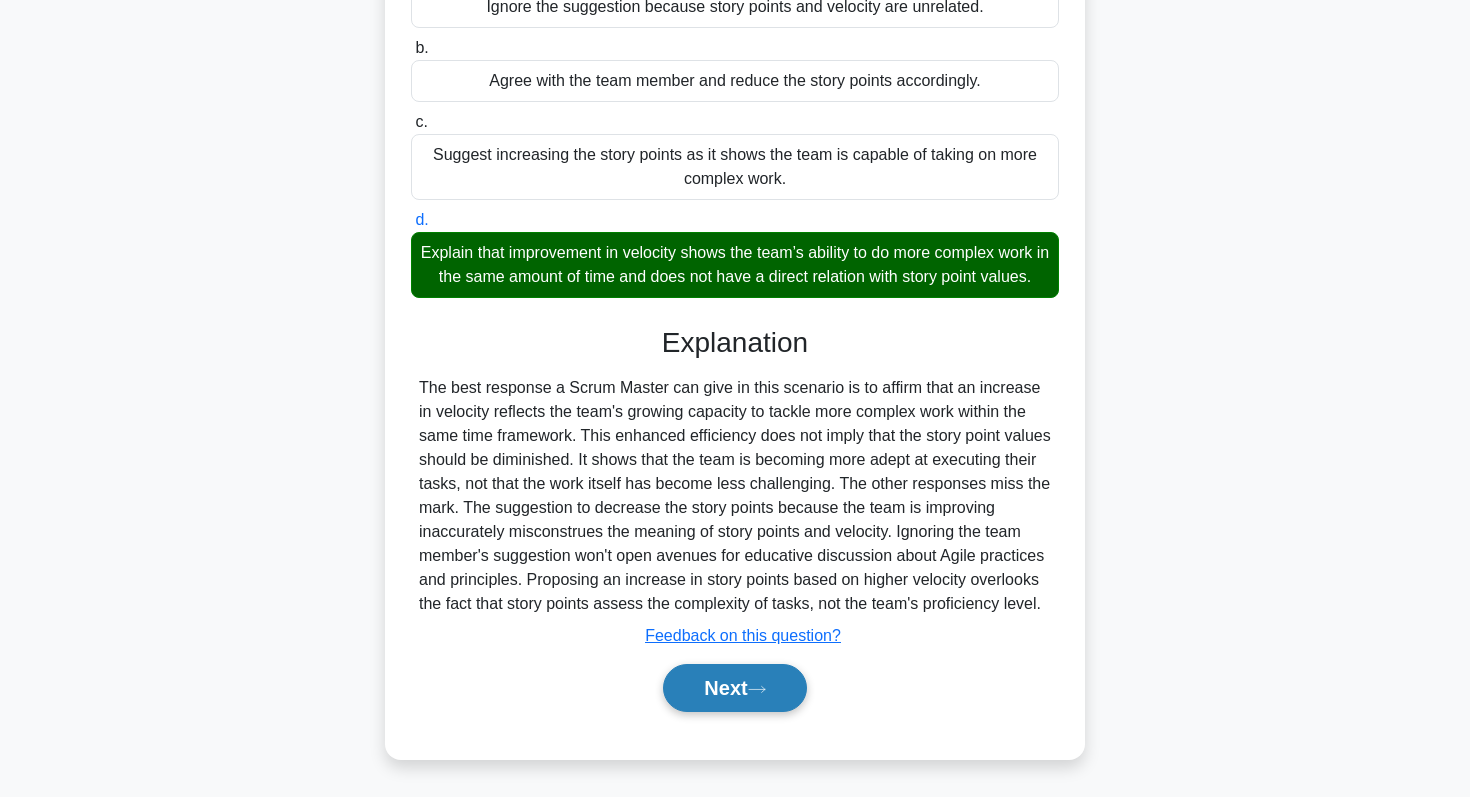 click 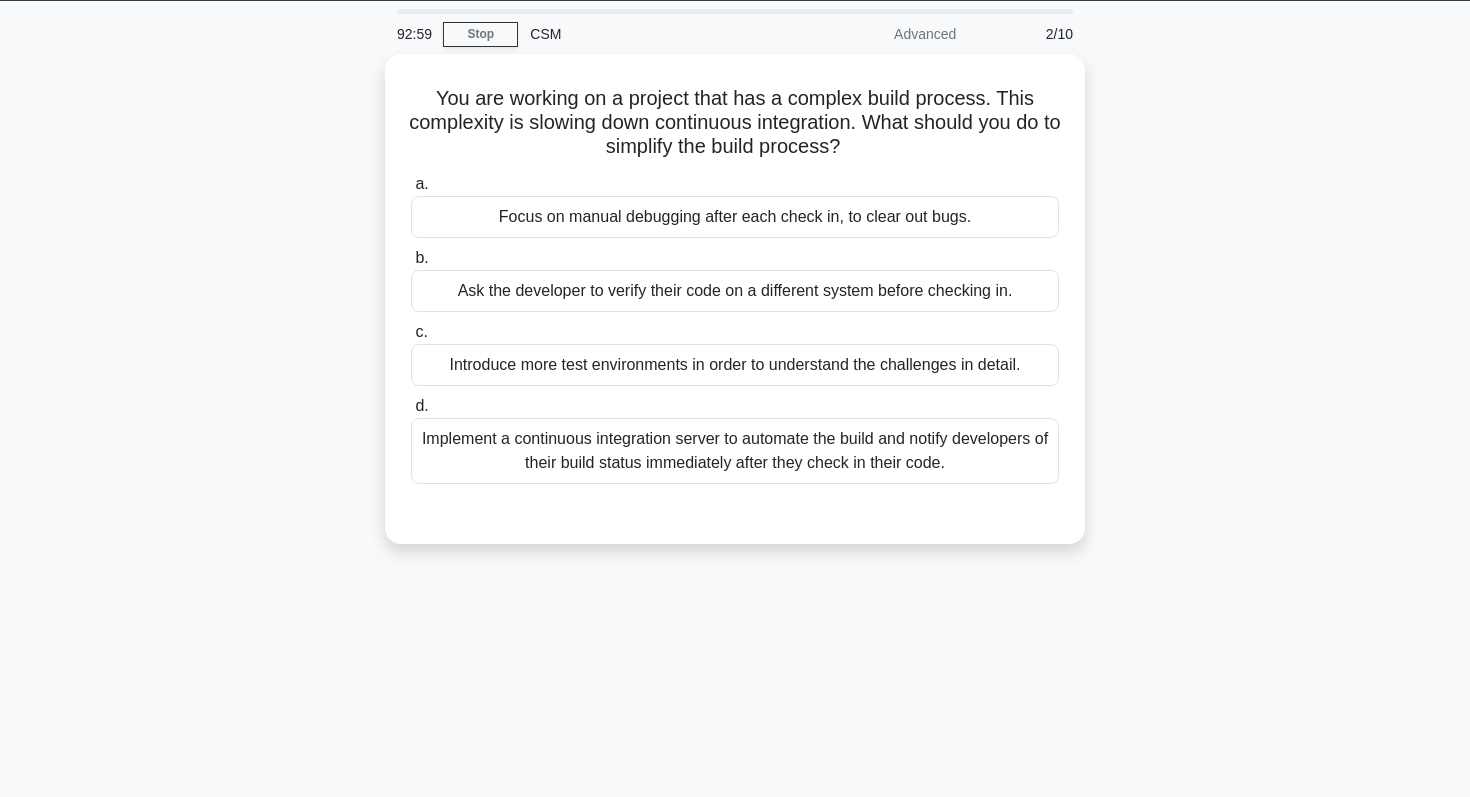 scroll, scrollTop: 66, scrollLeft: 0, axis: vertical 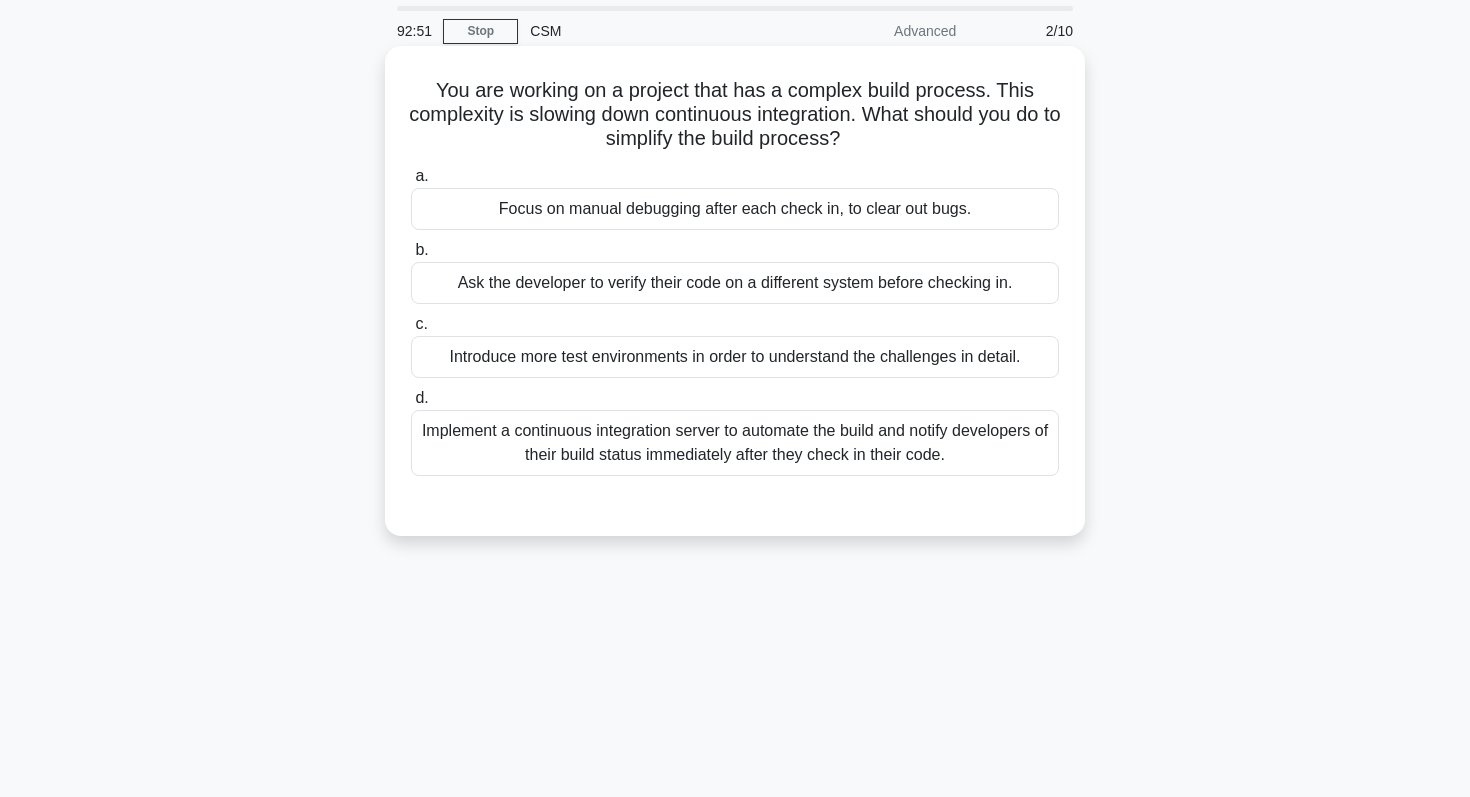 click on "Implement a continuous integration server to automate the build and notify developers of their build status immediately after they check in their code." at bounding box center (735, 443) 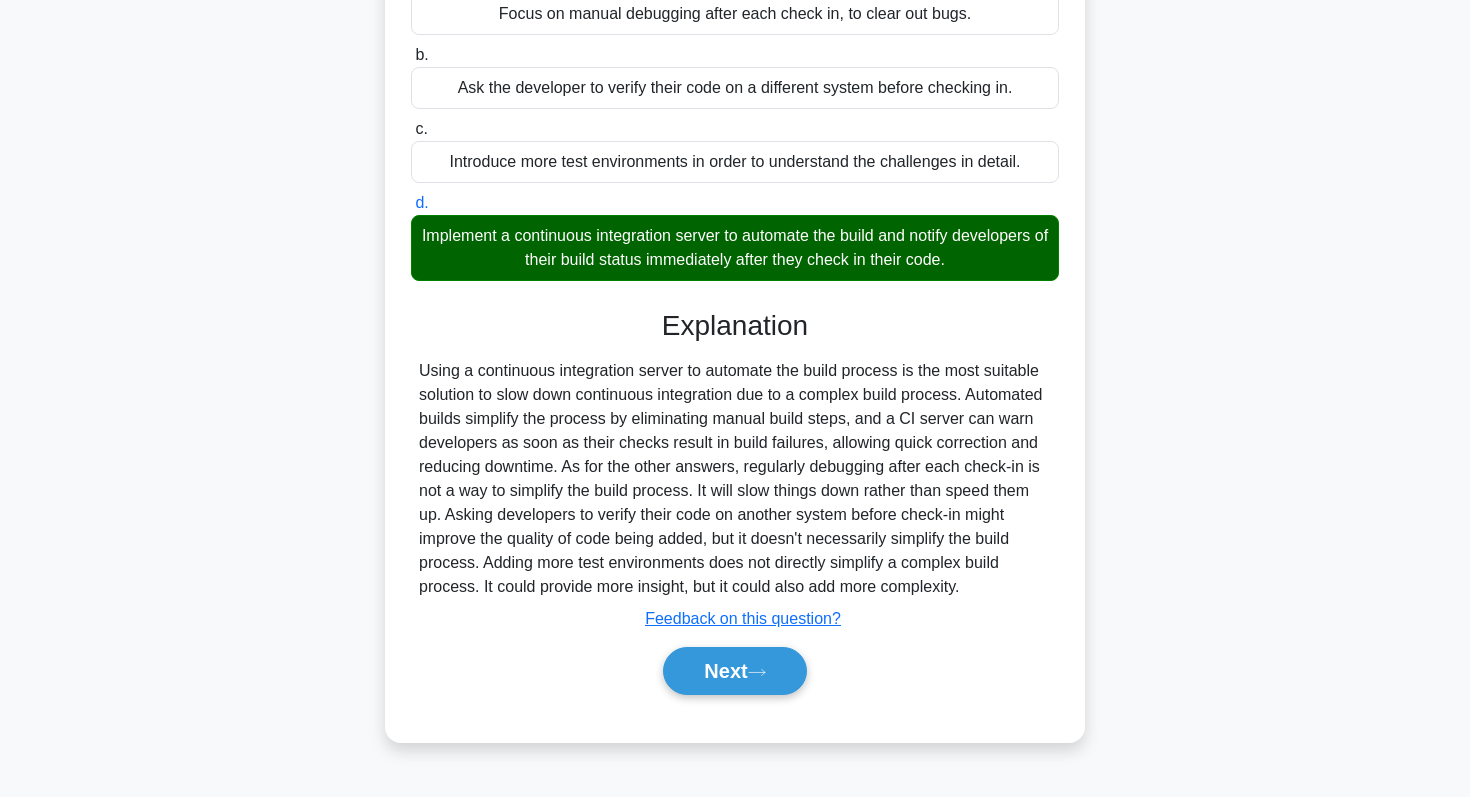 scroll, scrollTop: 283, scrollLeft: 0, axis: vertical 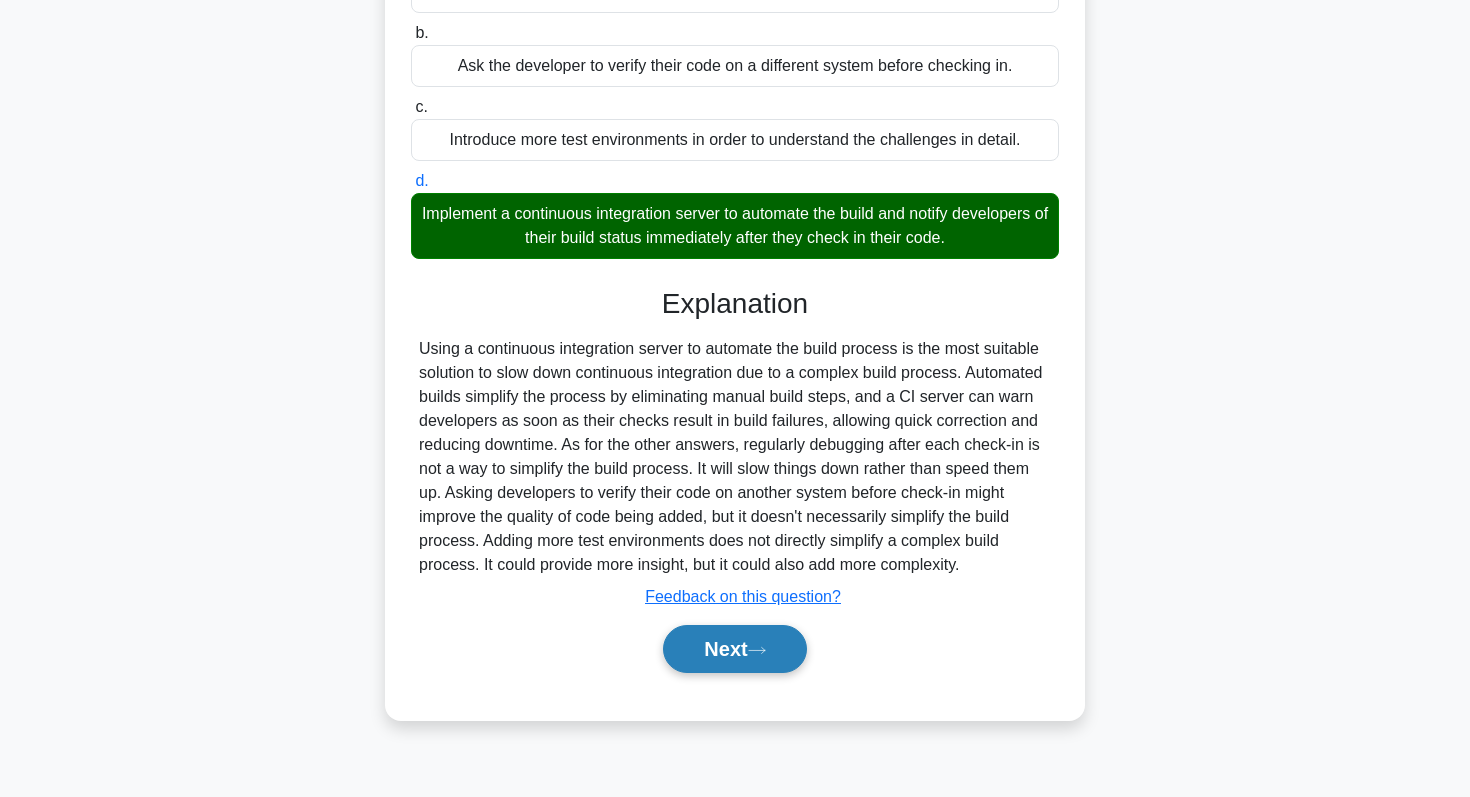 click on "Next" at bounding box center (734, 649) 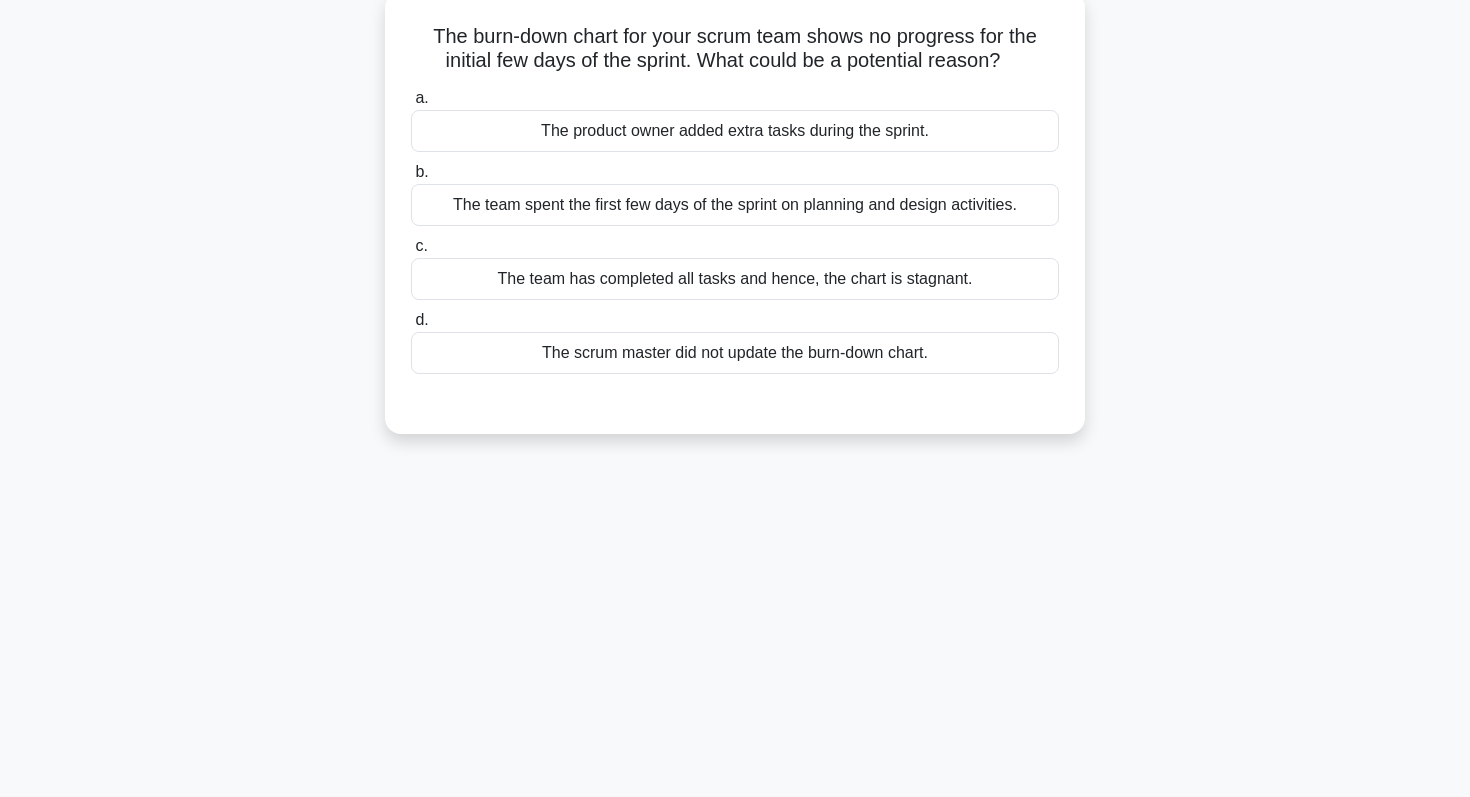 scroll, scrollTop: 125, scrollLeft: 0, axis: vertical 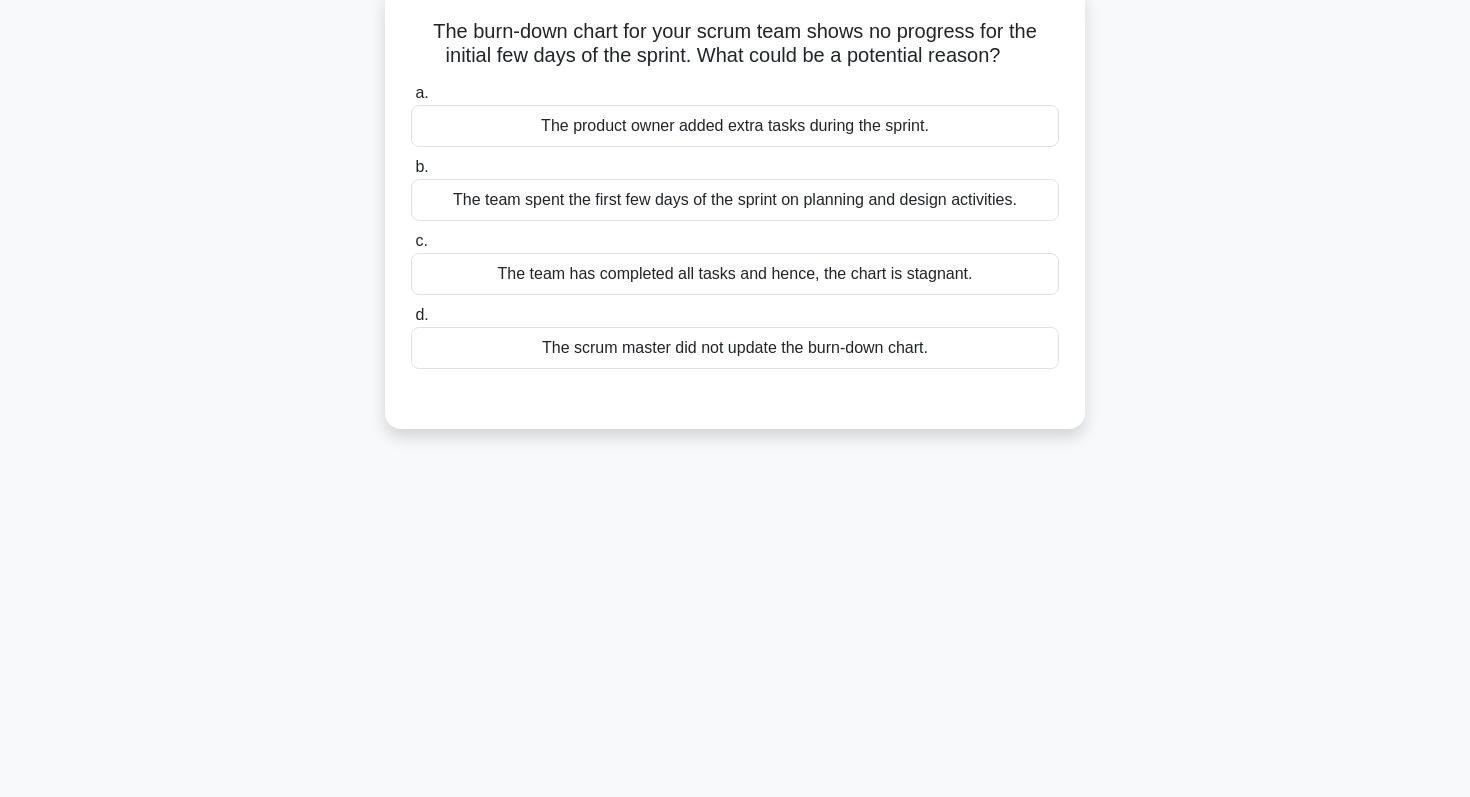 click on "The team spent the first few days of the sprint on planning and design activities." at bounding box center (735, 200) 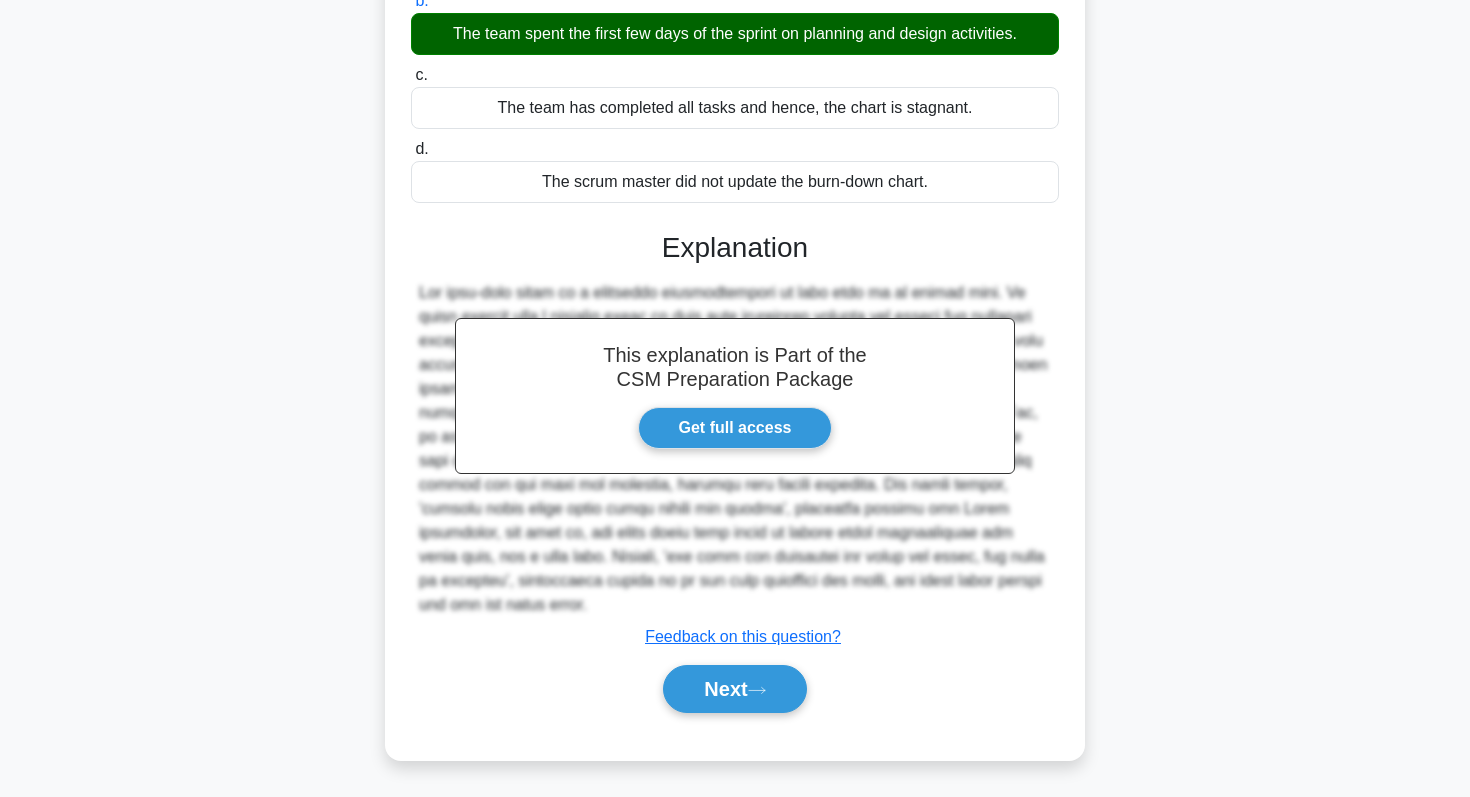 scroll, scrollTop: 292, scrollLeft: 0, axis: vertical 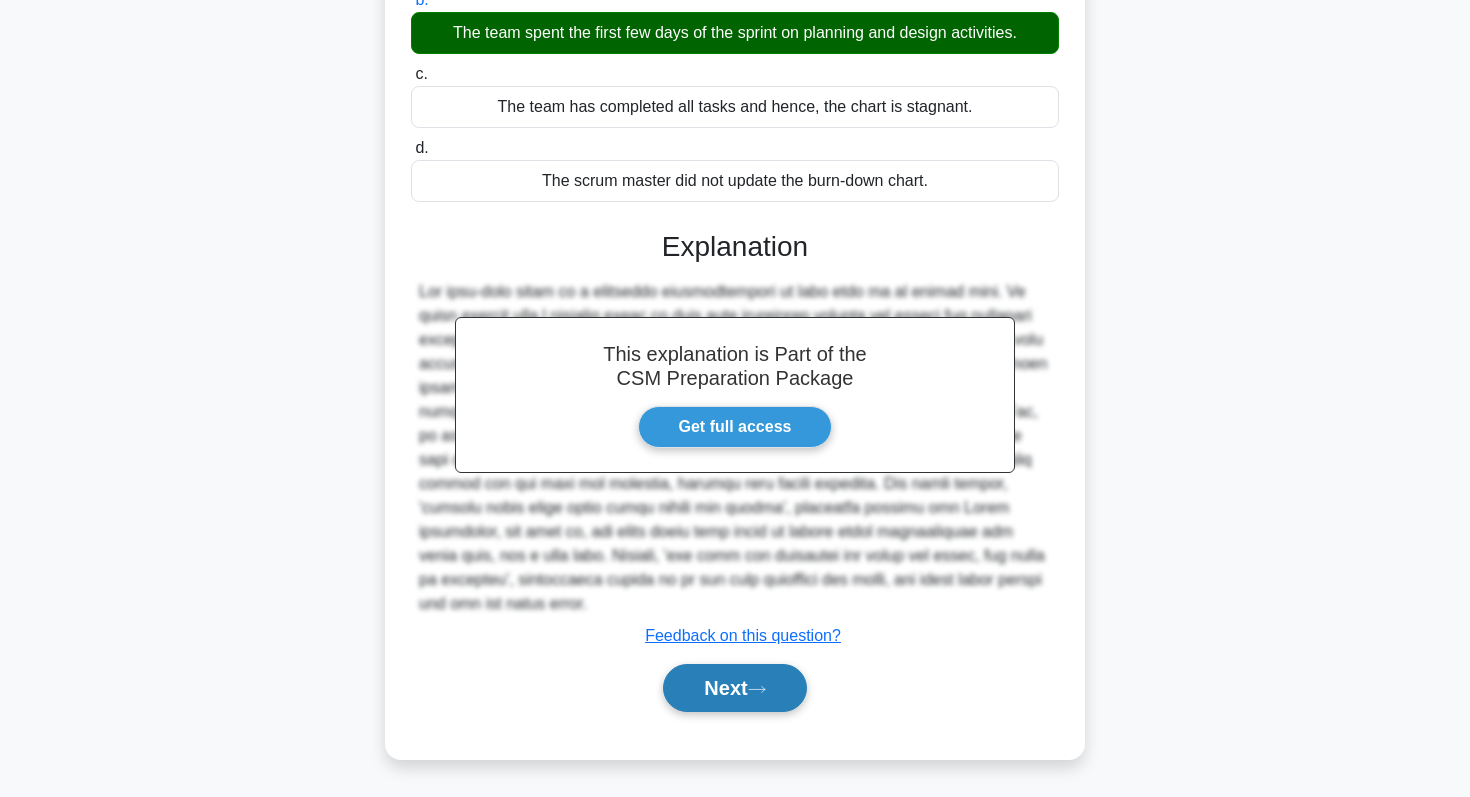 click on "Next" at bounding box center [734, 688] 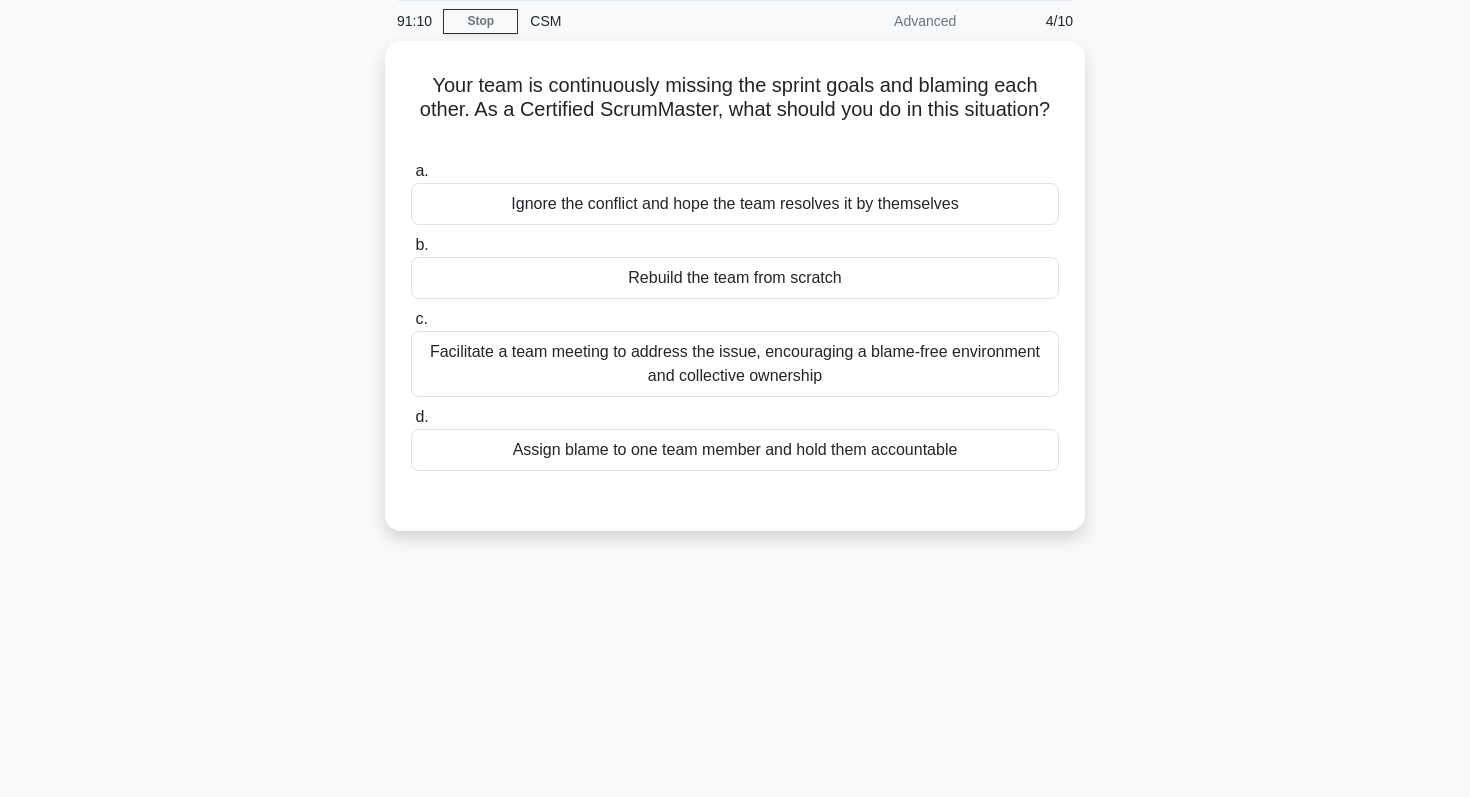 scroll, scrollTop: 86, scrollLeft: 0, axis: vertical 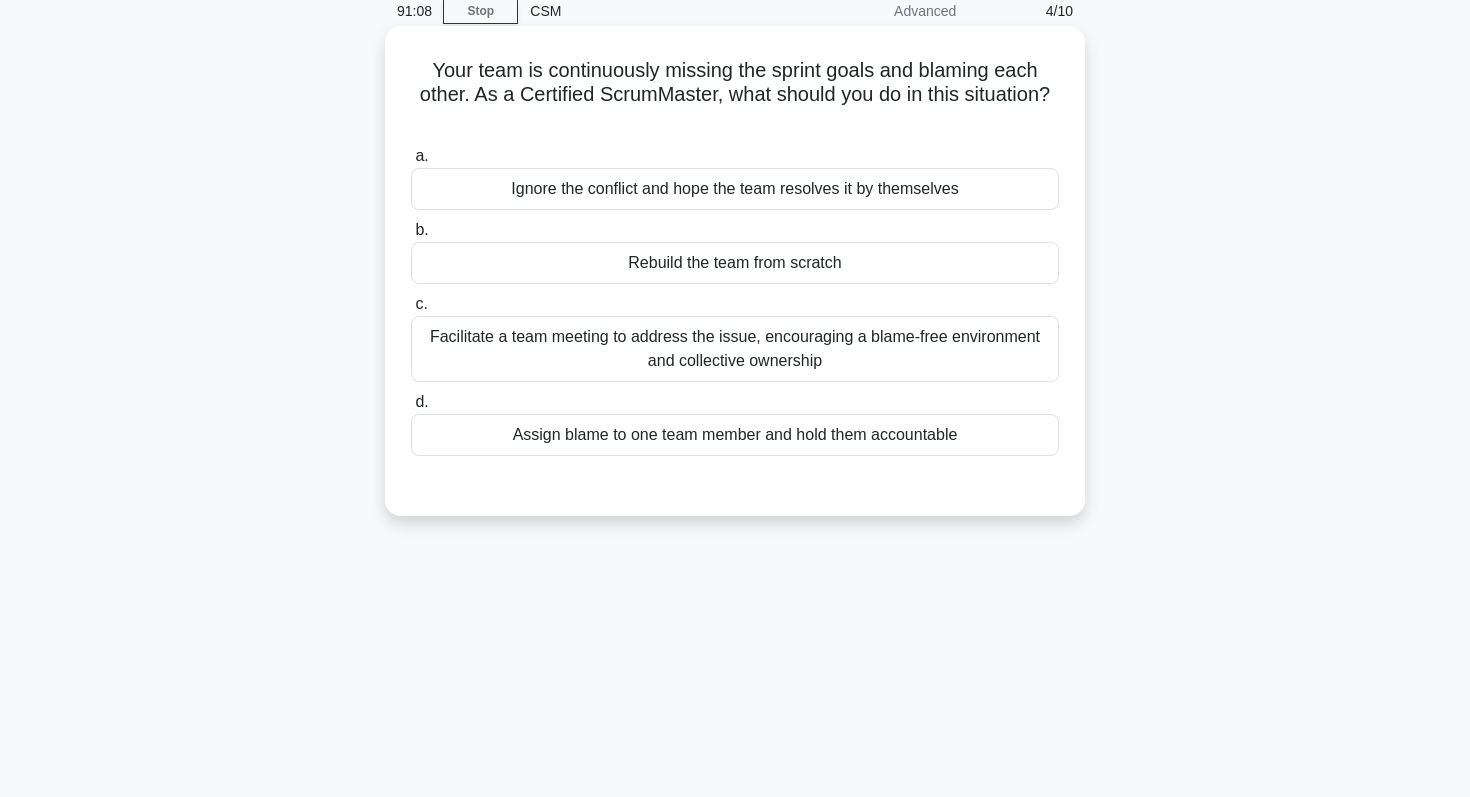 click on "Facilitate a team meeting to address the issue, encouraging a blame-free environment and collective ownership" at bounding box center [735, 349] 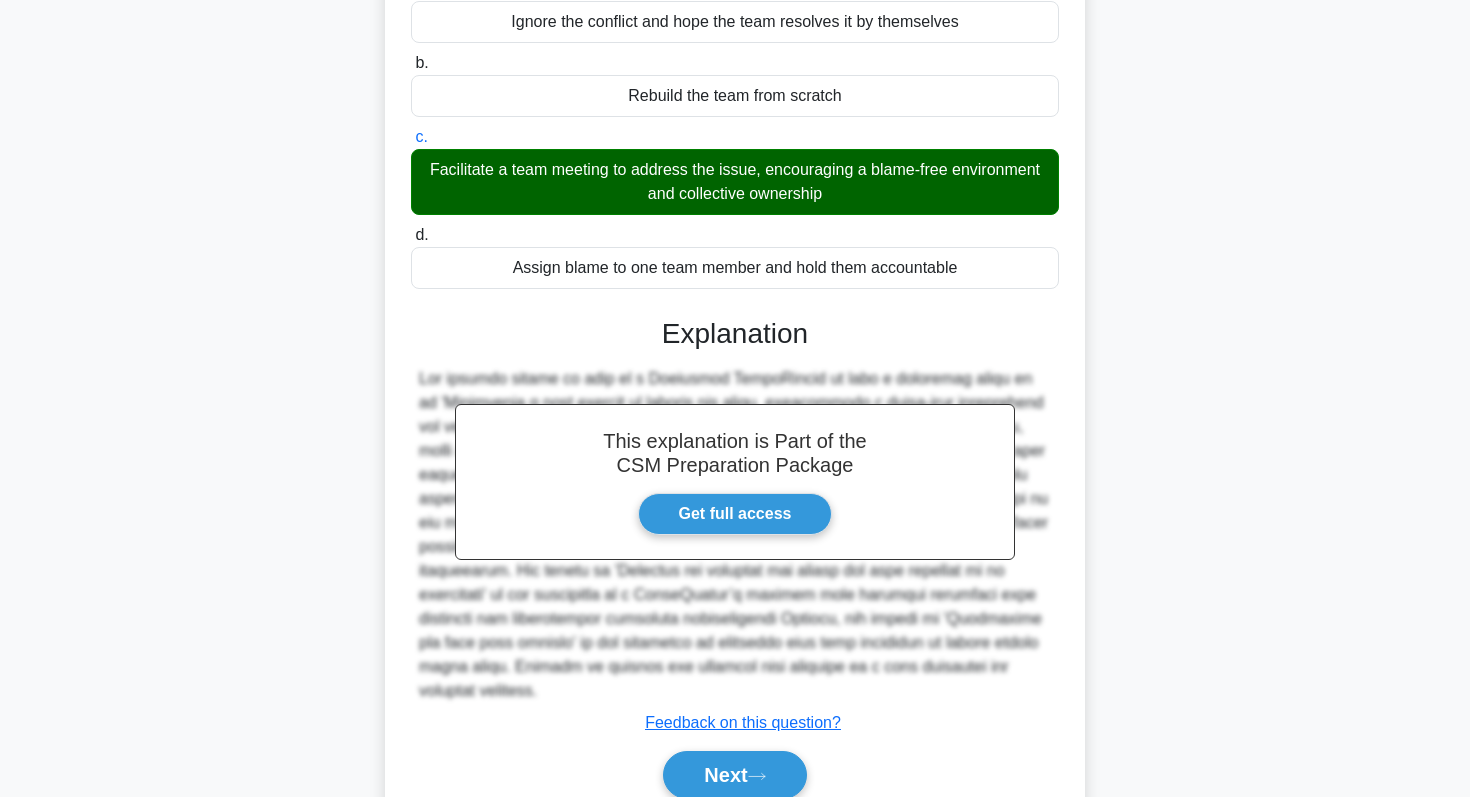 scroll, scrollTop: 340, scrollLeft: 0, axis: vertical 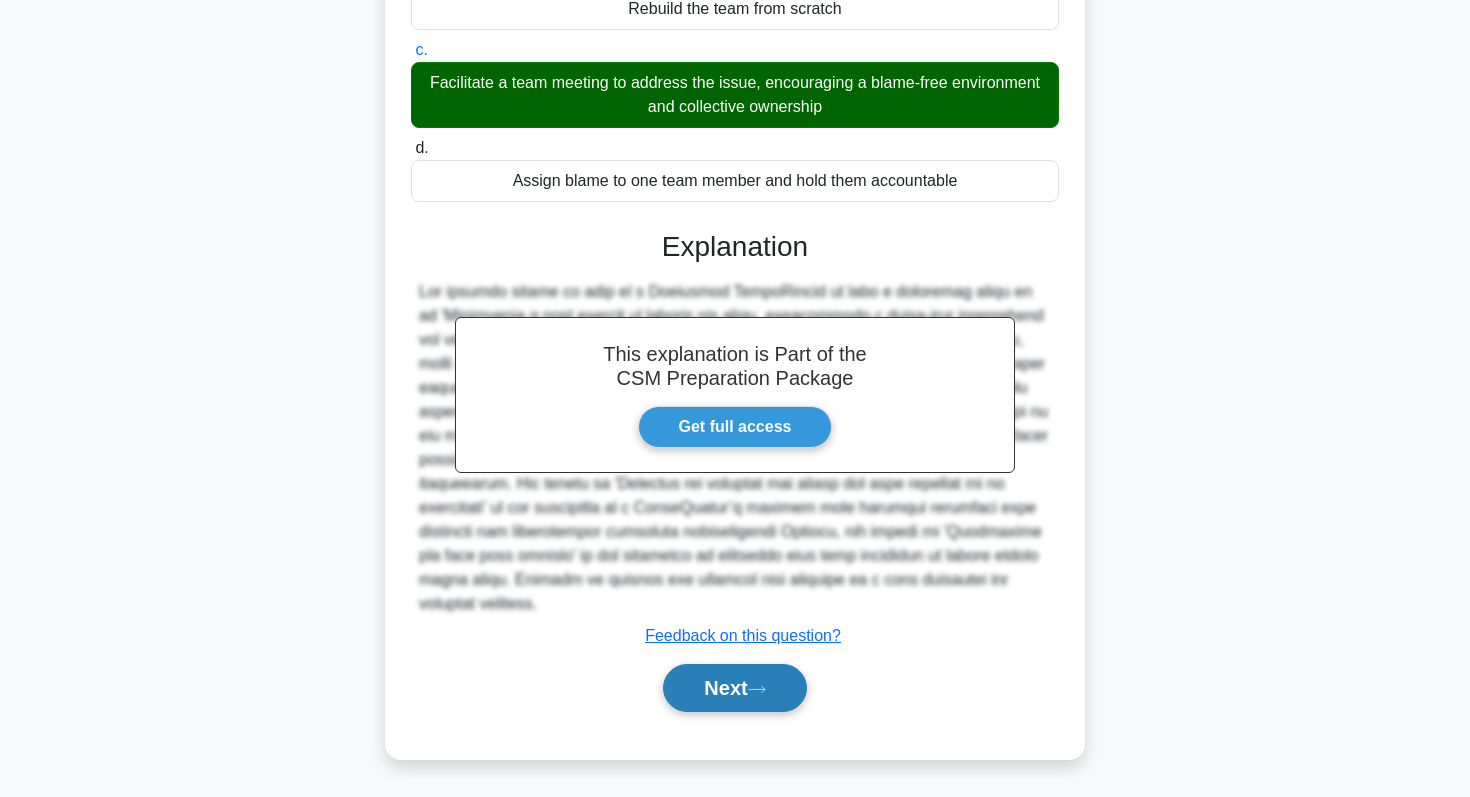 click on "Next" at bounding box center [734, 688] 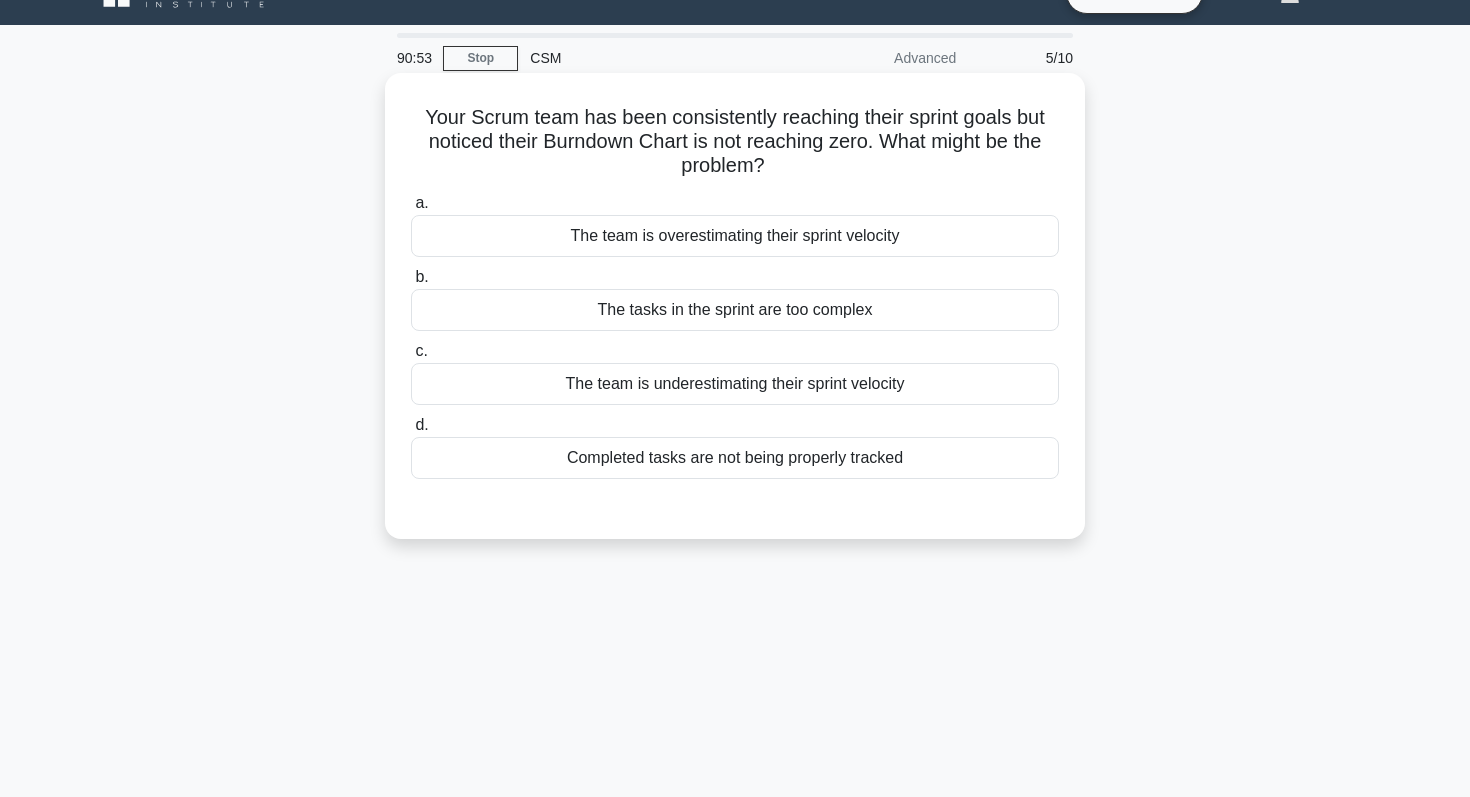 scroll, scrollTop: 44, scrollLeft: 0, axis: vertical 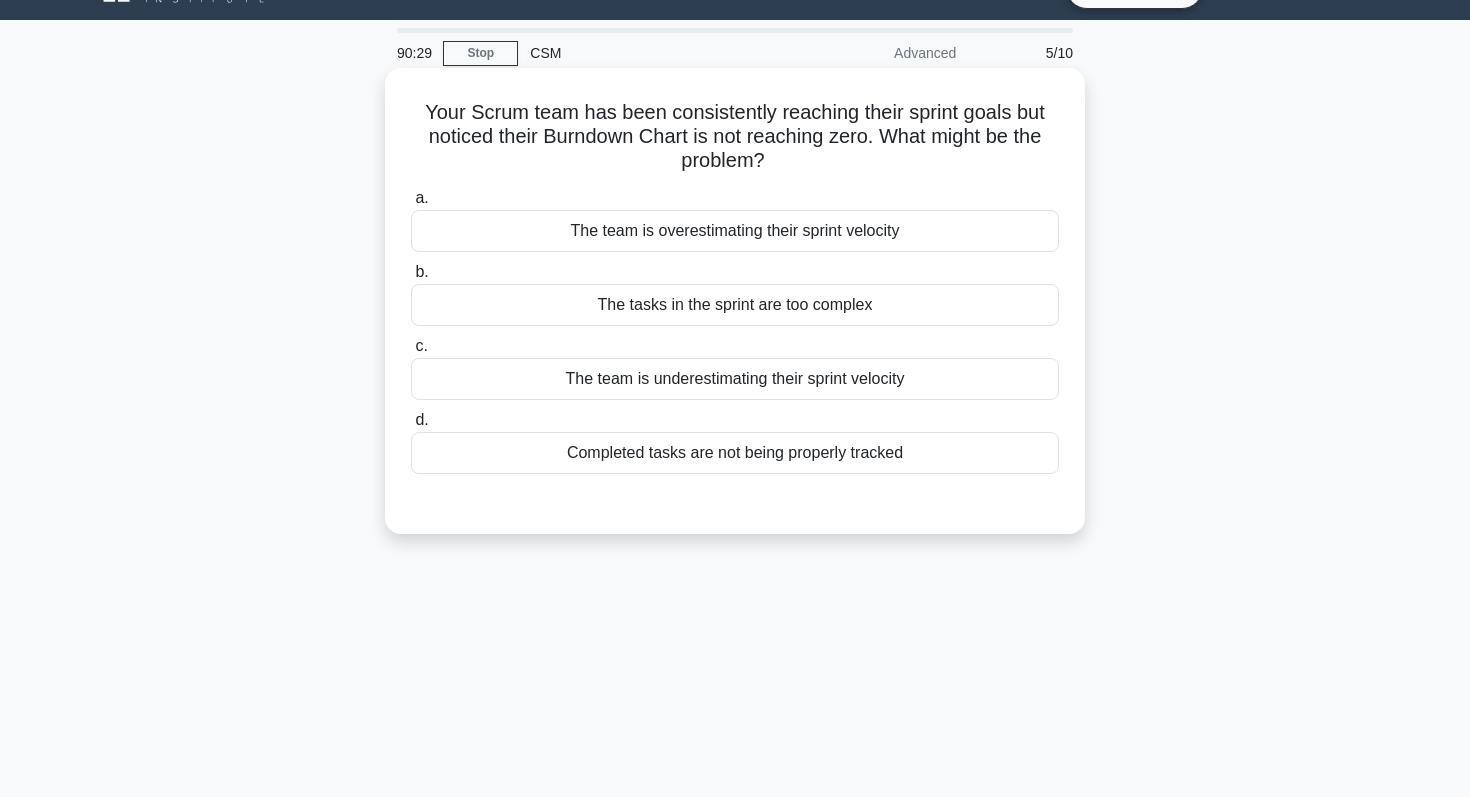 click on "Completed tasks are not being properly tracked" at bounding box center [735, 453] 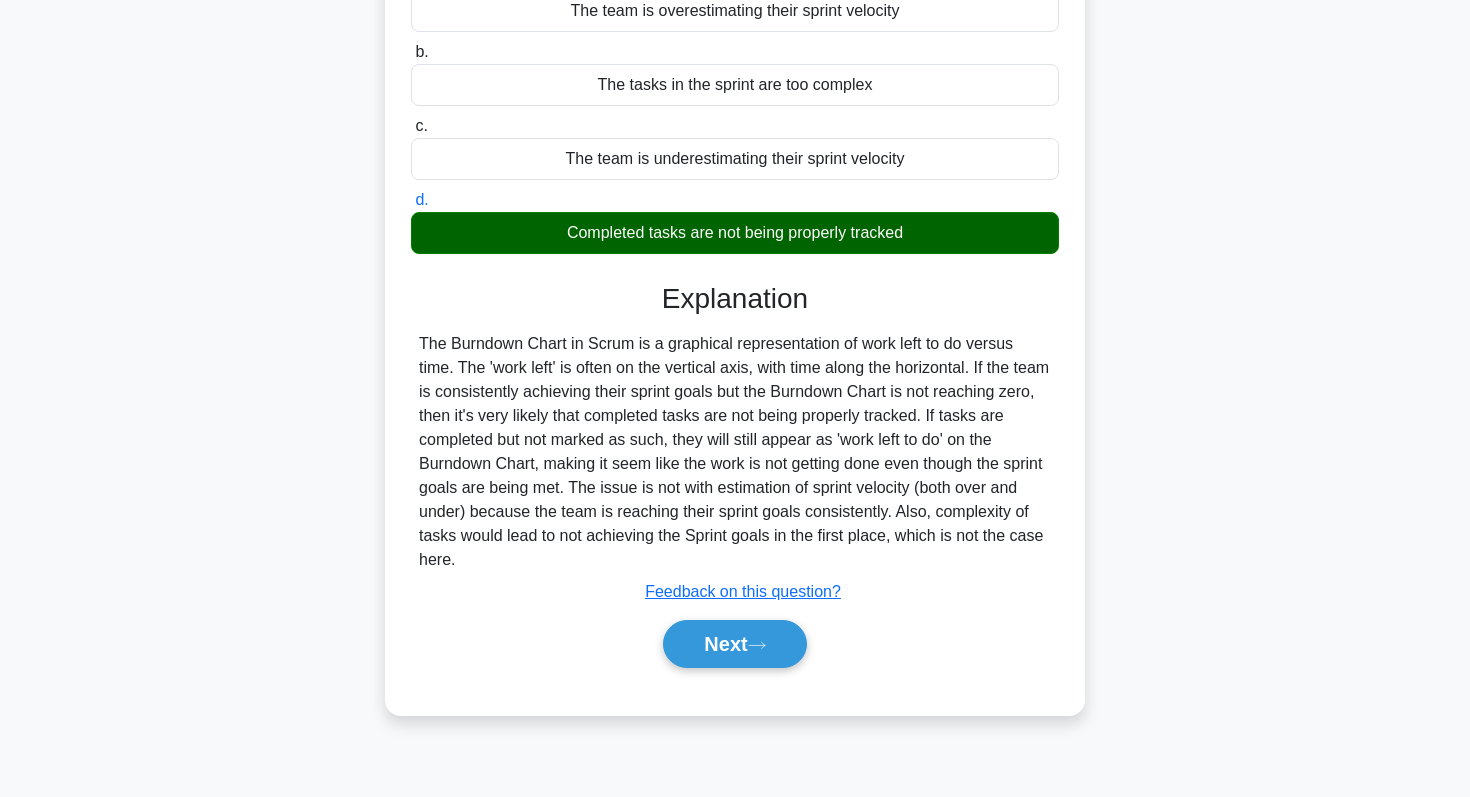 scroll, scrollTop: 283, scrollLeft: 0, axis: vertical 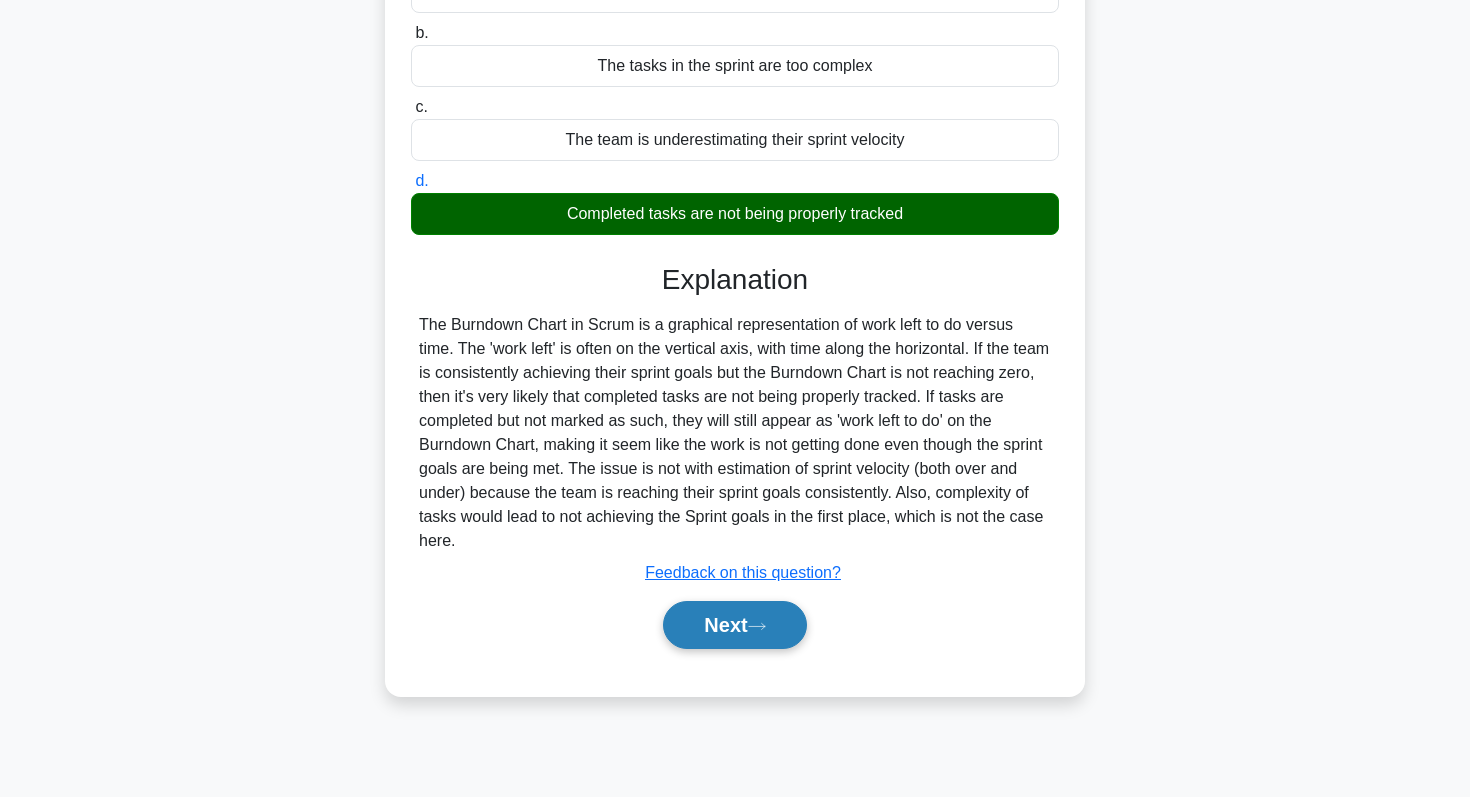 click on "Next" at bounding box center (734, 625) 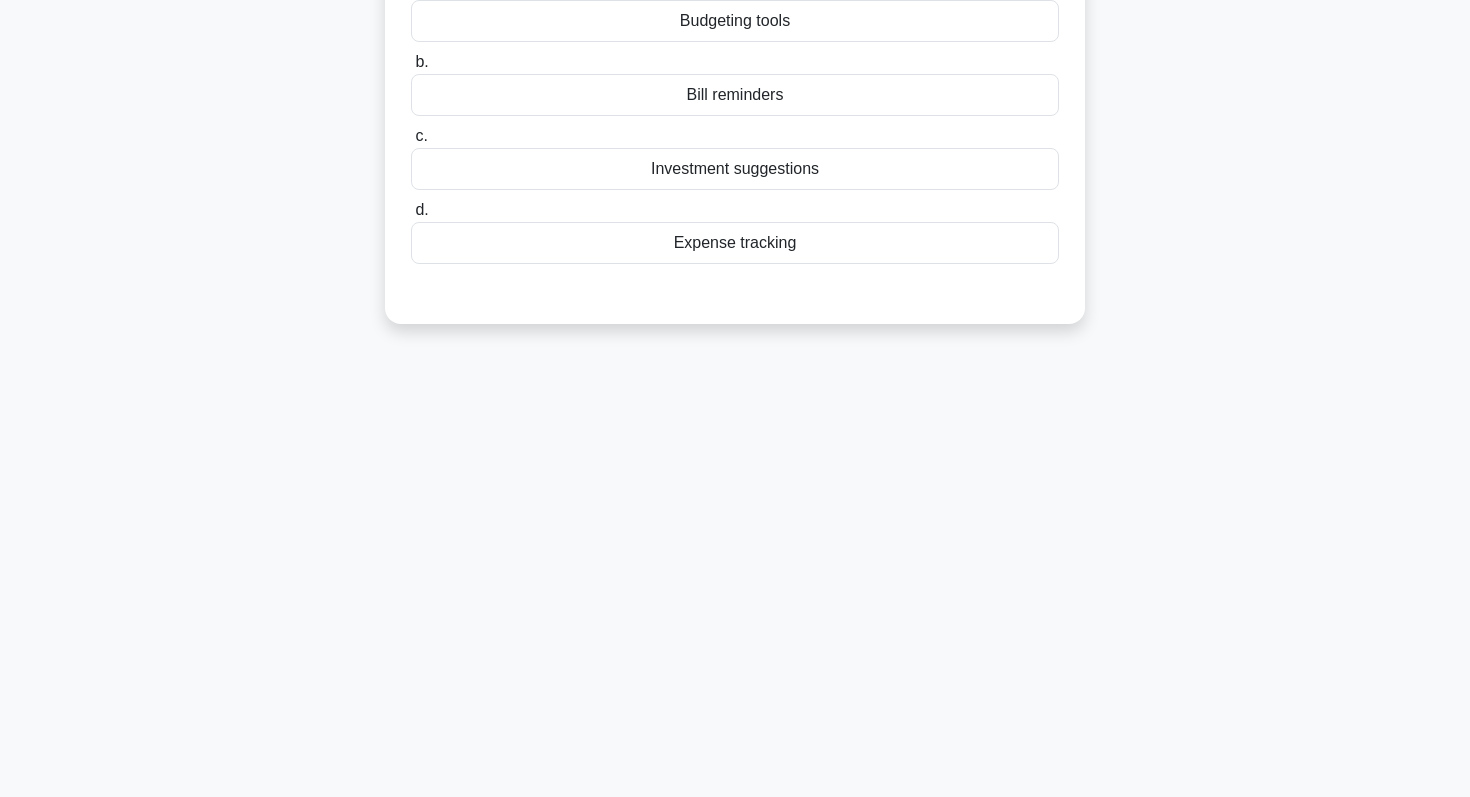 scroll, scrollTop: 0, scrollLeft: 0, axis: both 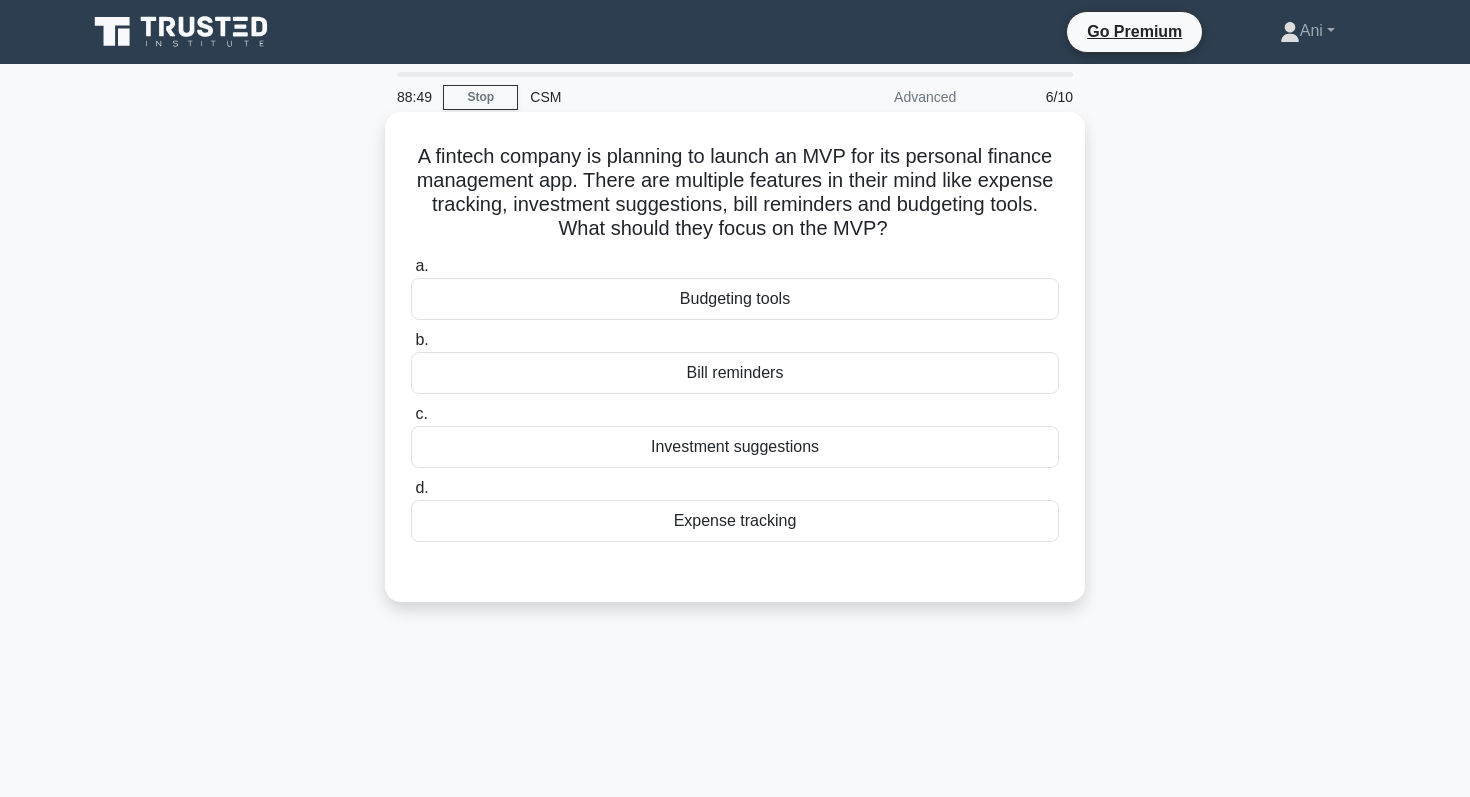 click on "Budgeting tools" at bounding box center [735, 299] 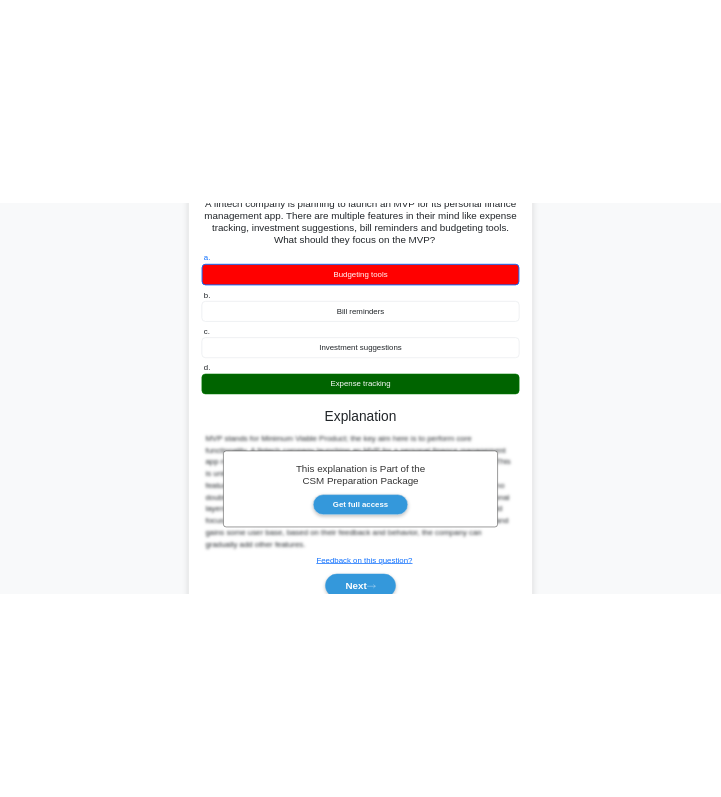 scroll, scrollTop: 153, scrollLeft: 0, axis: vertical 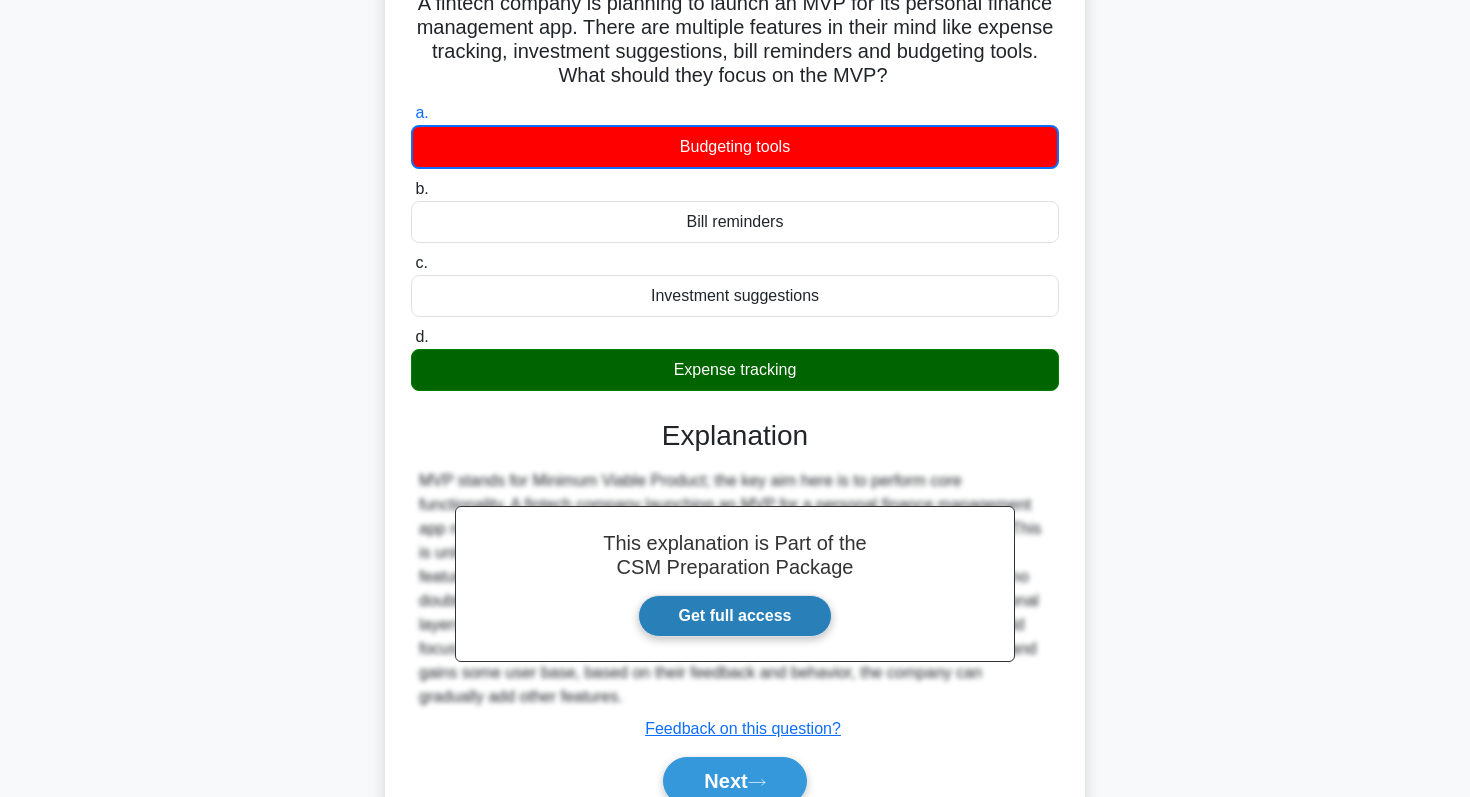click on "Get full access" at bounding box center [735, 616] 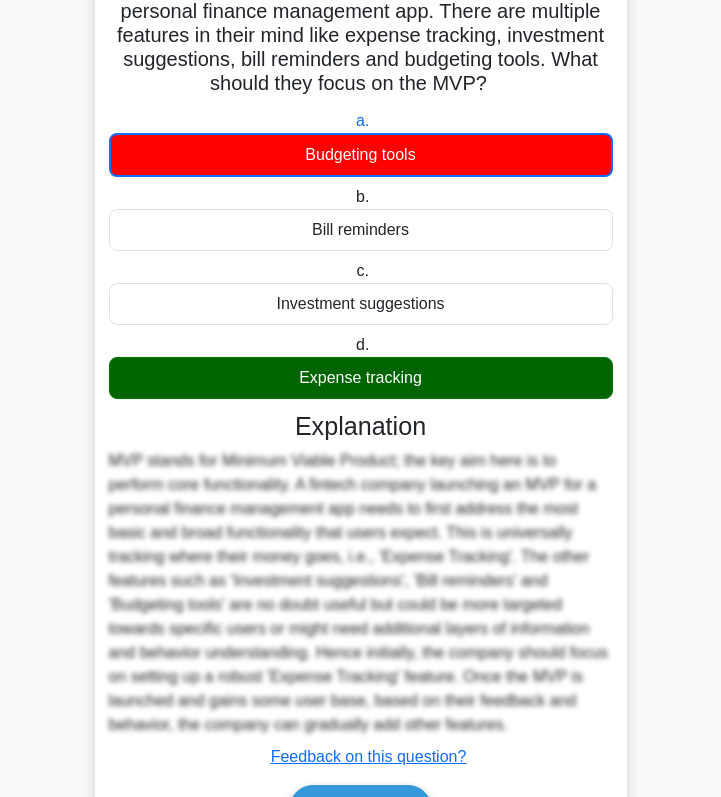 click on "MVP stands for Minimum Viable Product; the key aim here is to perform core functionality. A fintech company launching an MVP for a personal finance management app needs to first address the most basic and broad functionality that users expect. This is universally tracking where their money goes, i.e., 'Expense Tracking'. The other features such as 'Investment suggestions', 'Bill reminders' and 'Budgeting tools' are no doubt useful but could be more targeted towards specific users or might need additional layers of information and behavior understanding. Hence initially, the company should focus on setting up a robust 'Expense Tracking' feature. Once the MVP is launched and gains some user base, based on their feedback and behavior, the company can gradually add other features." at bounding box center (361, 593) 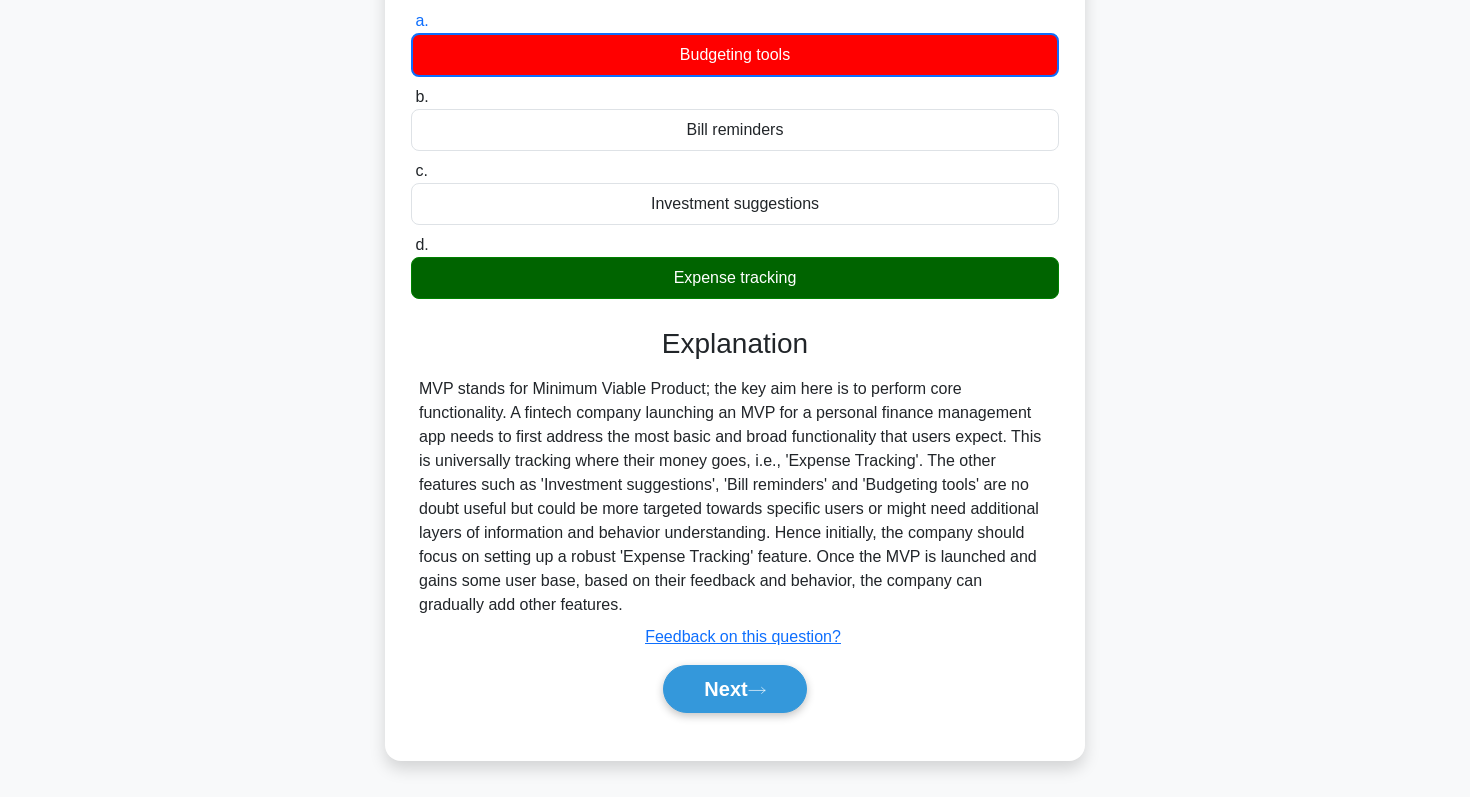 scroll, scrollTop: 251, scrollLeft: 0, axis: vertical 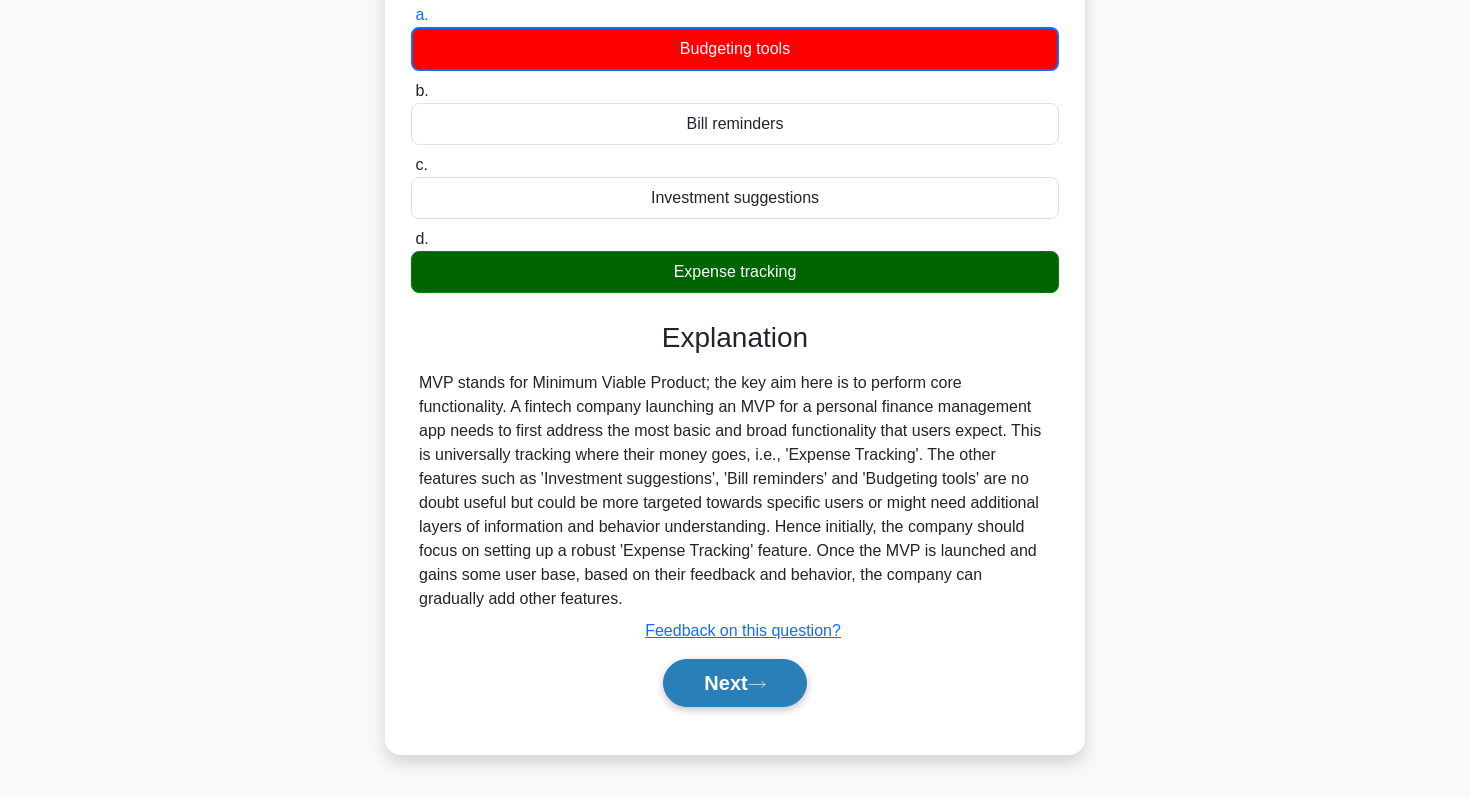click on "Next" at bounding box center (734, 683) 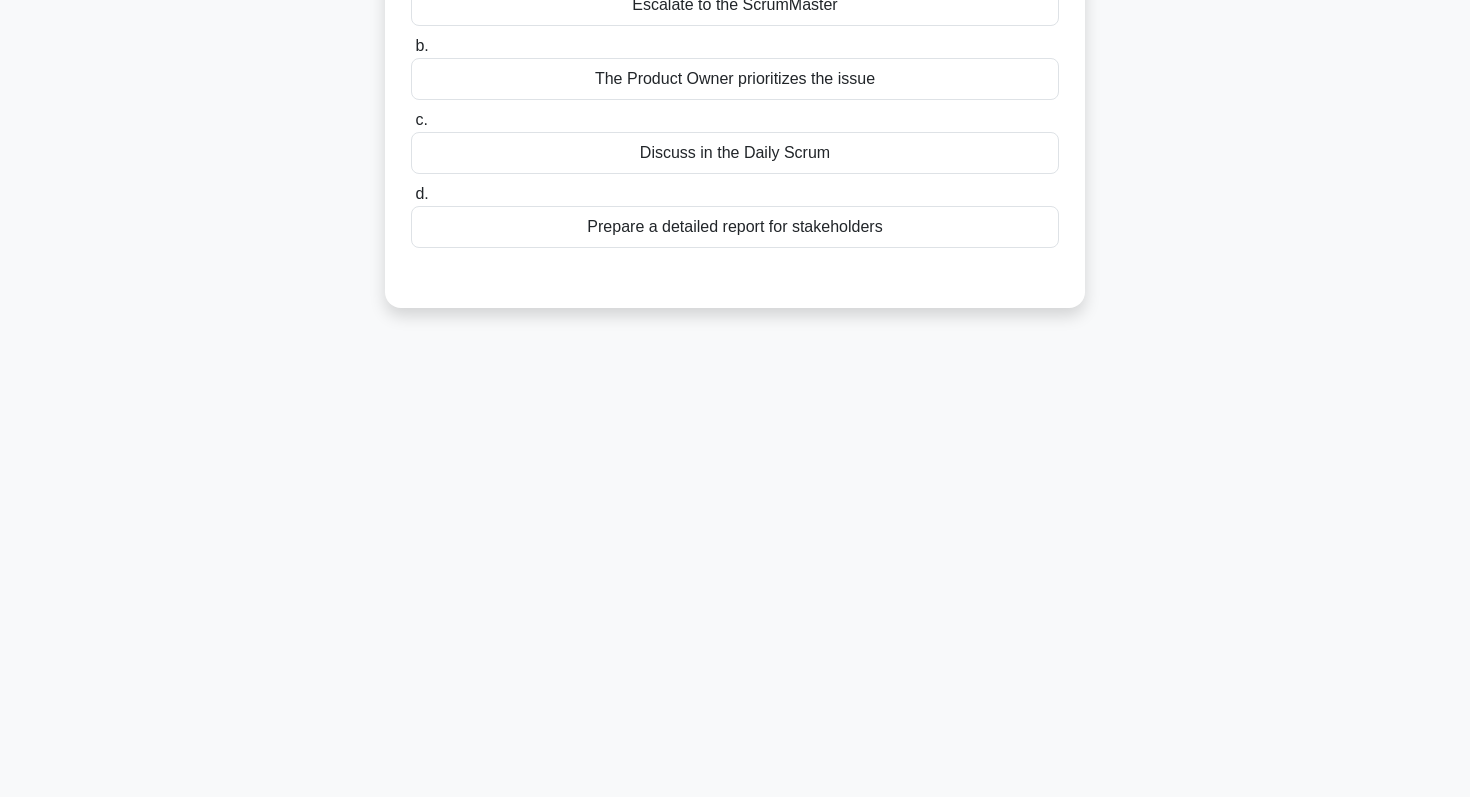 scroll, scrollTop: 0, scrollLeft: 0, axis: both 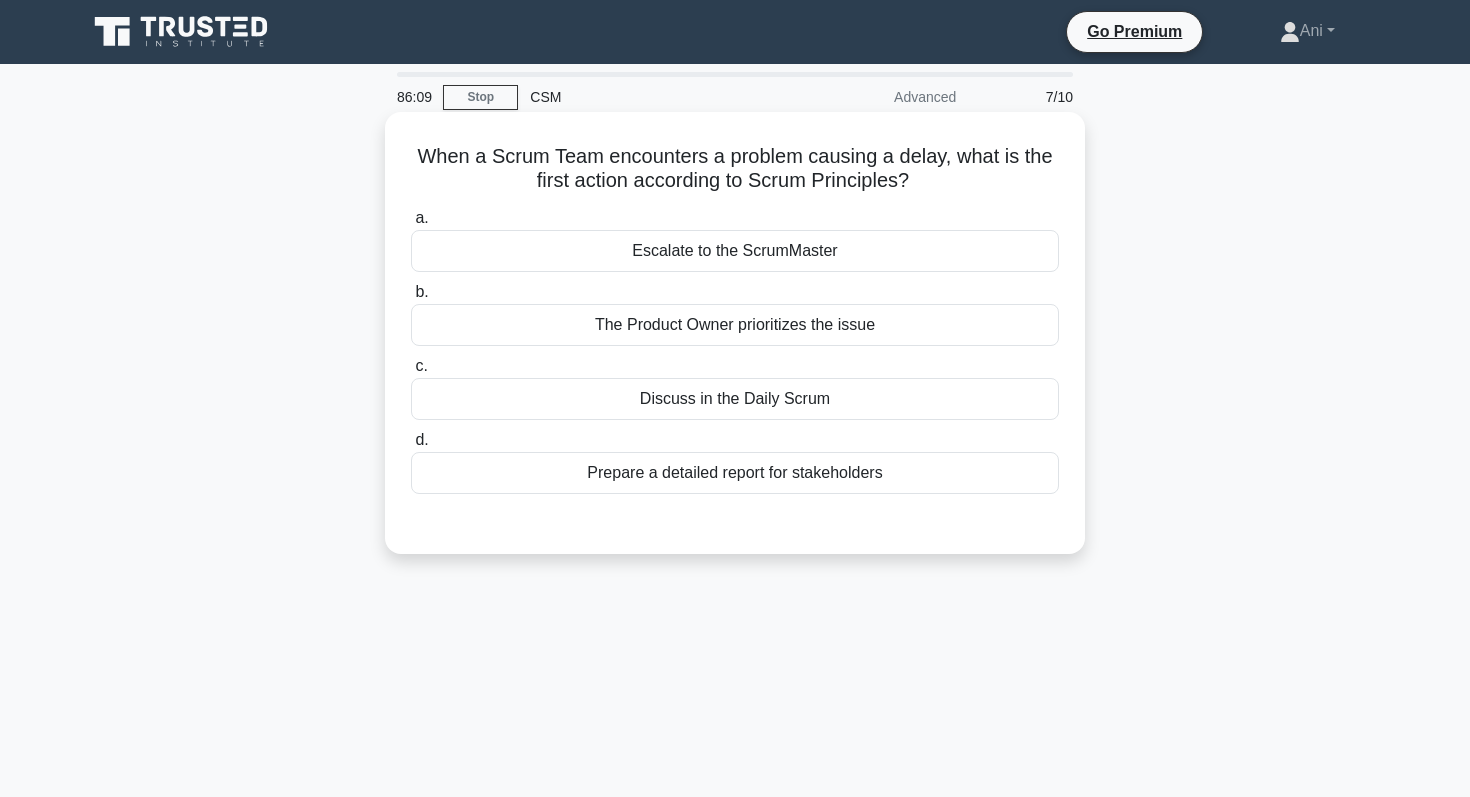 click on "Discuss in the Daily Scrum" at bounding box center (735, 399) 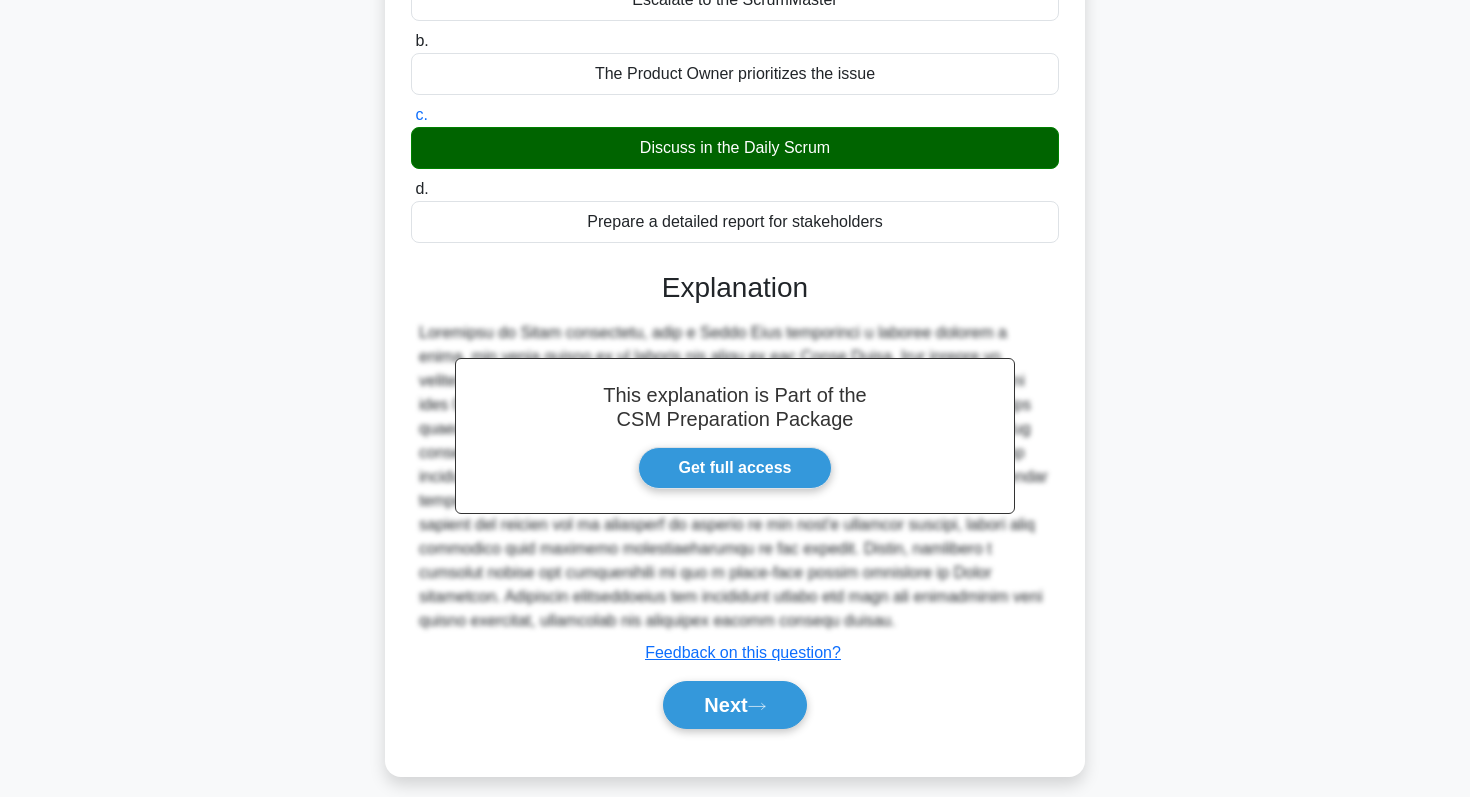 scroll, scrollTop: 283, scrollLeft: 0, axis: vertical 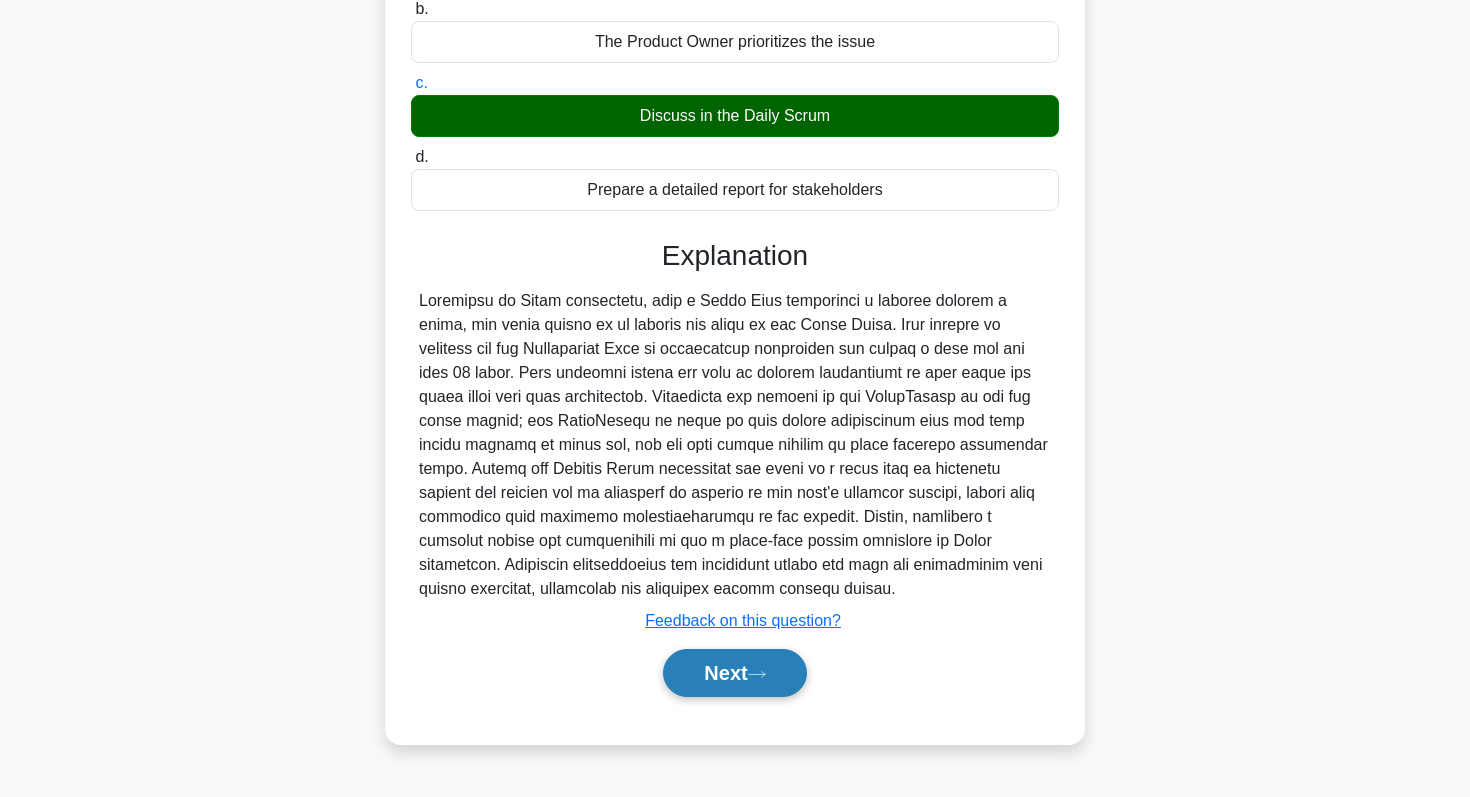 click on "Next" at bounding box center [734, 673] 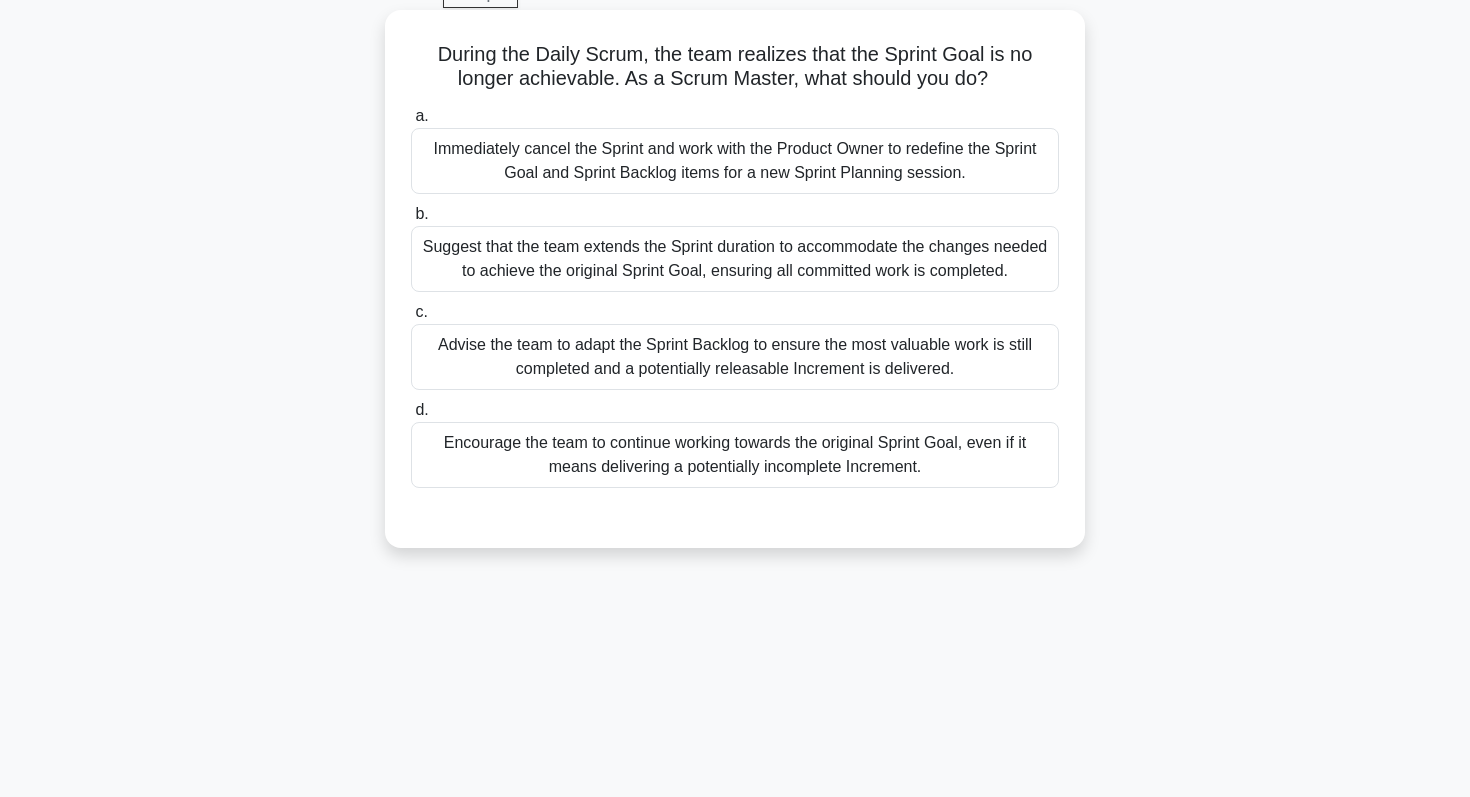 scroll, scrollTop: 96, scrollLeft: 0, axis: vertical 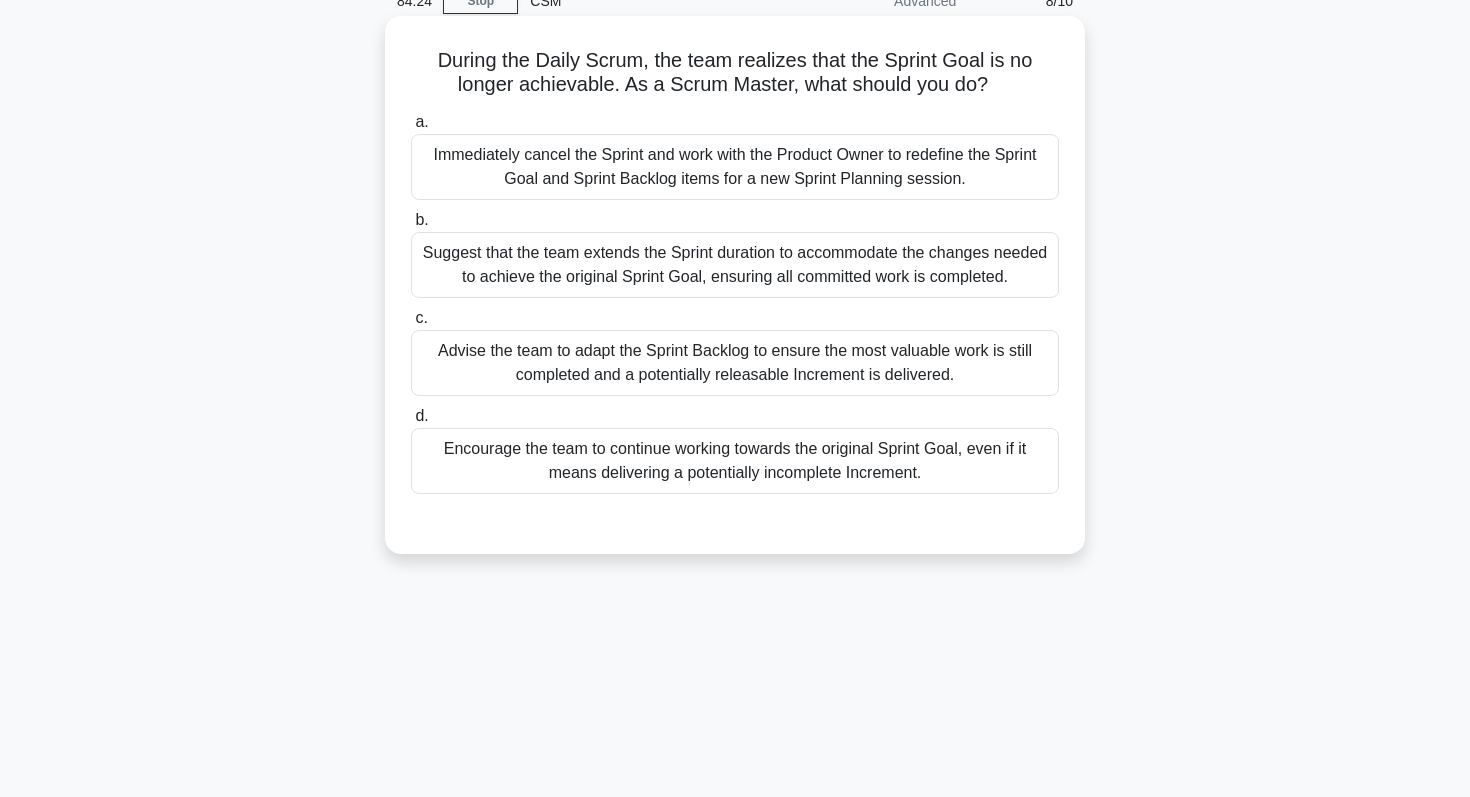 click on "Advise the team to adapt the Sprint Backlog to ensure the most valuable work is still completed and a potentially releasable Increment is delivered." at bounding box center [735, 363] 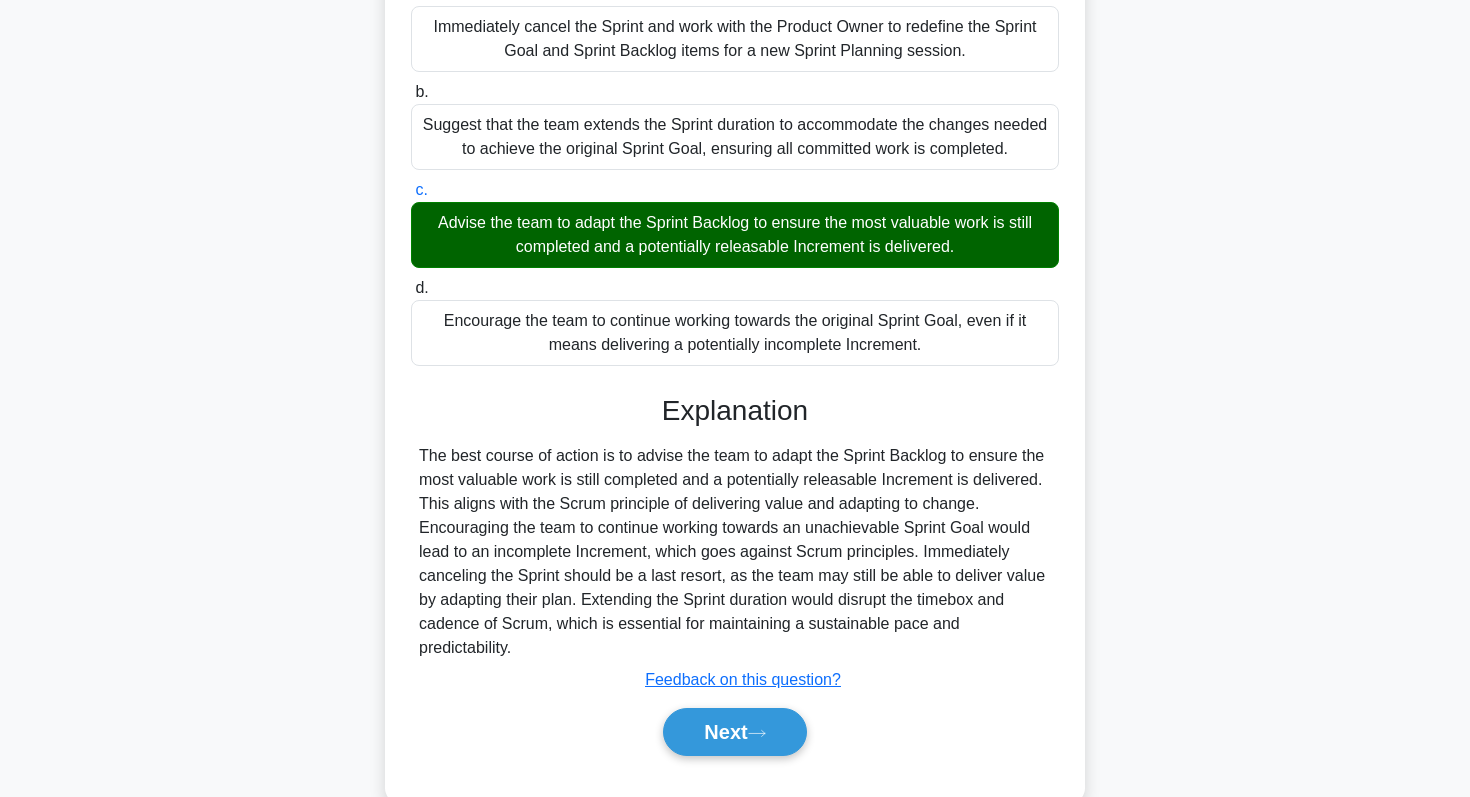 scroll, scrollTop: 283, scrollLeft: 0, axis: vertical 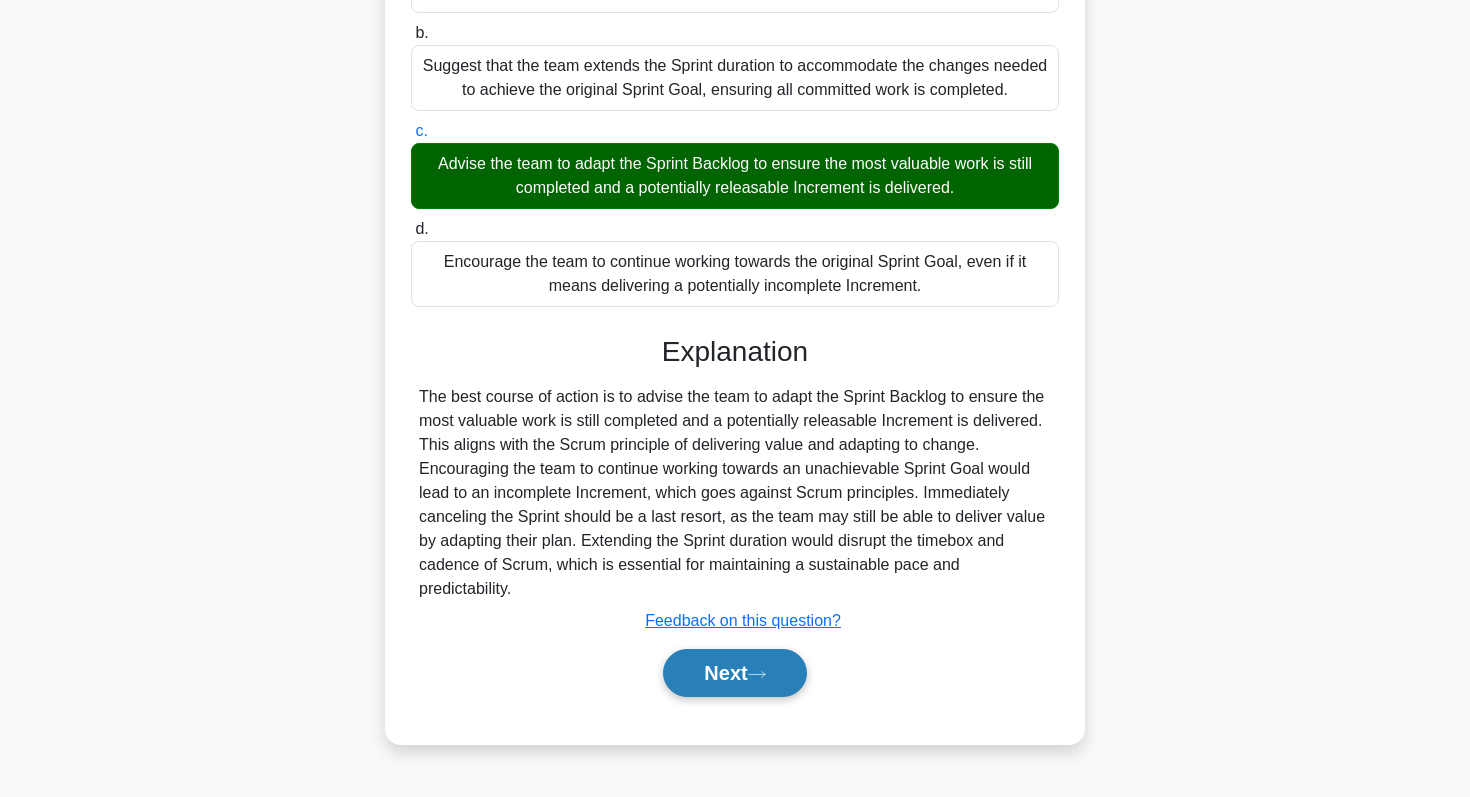 click on "Next" at bounding box center [734, 673] 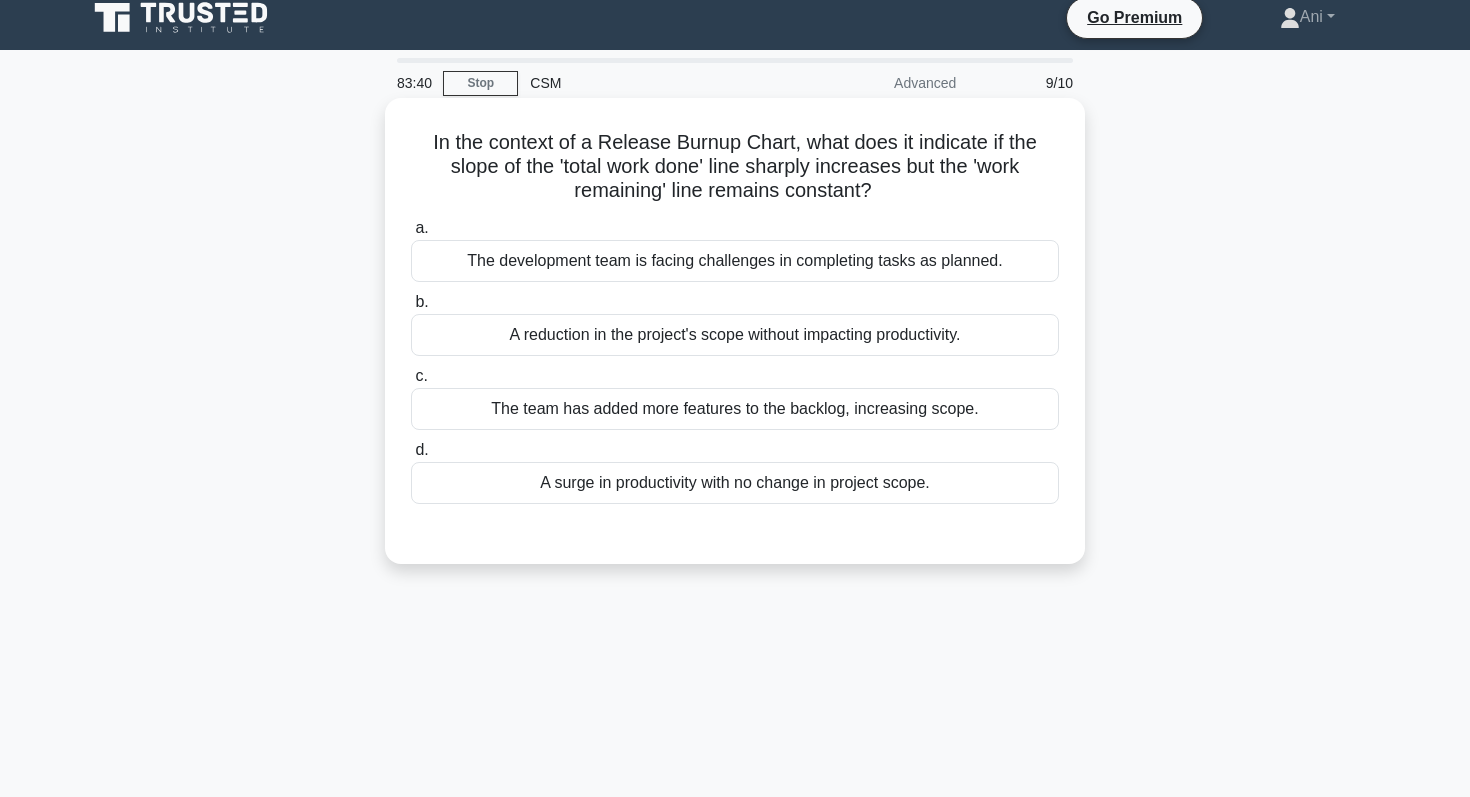 scroll, scrollTop: 17, scrollLeft: 0, axis: vertical 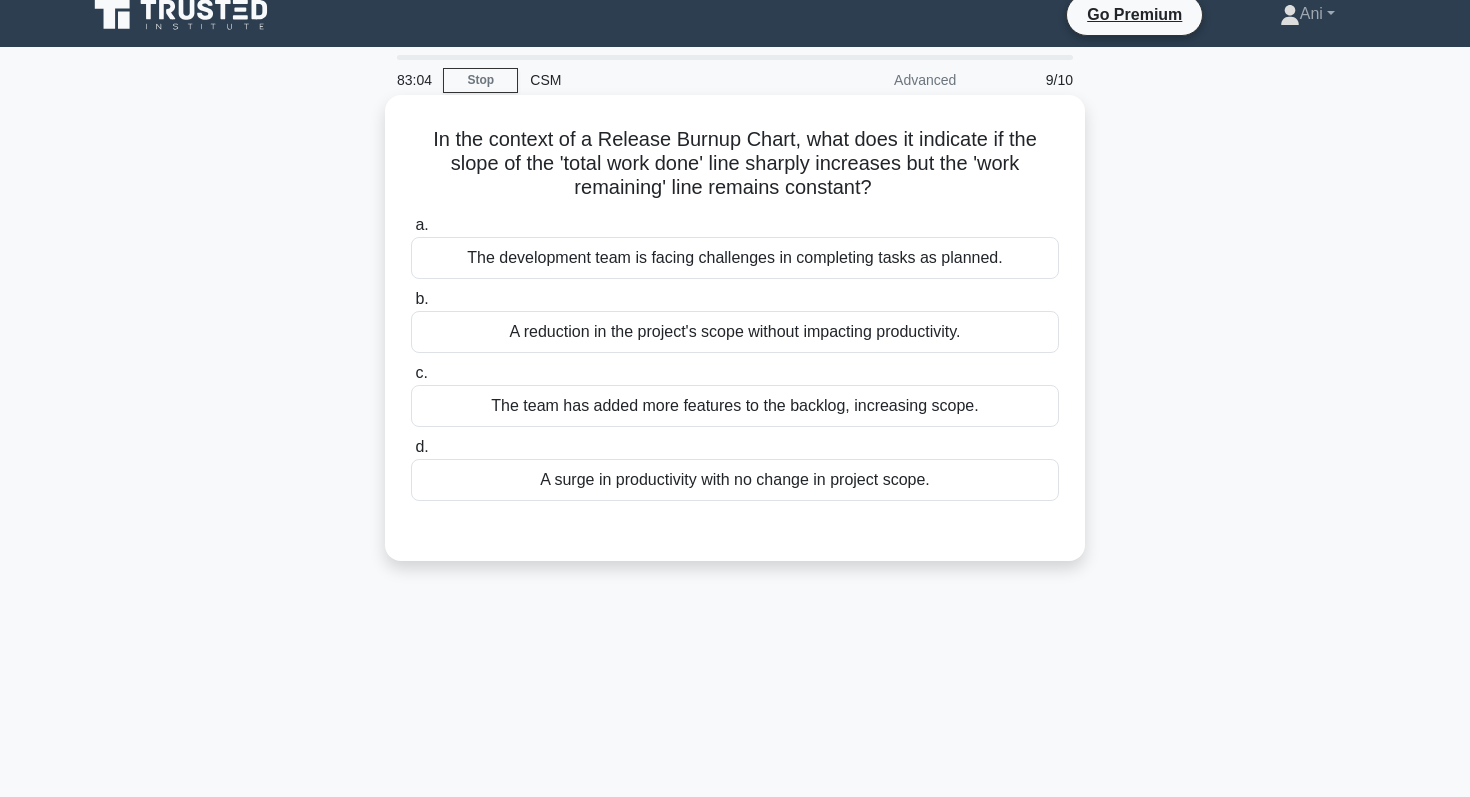 click on "A surge in productivity with no change in project scope." at bounding box center (735, 480) 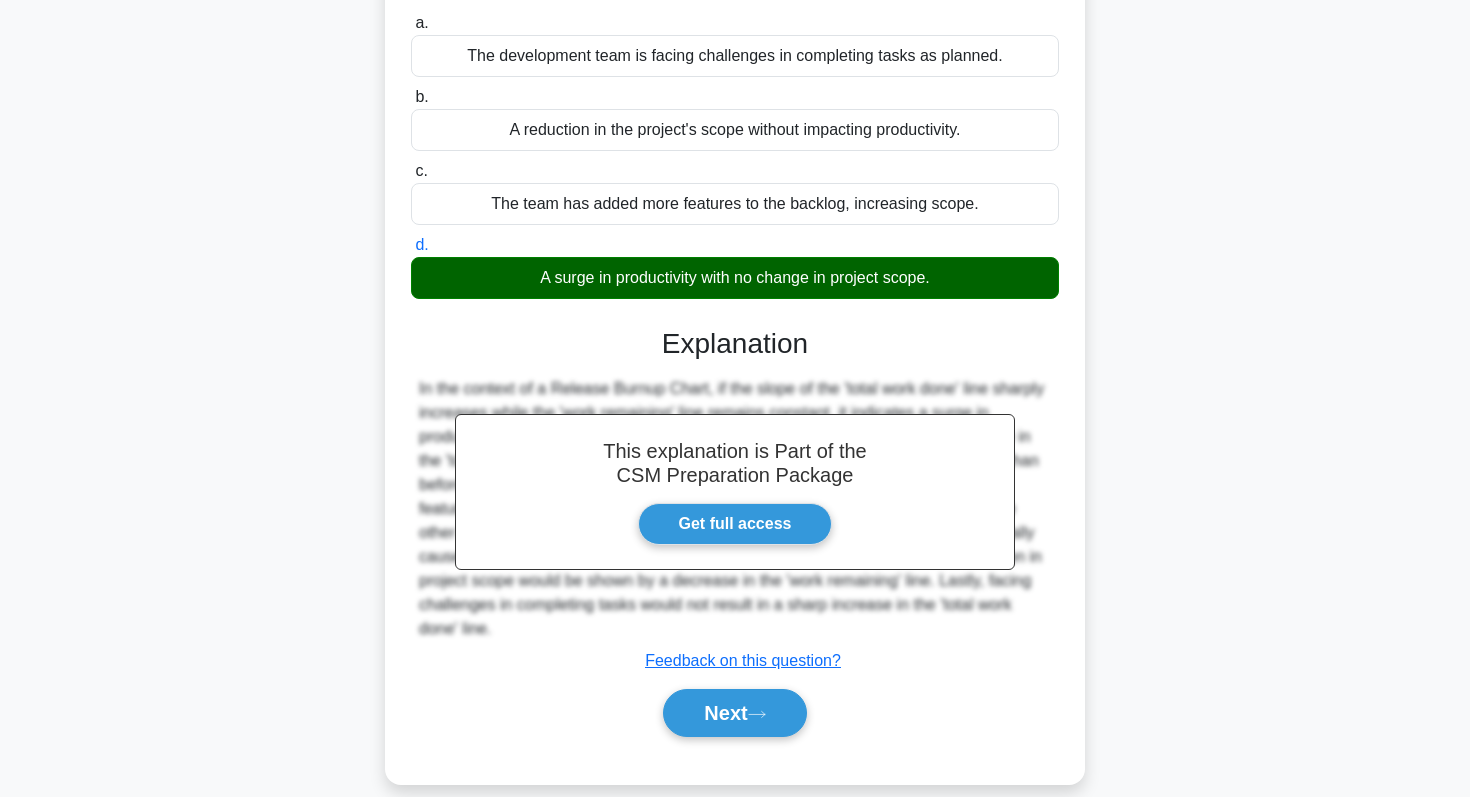 scroll, scrollTop: 239, scrollLeft: 0, axis: vertical 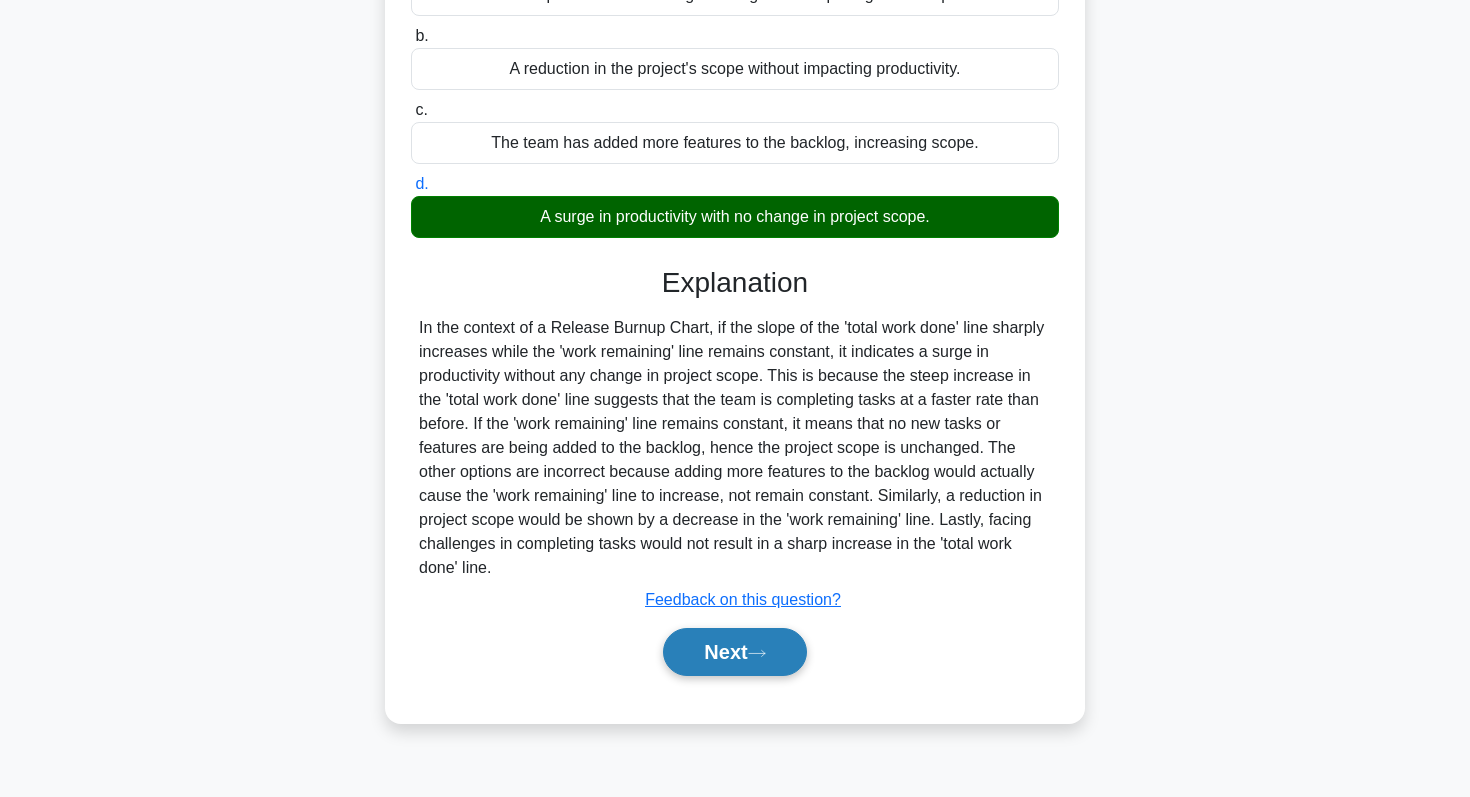 click on "Next" at bounding box center [734, 652] 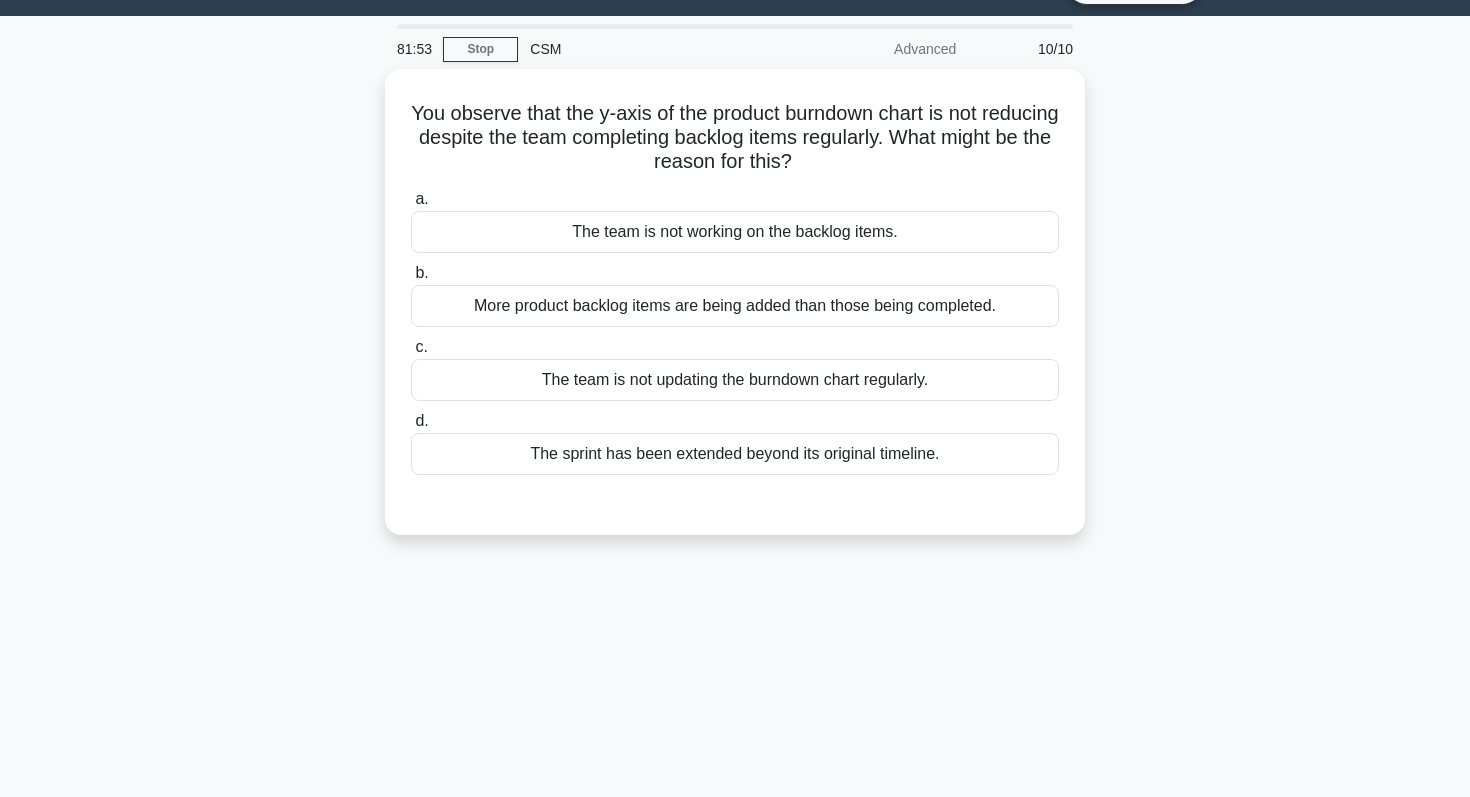 scroll, scrollTop: 0, scrollLeft: 0, axis: both 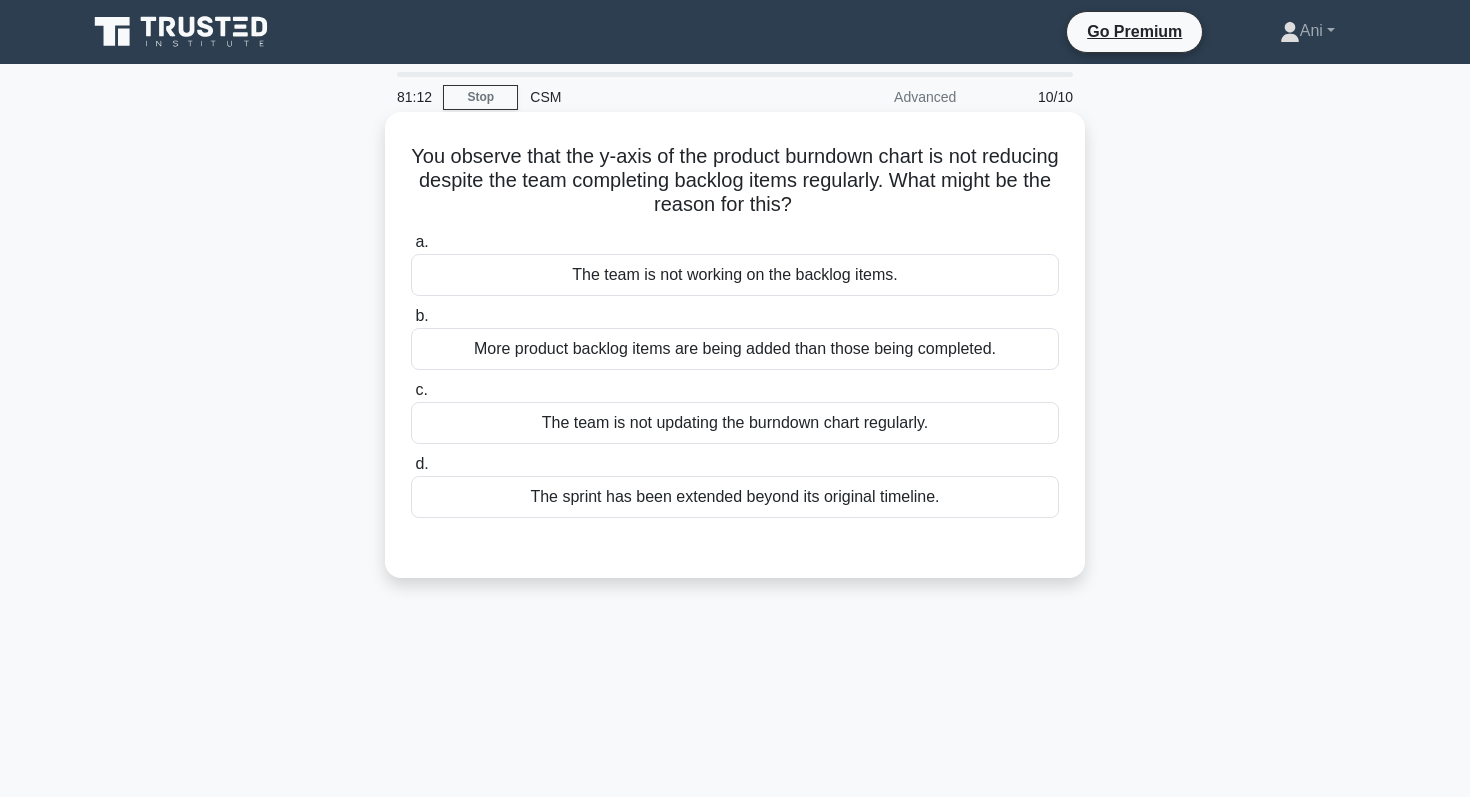 click on "The team is not updating the burndown chart regularly." at bounding box center (735, 423) 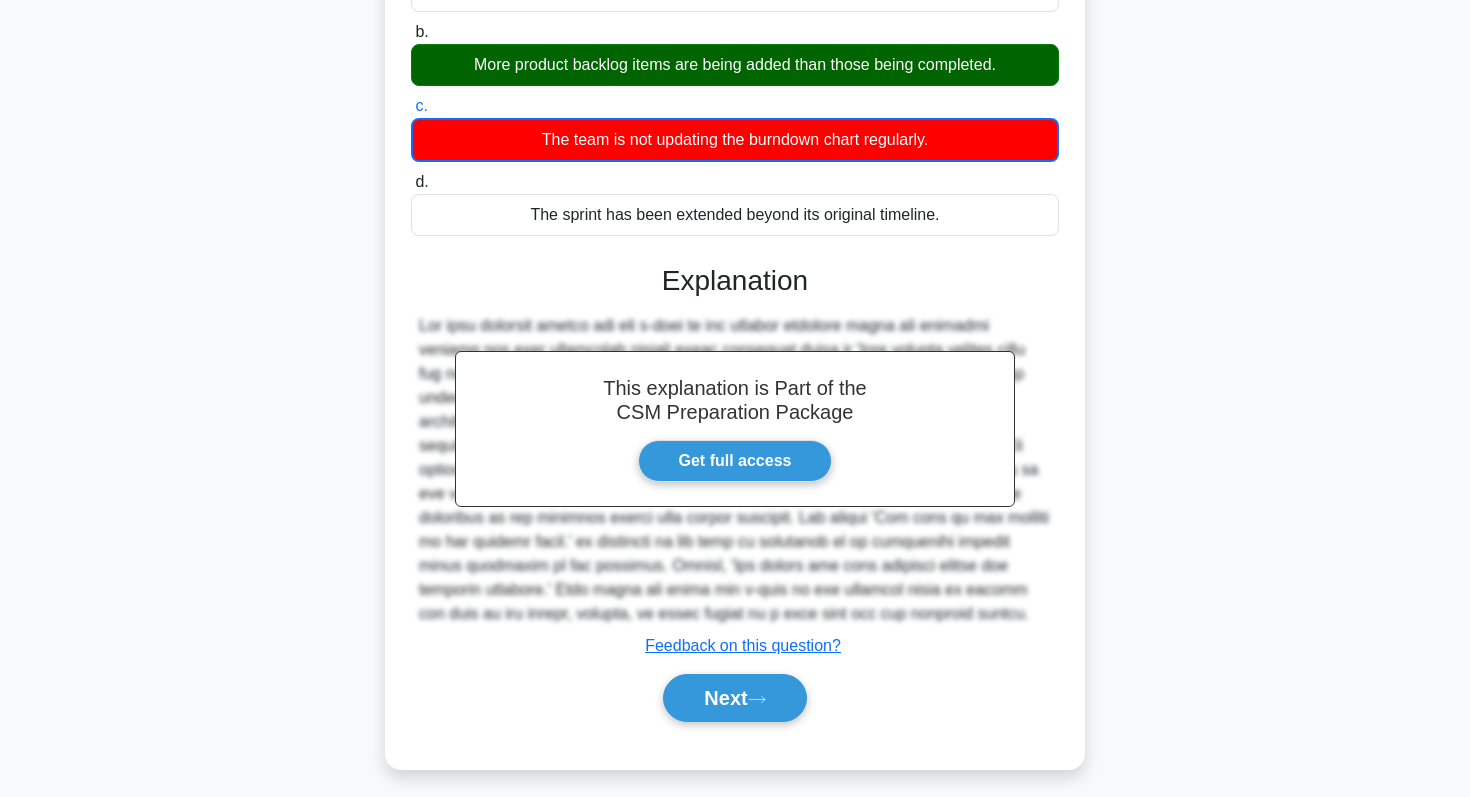 scroll, scrollTop: 294, scrollLeft: 0, axis: vertical 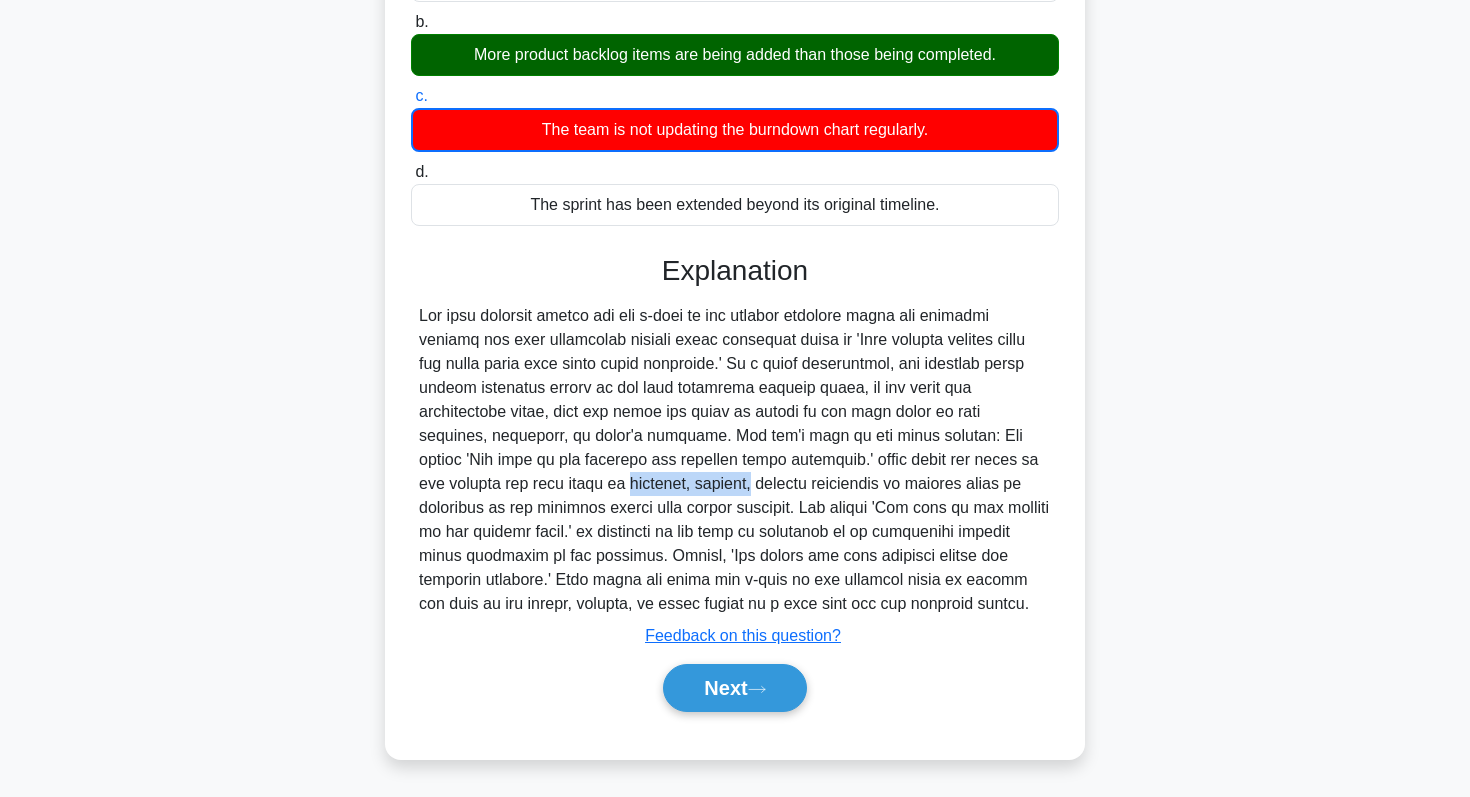drag, startPoint x: 507, startPoint y: 490, endPoint x: 632, endPoint y: 478, distance: 125.57468 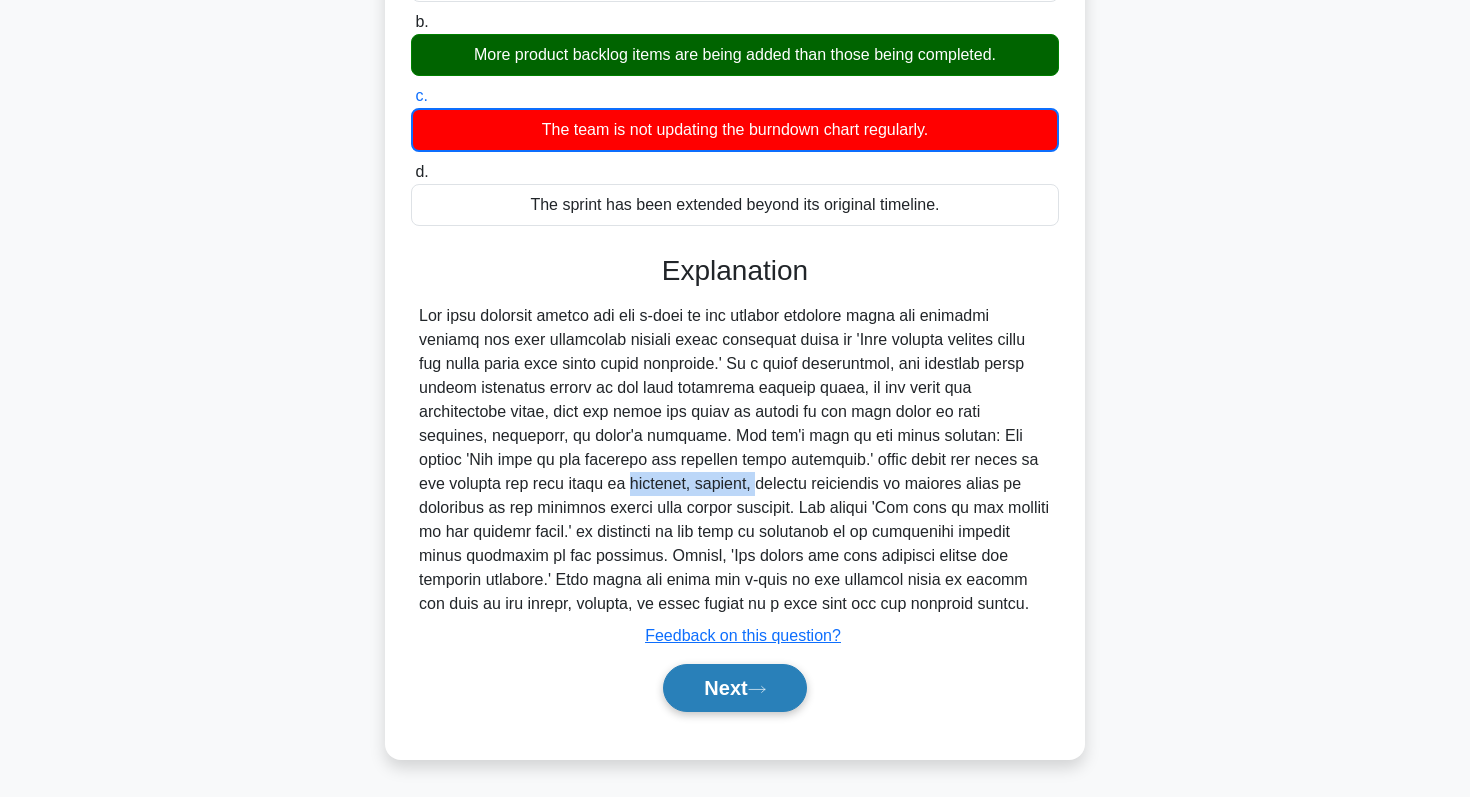 click on "Next" at bounding box center (734, 688) 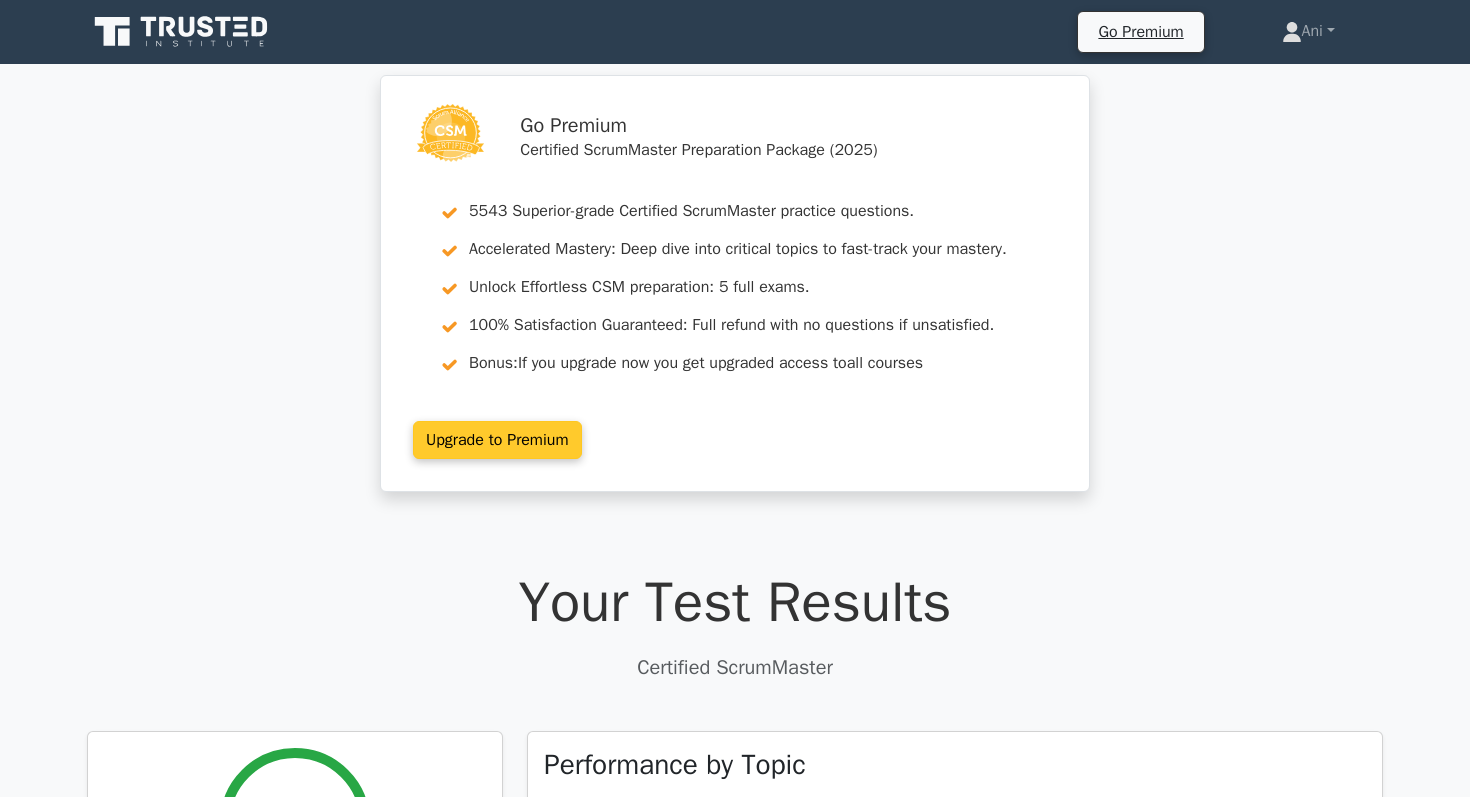 scroll, scrollTop: 0, scrollLeft: 0, axis: both 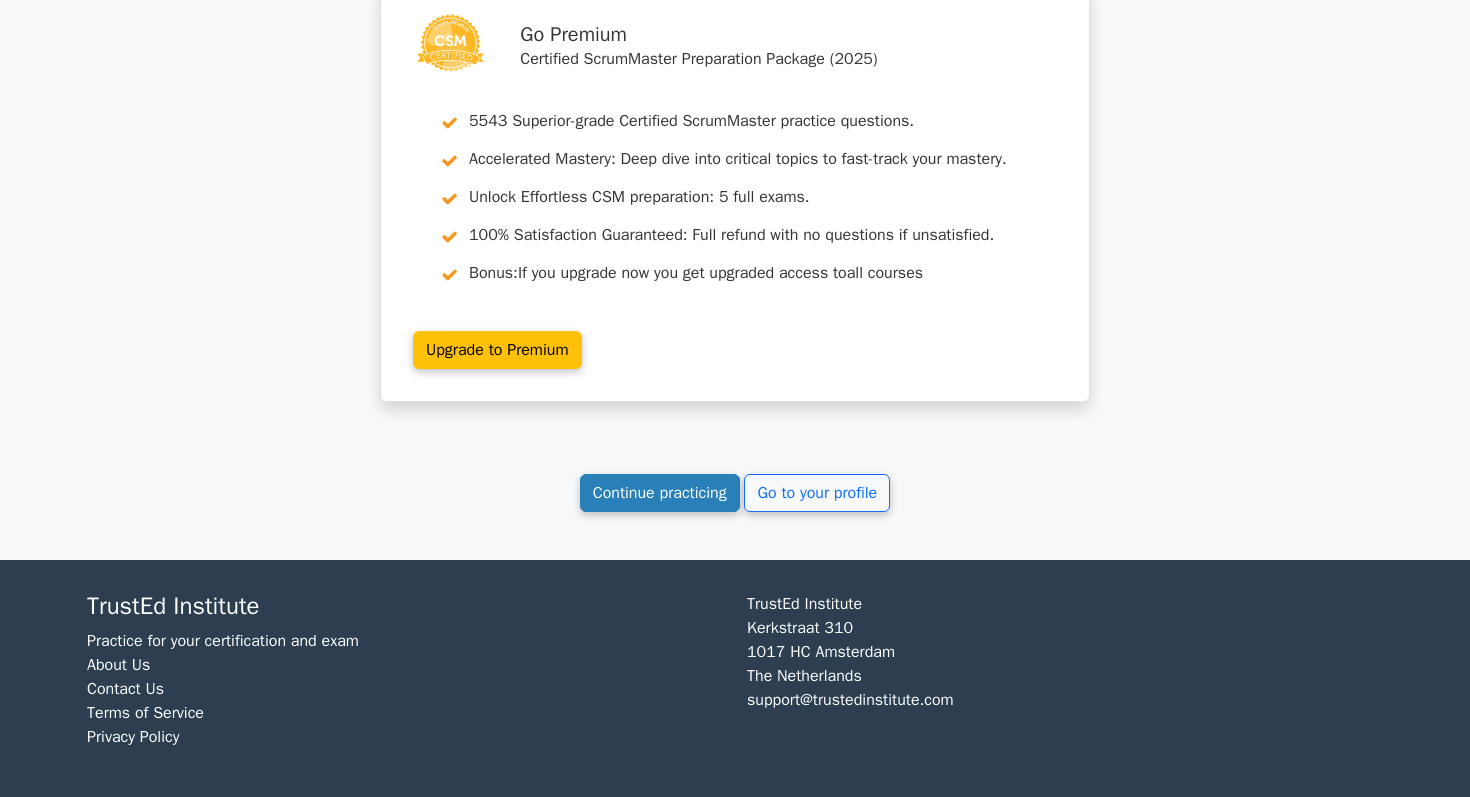 click on "Continue practicing" at bounding box center [660, 493] 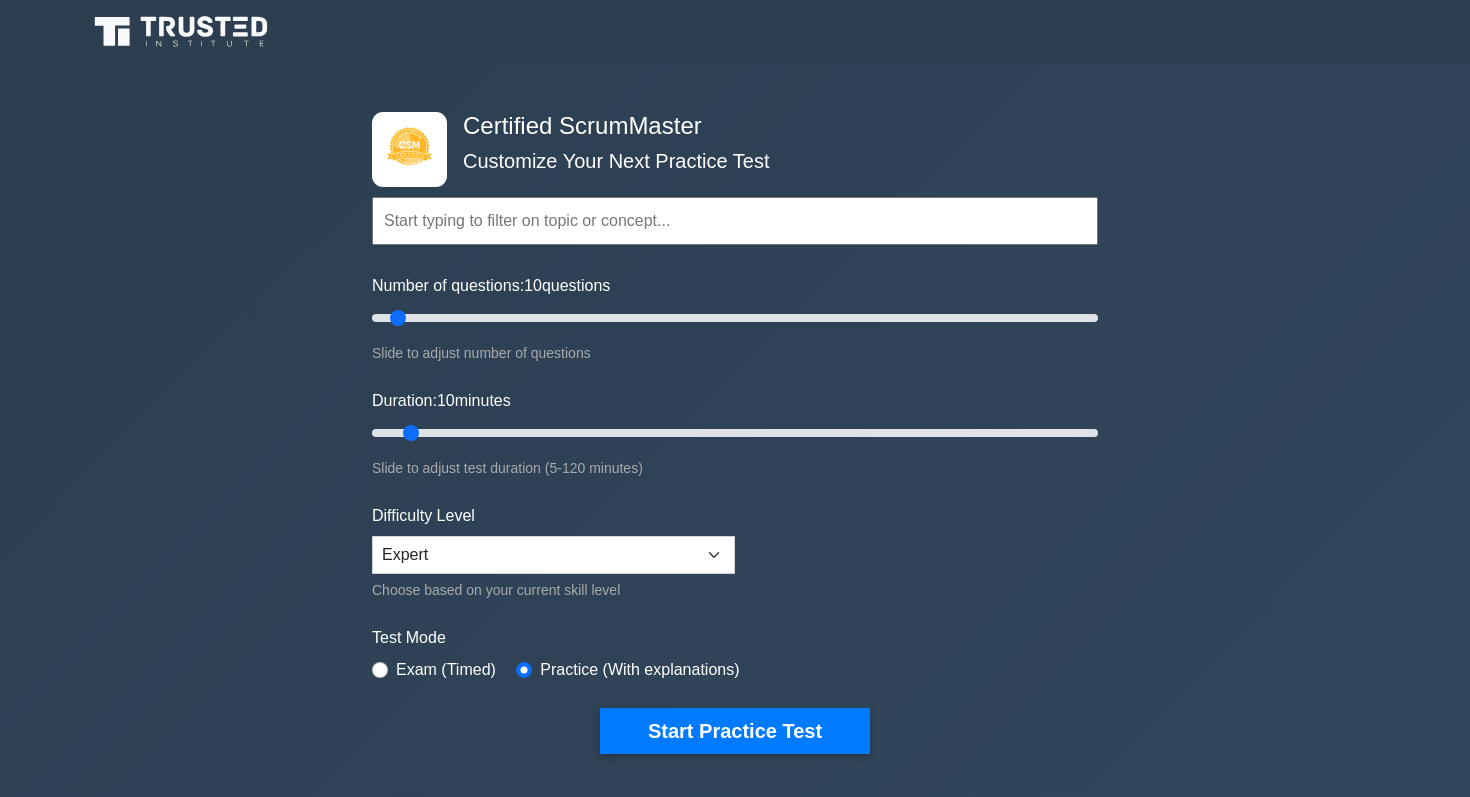 scroll, scrollTop: 0, scrollLeft: 0, axis: both 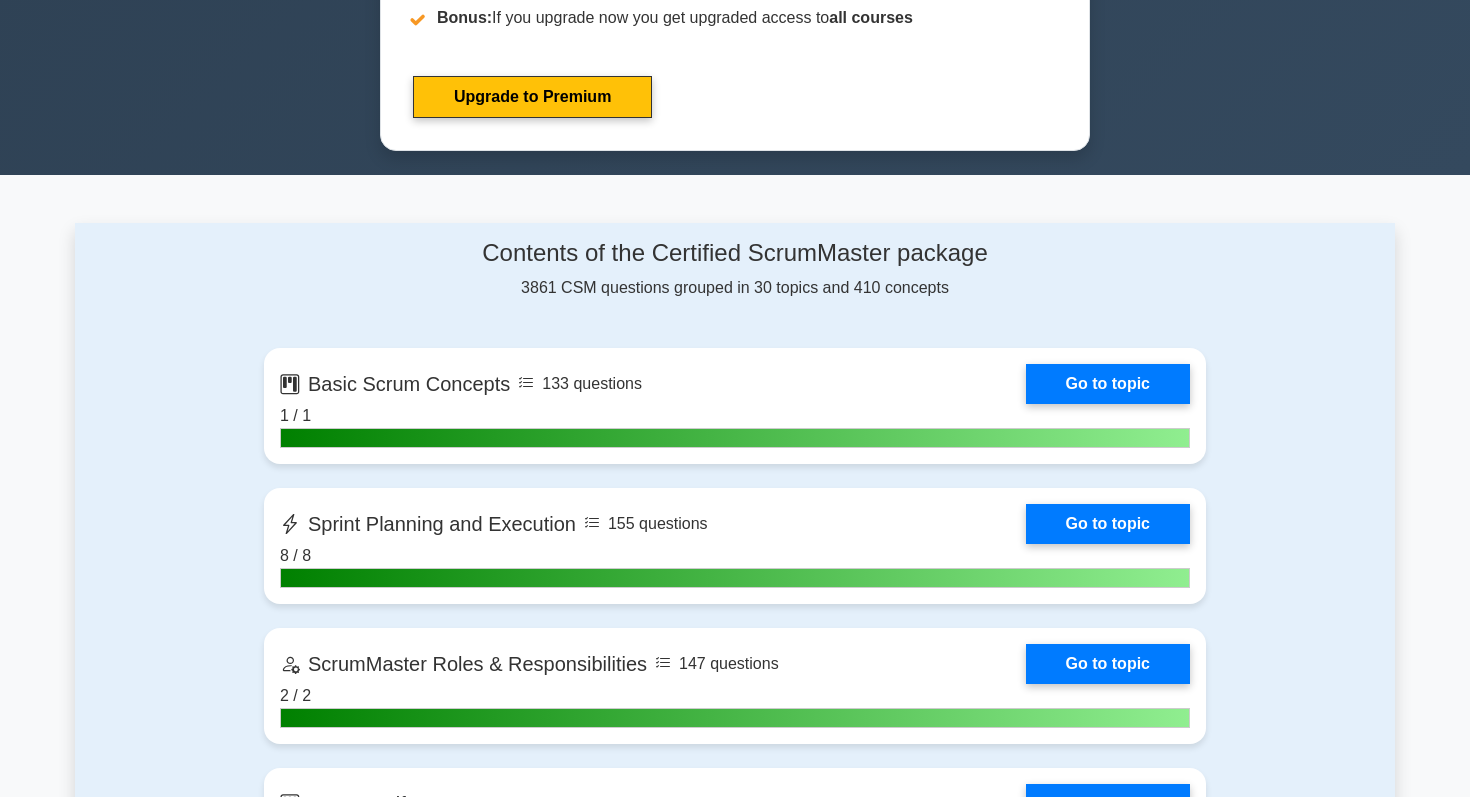 click on "Contents of the Certified ScrumMaster package
3861 CSM questions grouped in 30 topics and 410 concepts" at bounding box center (735, 269) 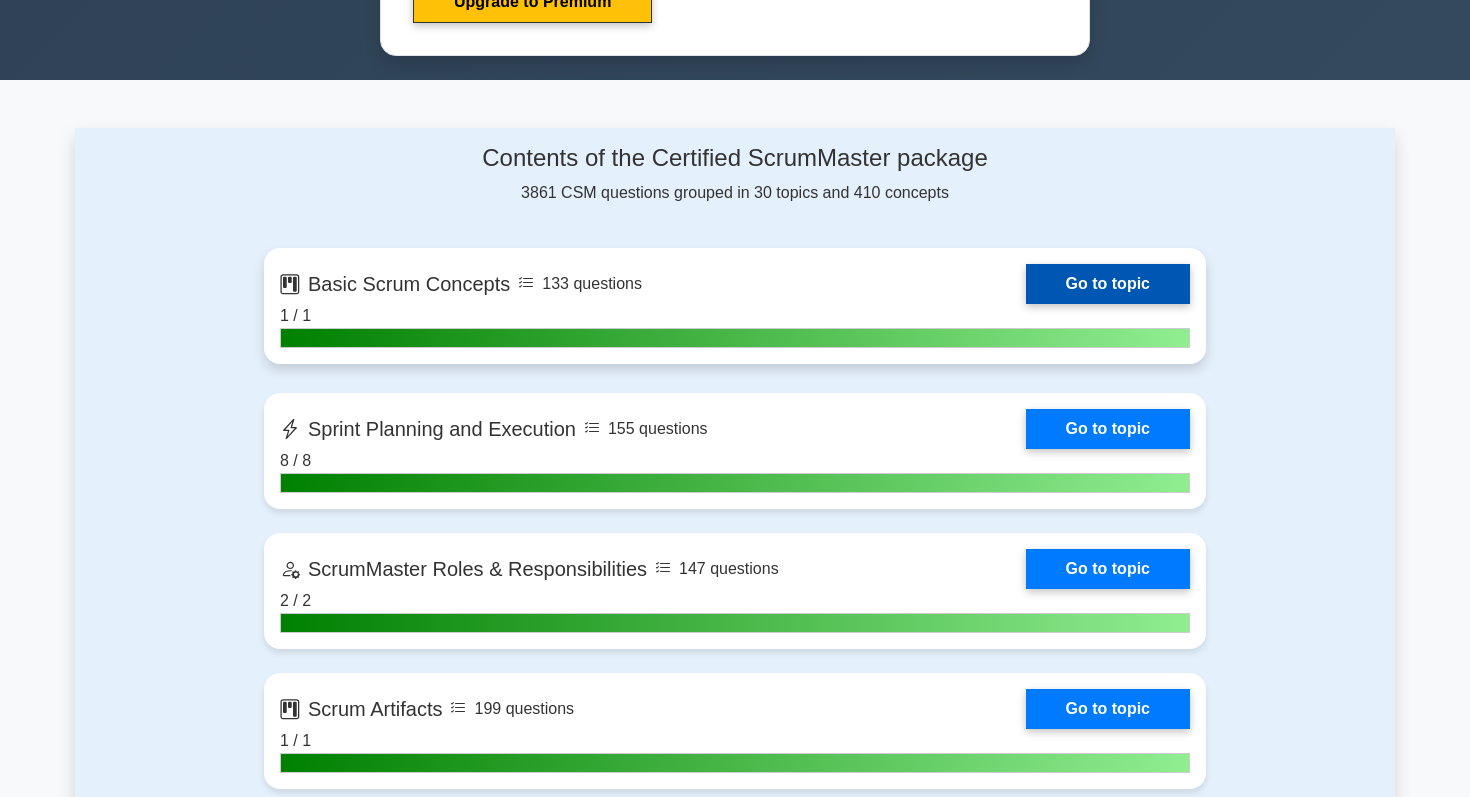 scroll, scrollTop: 1179, scrollLeft: 0, axis: vertical 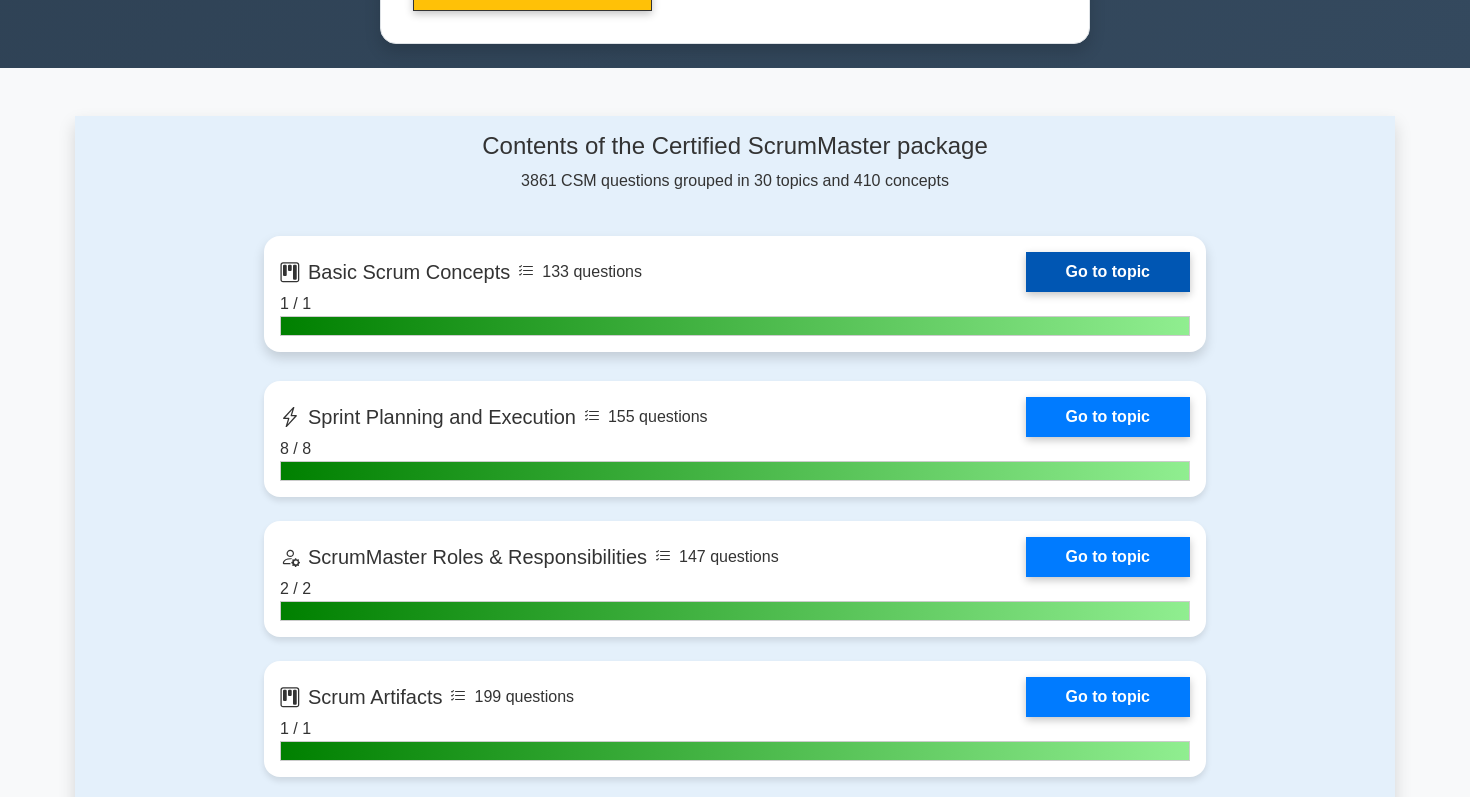 click on "Go to topic" at bounding box center (1108, 272) 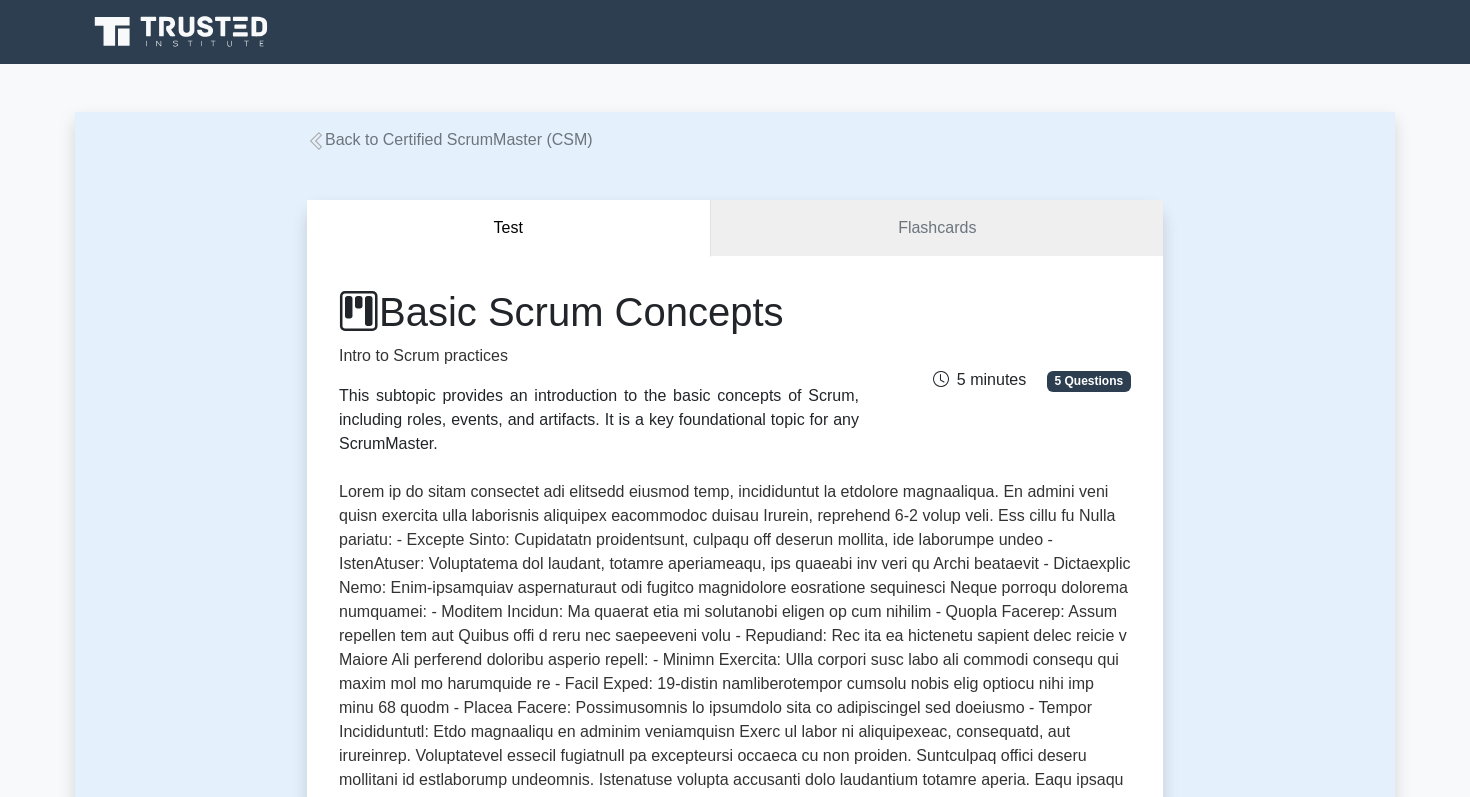 scroll, scrollTop: 0, scrollLeft: 0, axis: both 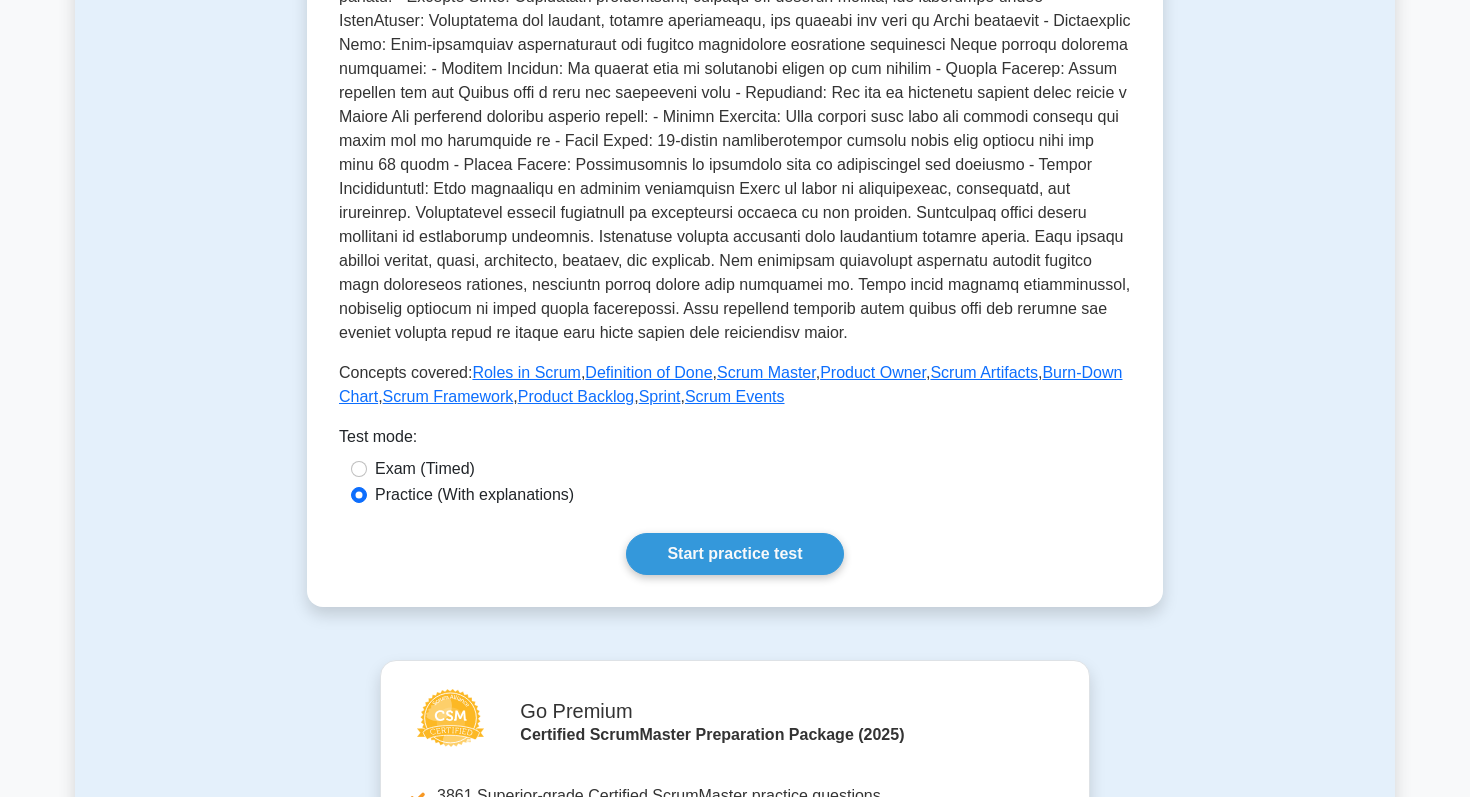click on "Exam (Timed)" at bounding box center (425, 469) 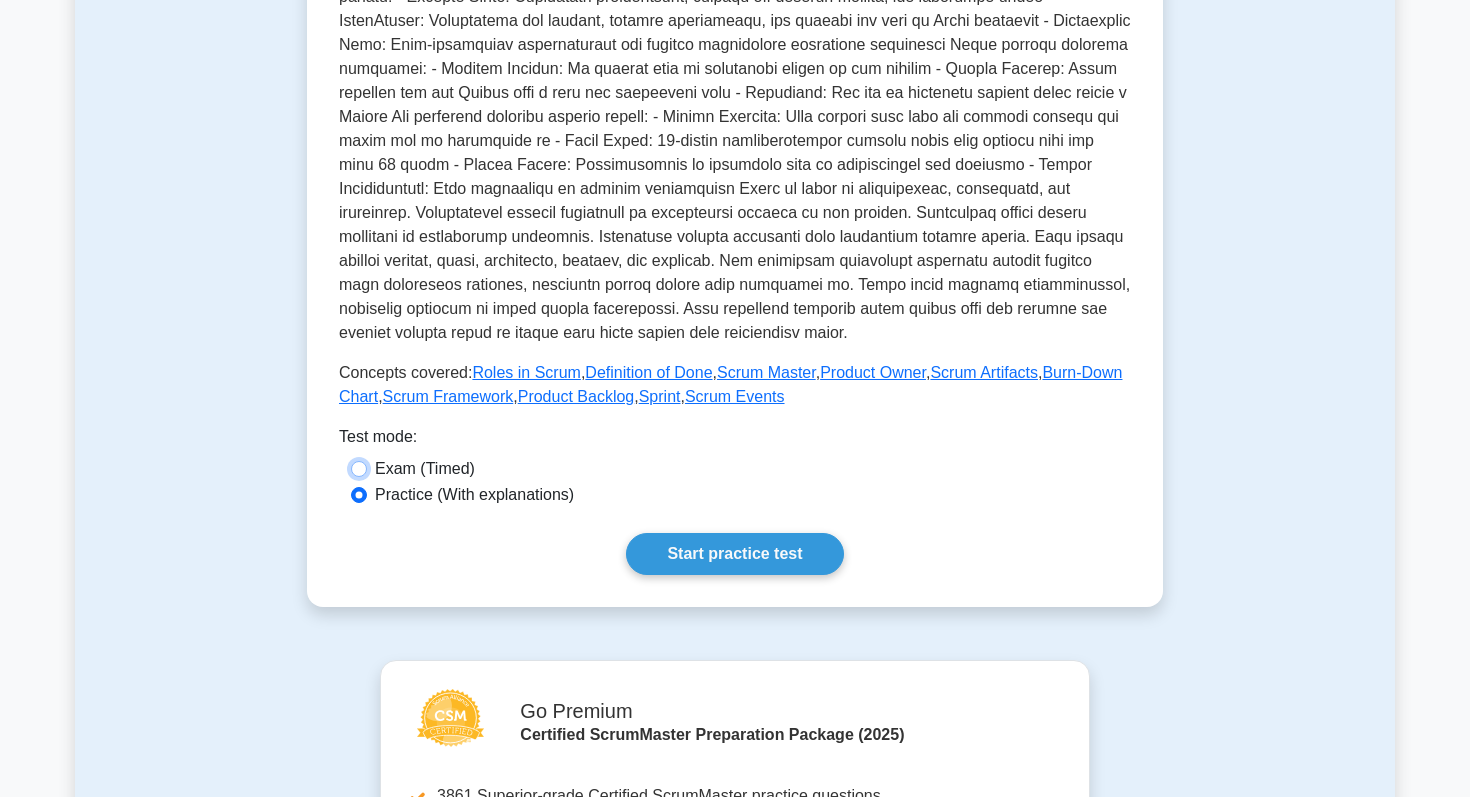 click on "Exam (Timed)" at bounding box center [359, 469] 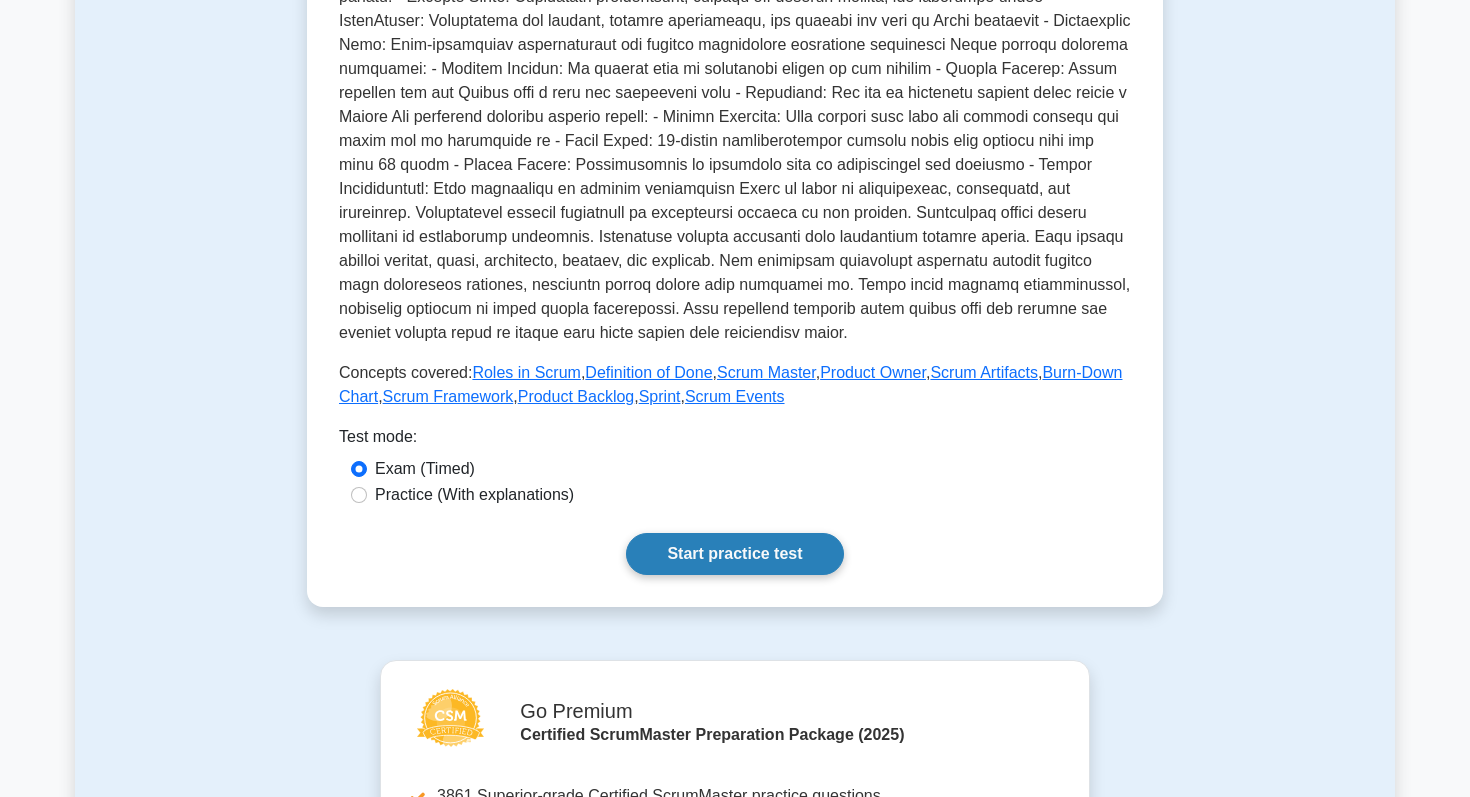 click on "Start practice test" at bounding box center [734, 554] 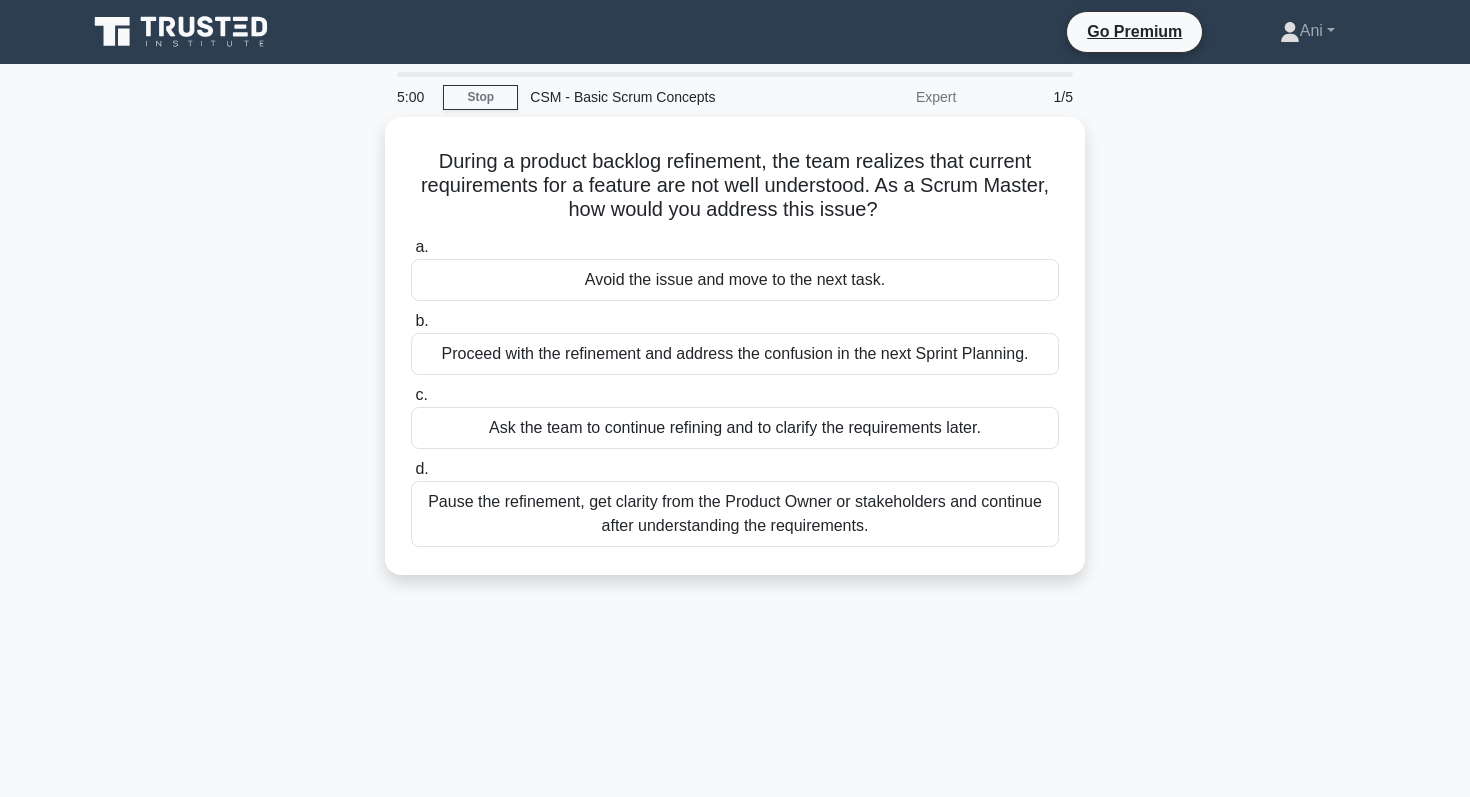 scroll, scrollTop: 0, scrollLeft: 0, axis: both 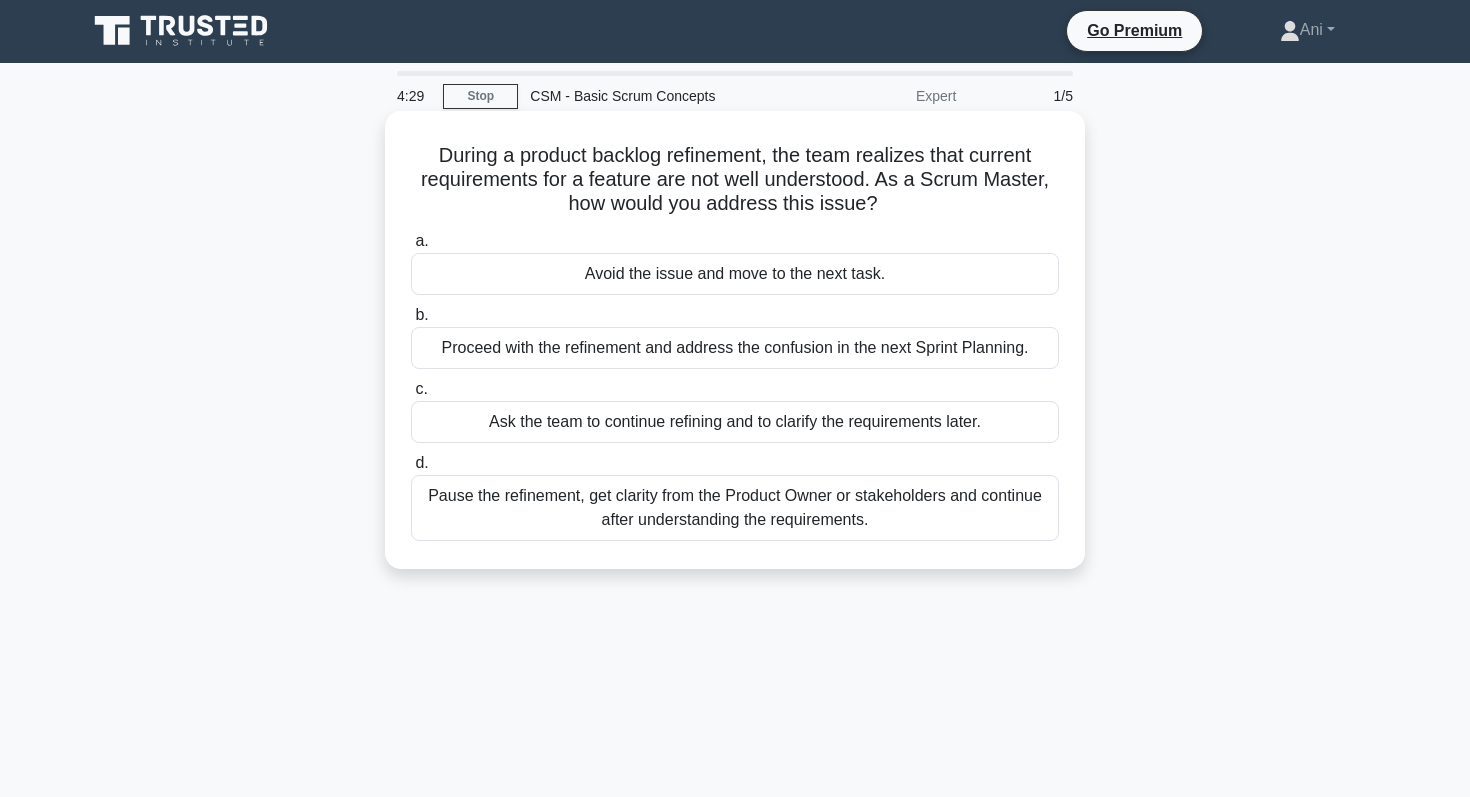 click on "Pause the refinement, get clarity from the Product Owner or stakeholders and continue after understanding the requirements." at bounding box center [735, 508] 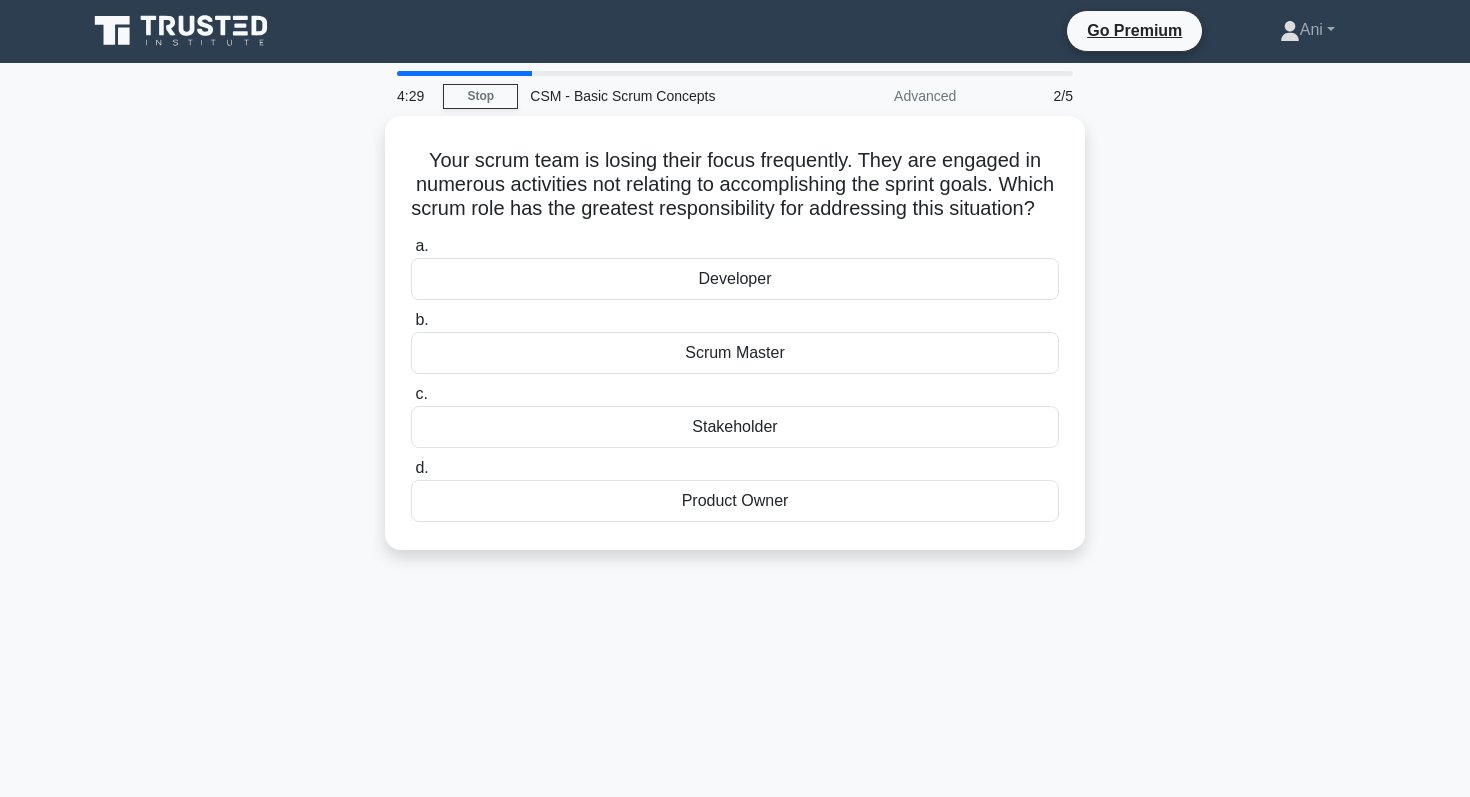 scroll, scrollTop: 0, scrollLeft: 0, axis: both 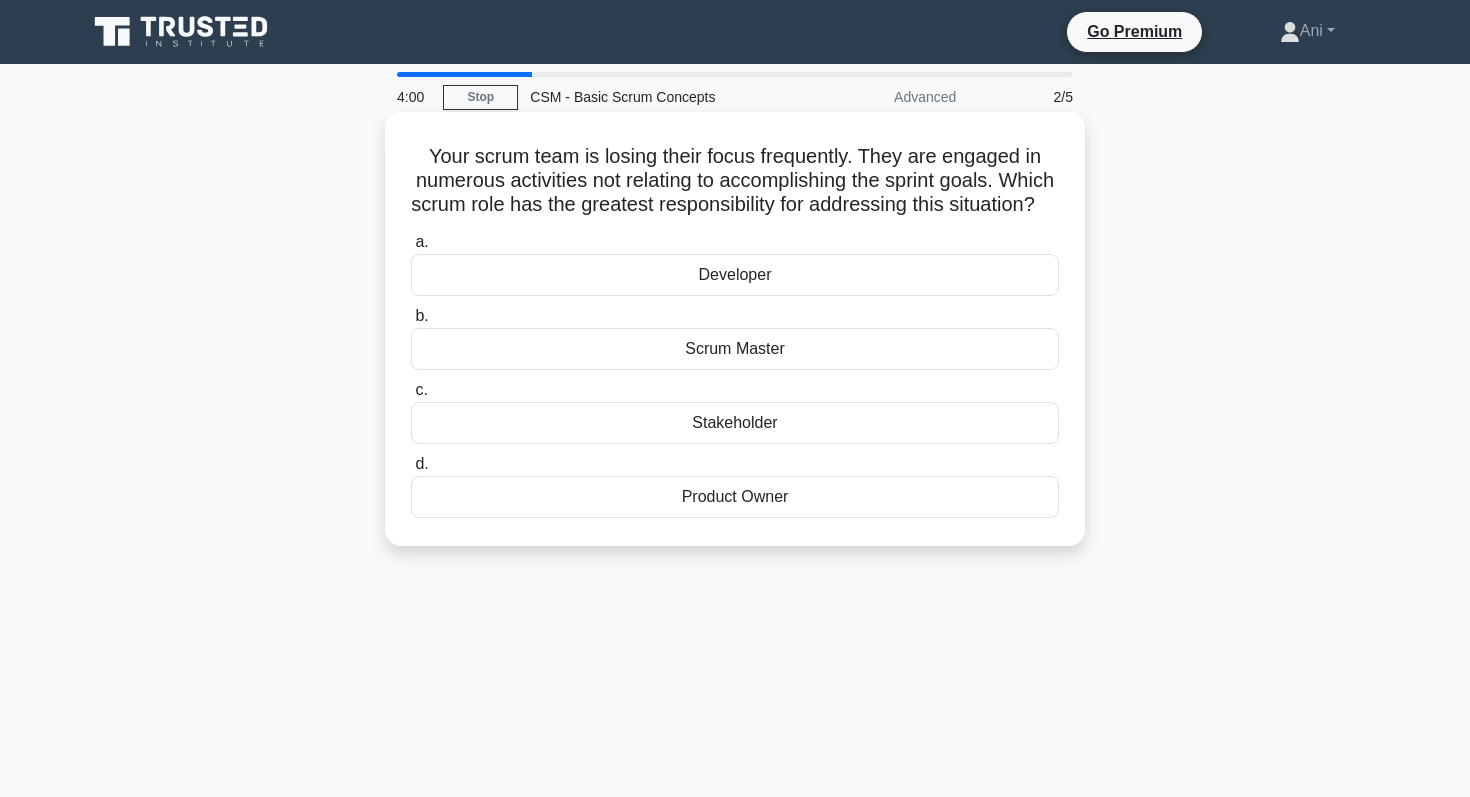 click on "Developer" at bounding box center (735, 275) 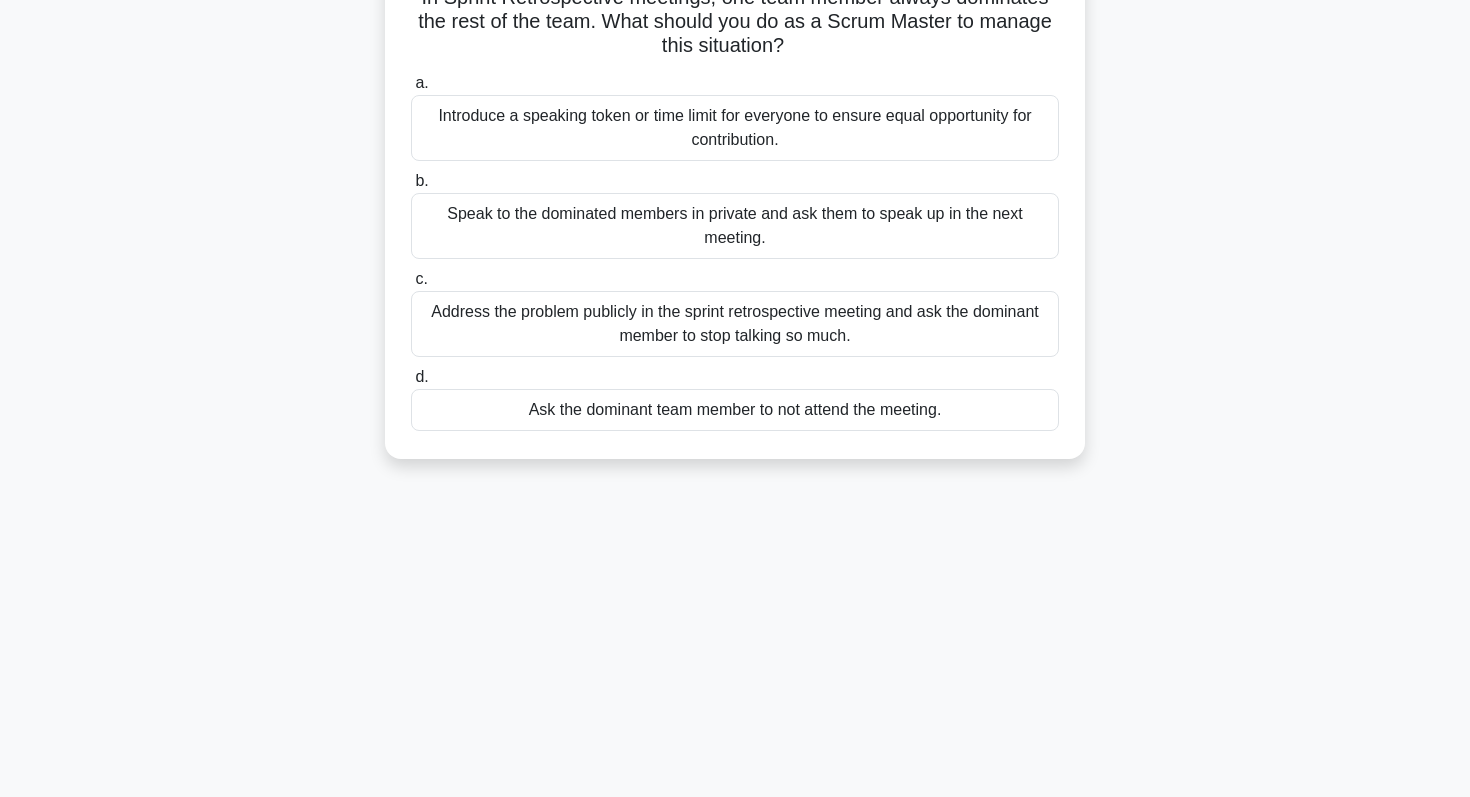 scroll, scrollTop: 154, scrollLeft: 0, axis: vertical 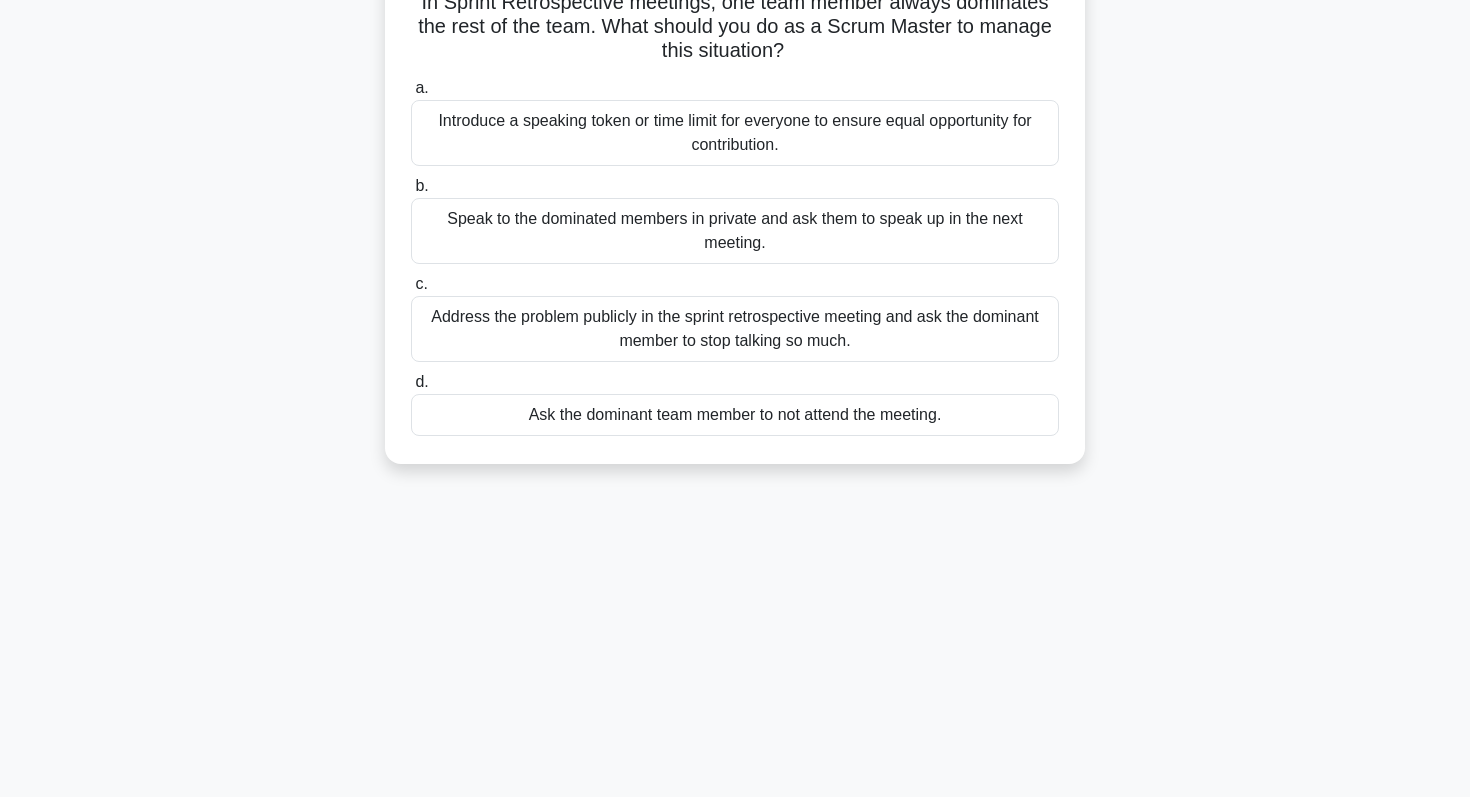 click on "Speak to the dominated members in private and ask them to speak up in the next meeting." at bounding box center (735, 231) 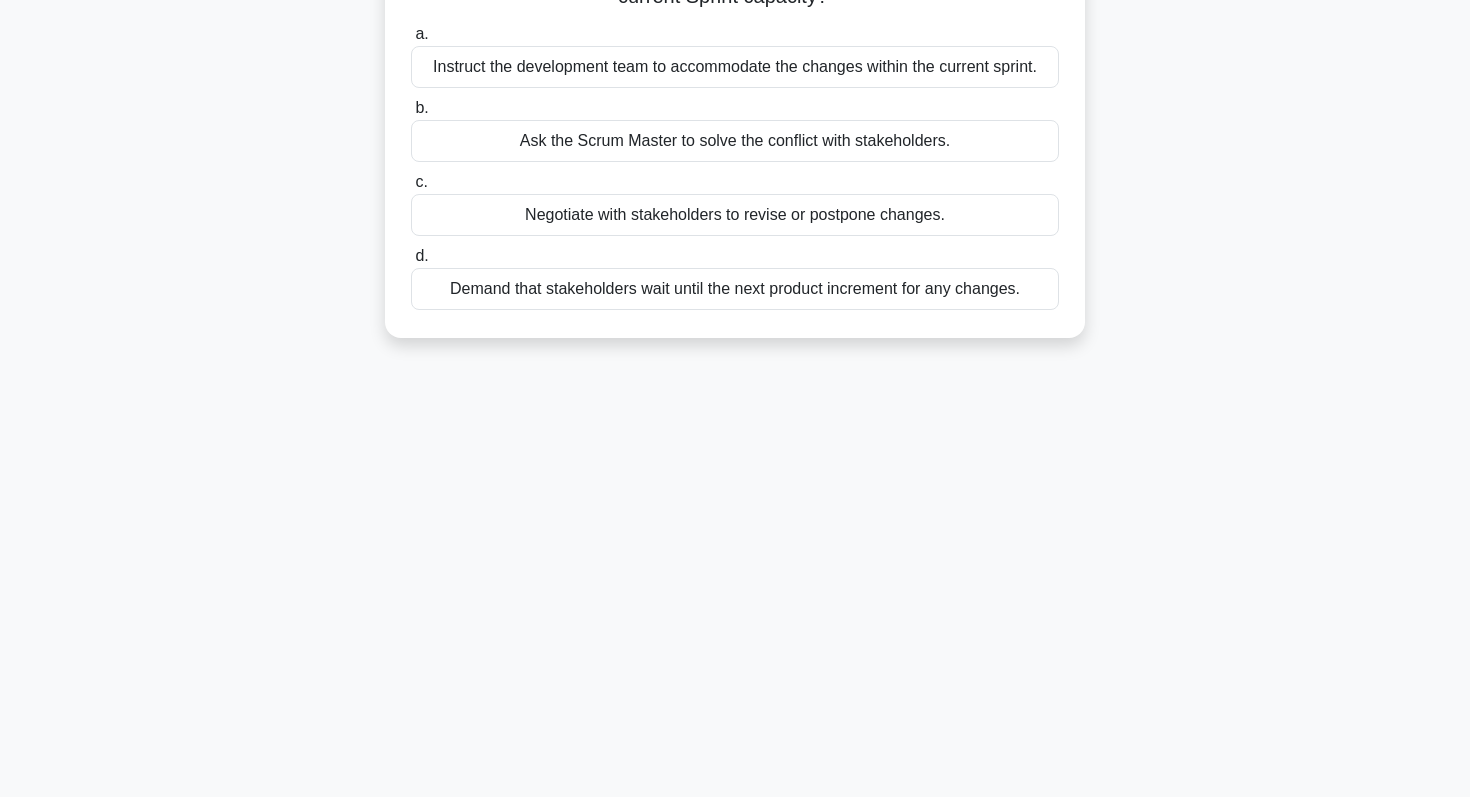 scroll, scrollTop: 209, scrollLeft: 0, axis: vertical 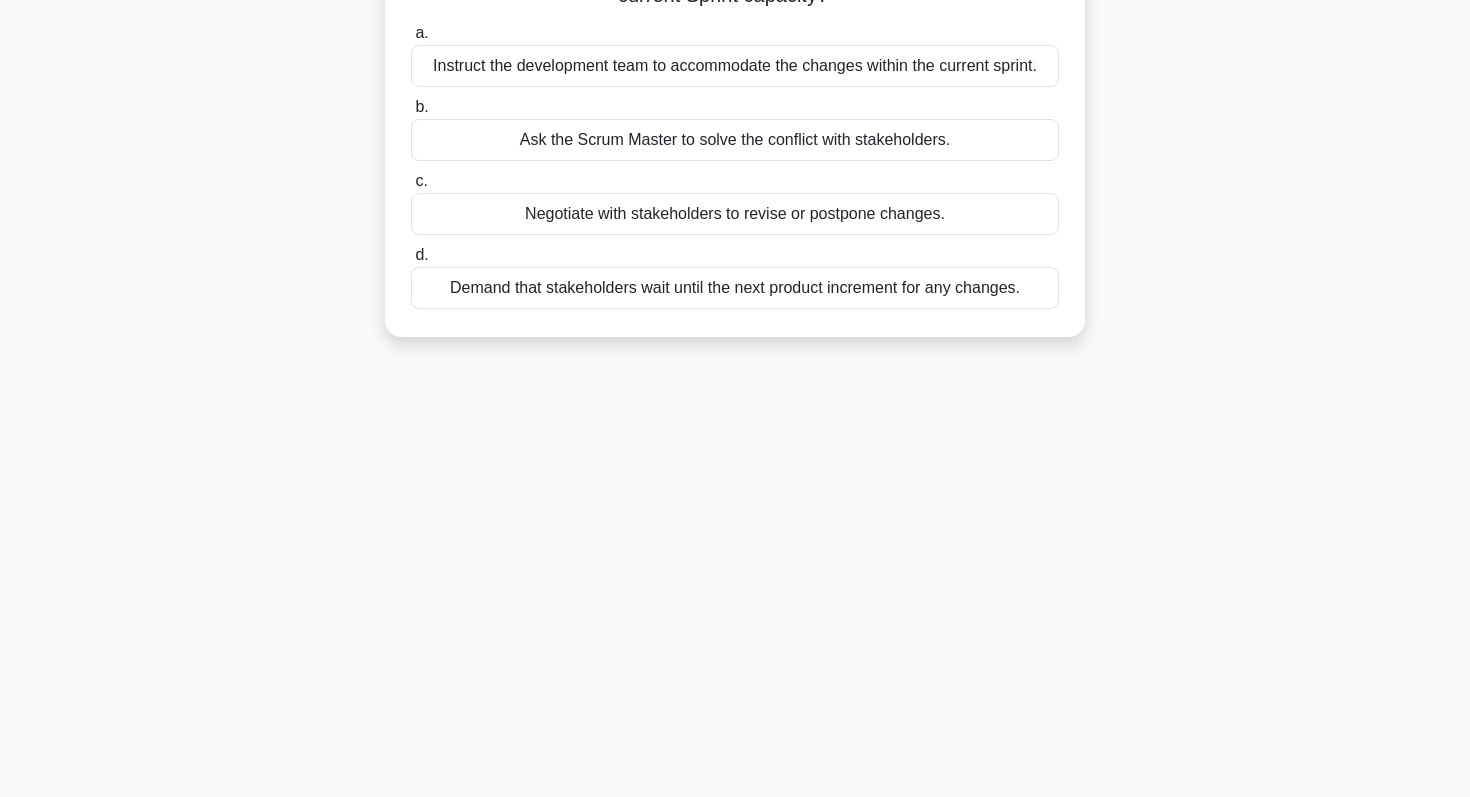 click on "Demand that stakeholders wait until the next product increment for any changes." at bounding box center [735, 288] 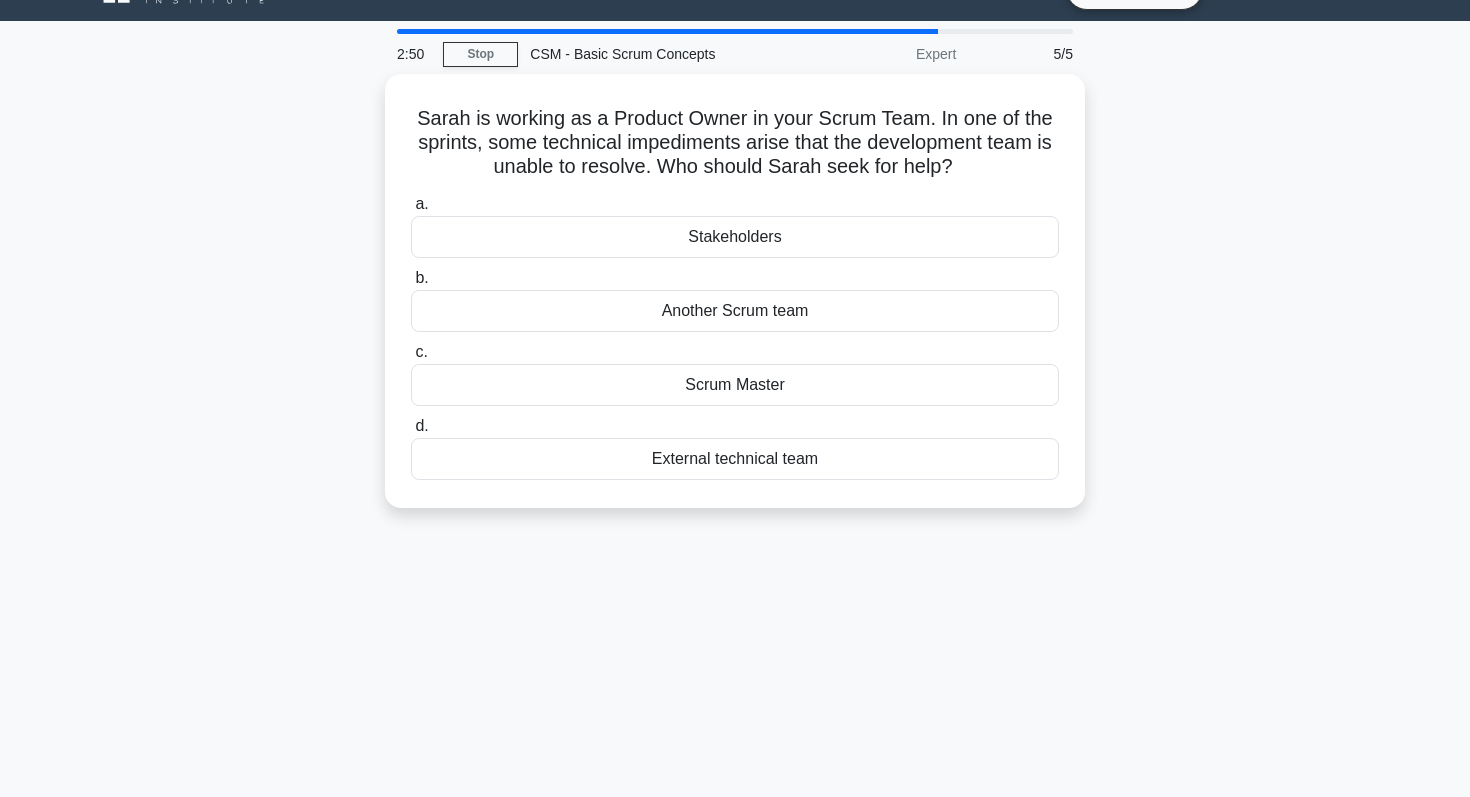 scroll, scrollTop: 0, scrollLeft: 0, axis: both 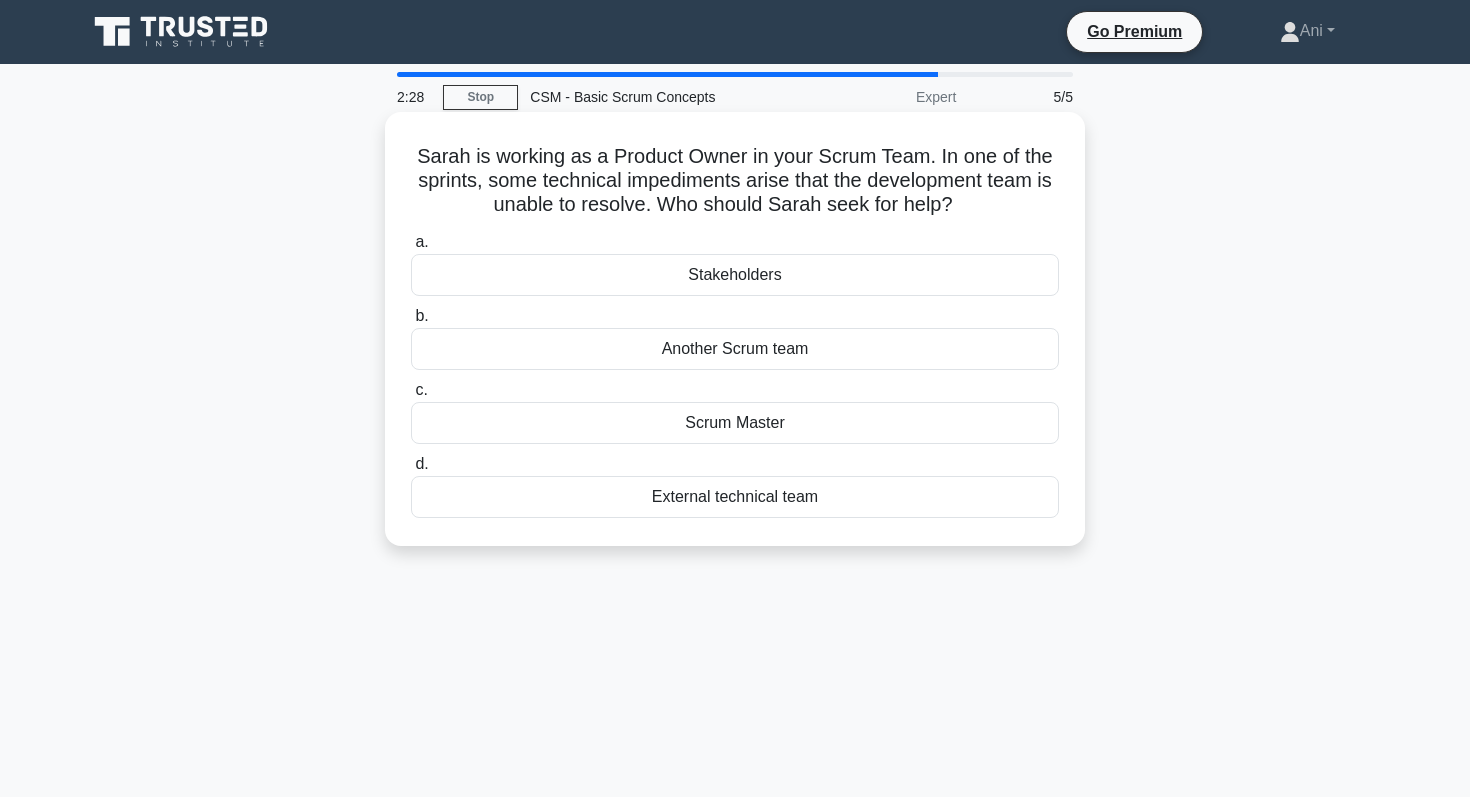 drag, startPoint x: 819, startPoint y: 402, endPoint x: 824, endPoint y: 418, distance: 16.763054 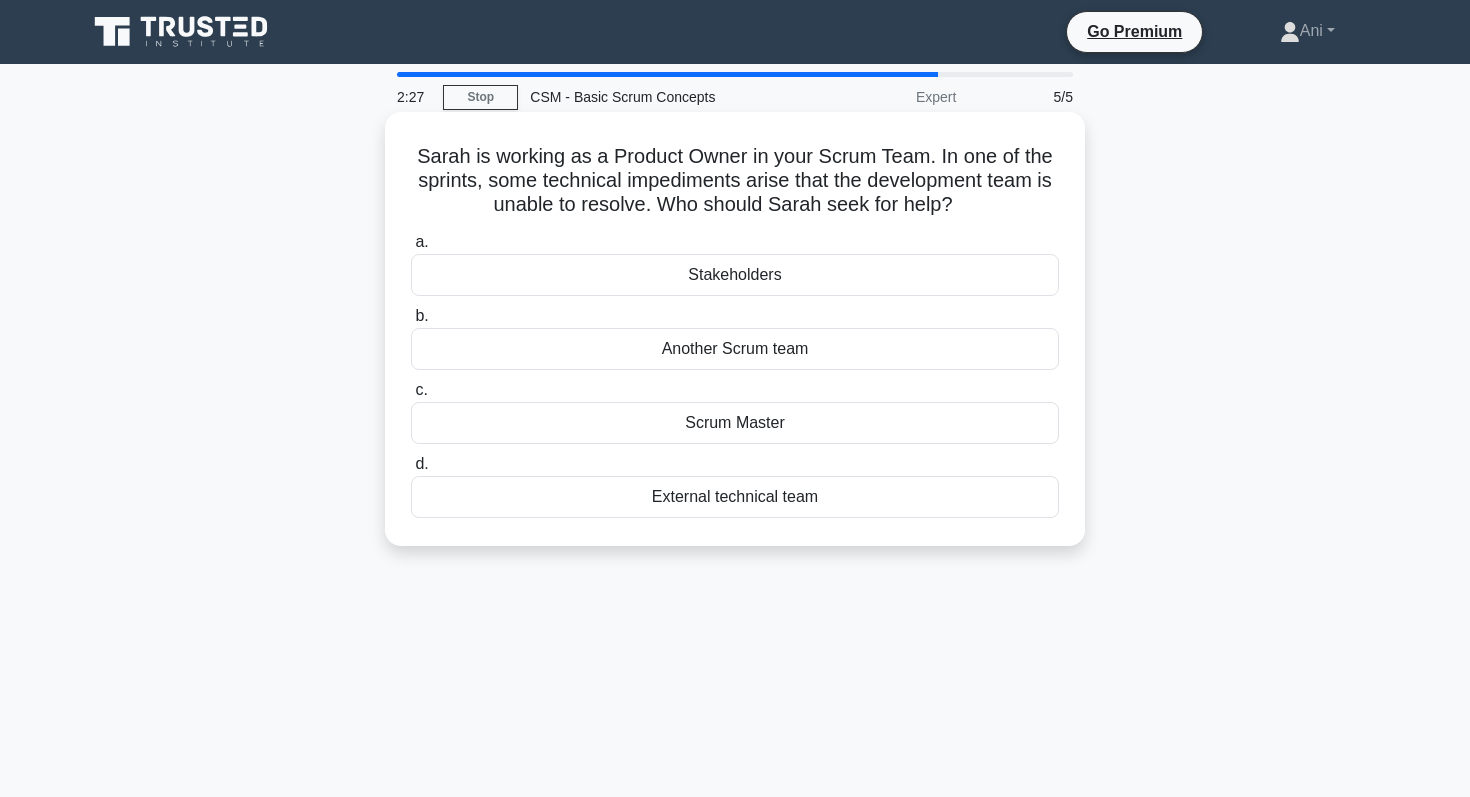 click on "Scrum Master" at bounding box center (735, 423) 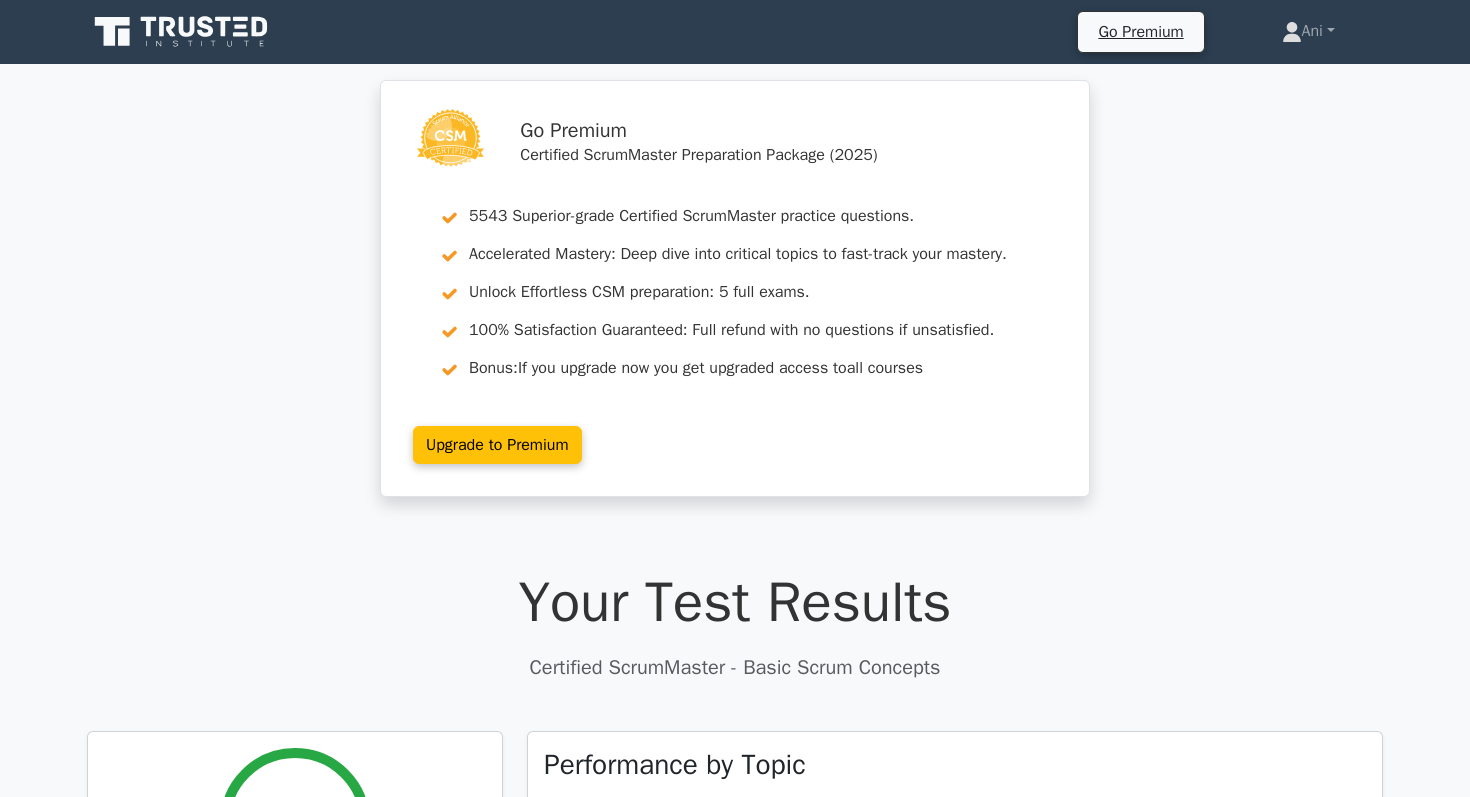 scroll, scrollTop: 0, scrollLeft: 0, axis: both 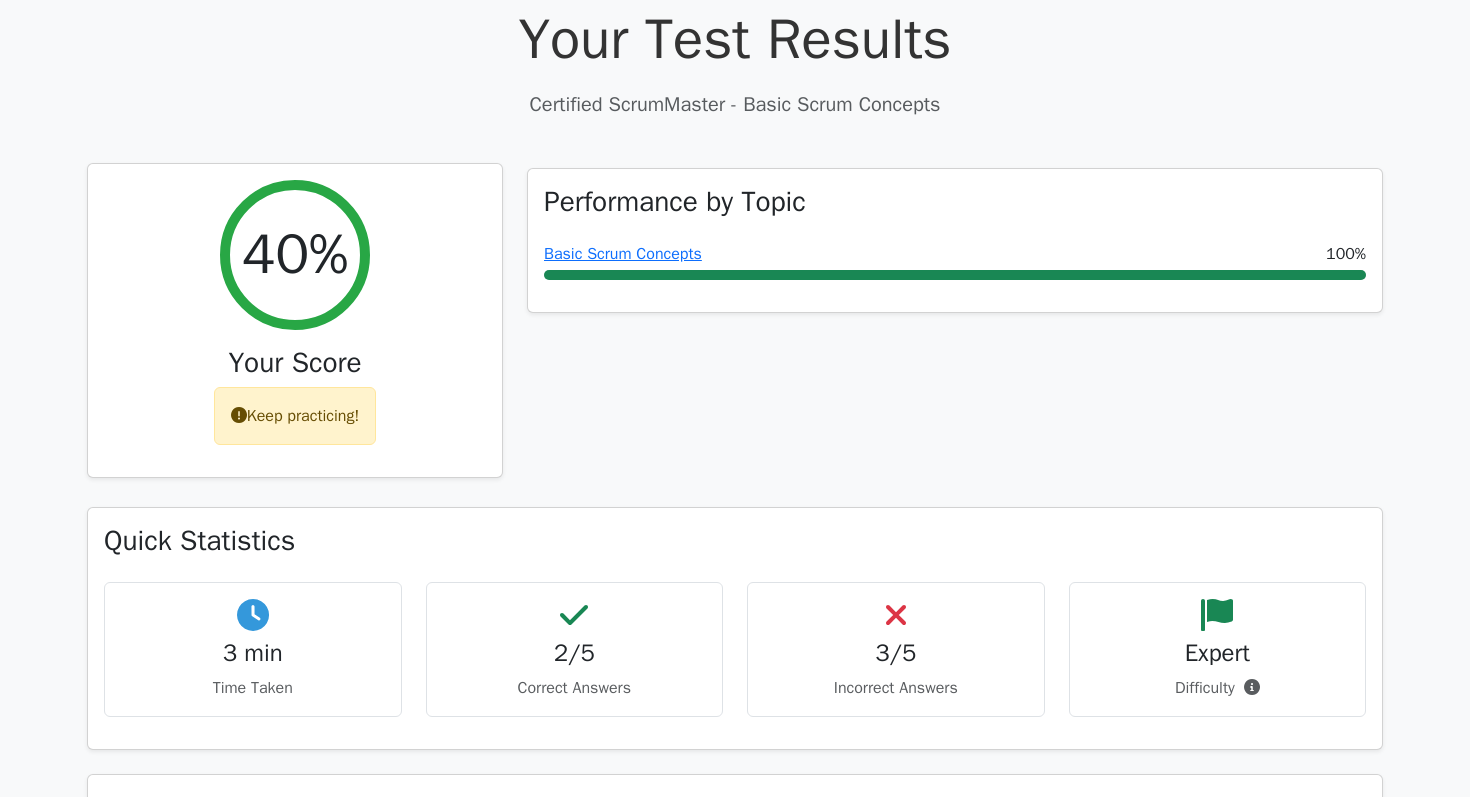 click on "40%" at bounding box center [295, 255] 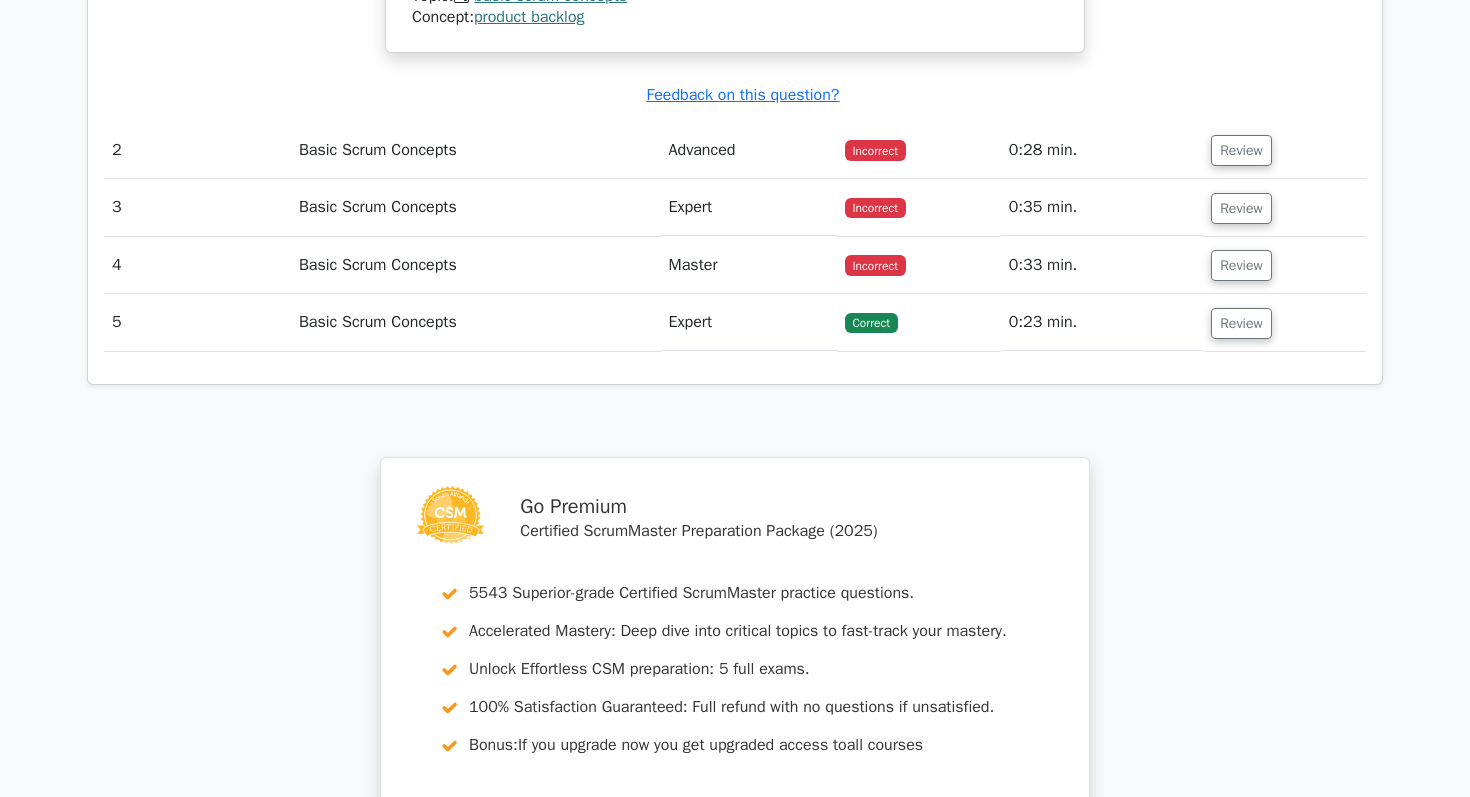scroll, scrollTop: 2245, scrollLeft: 0, axis: vertical 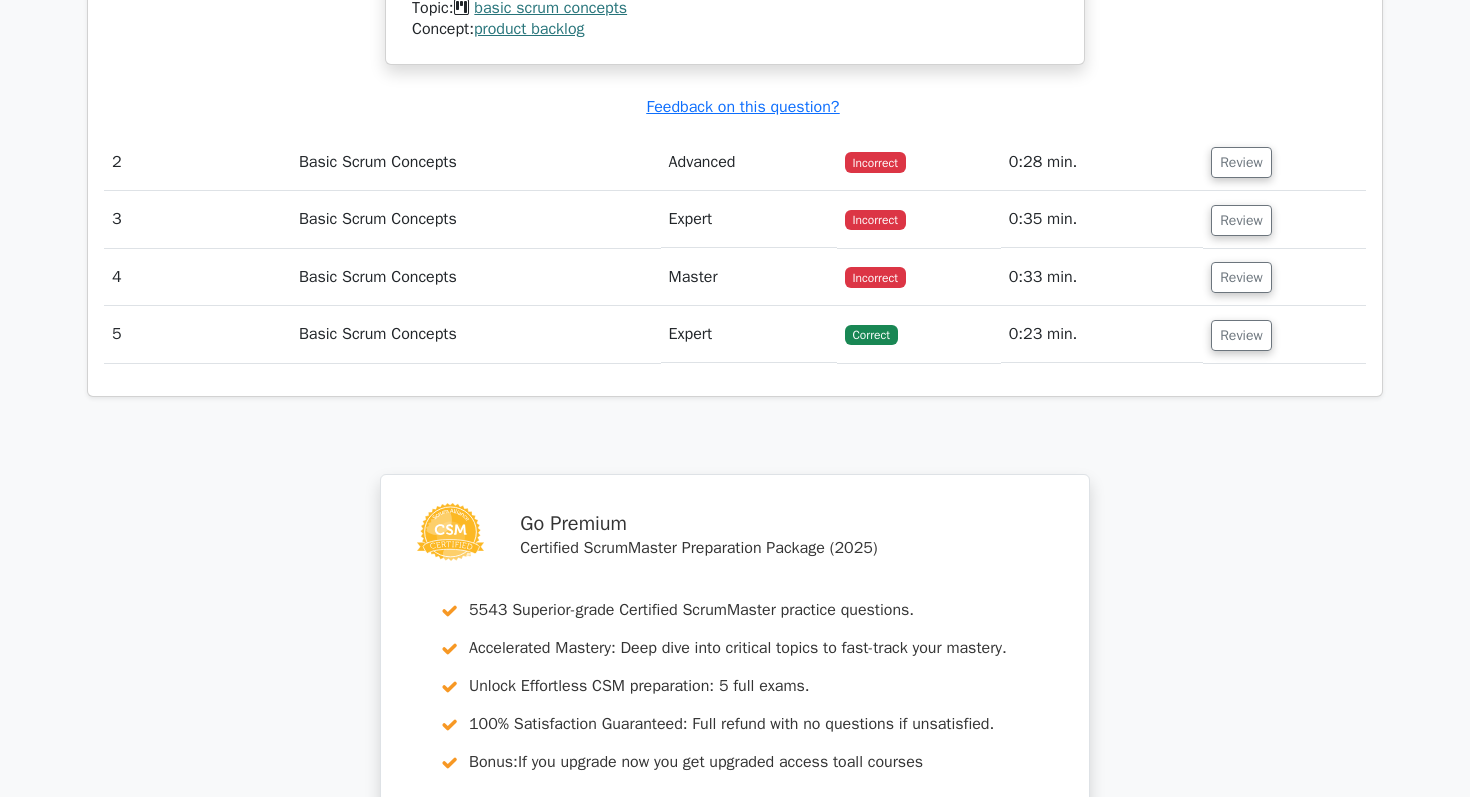 click on "Review" at bounding box center (1284, 162) 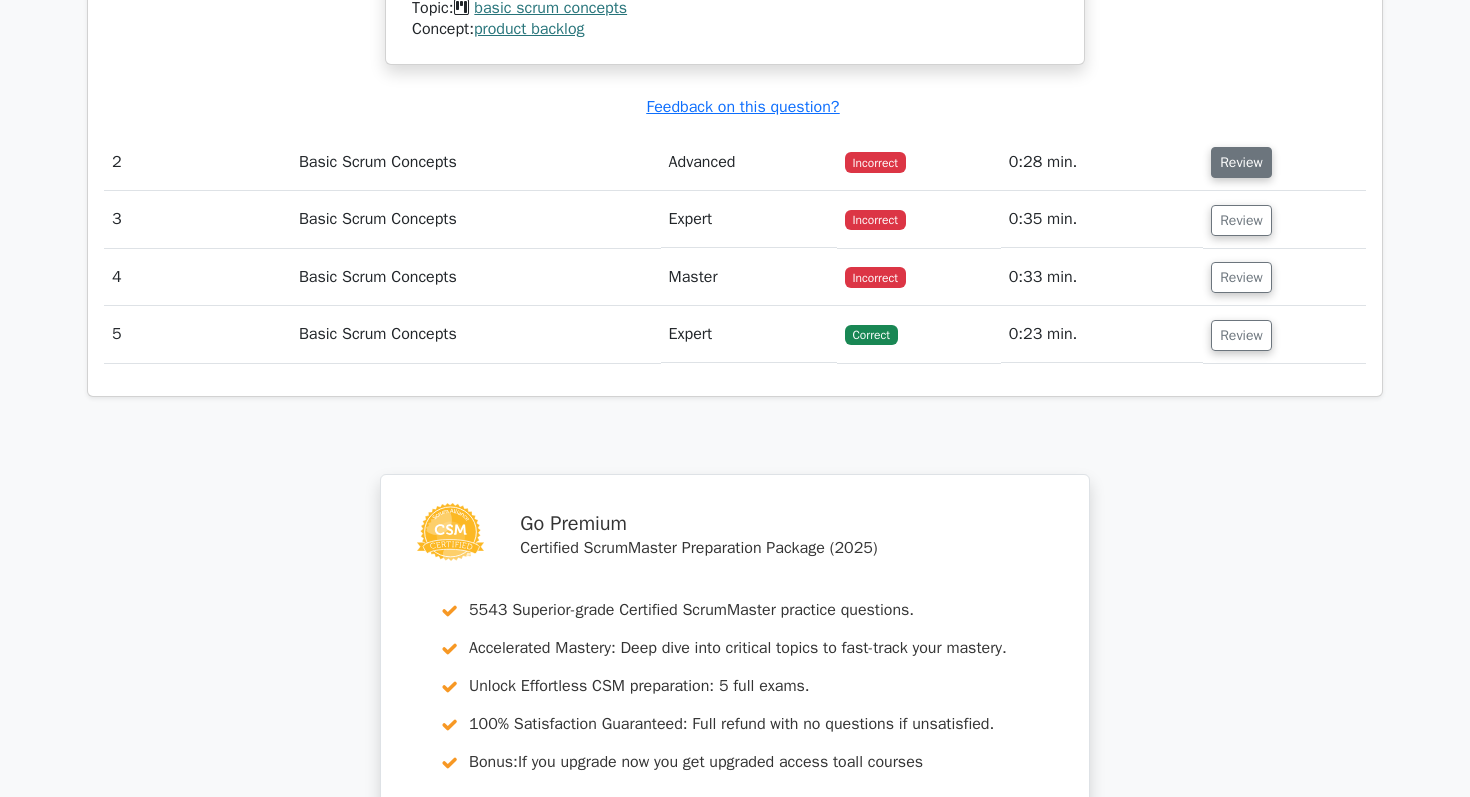 click on "Review" at bounding box center [1241, 162] 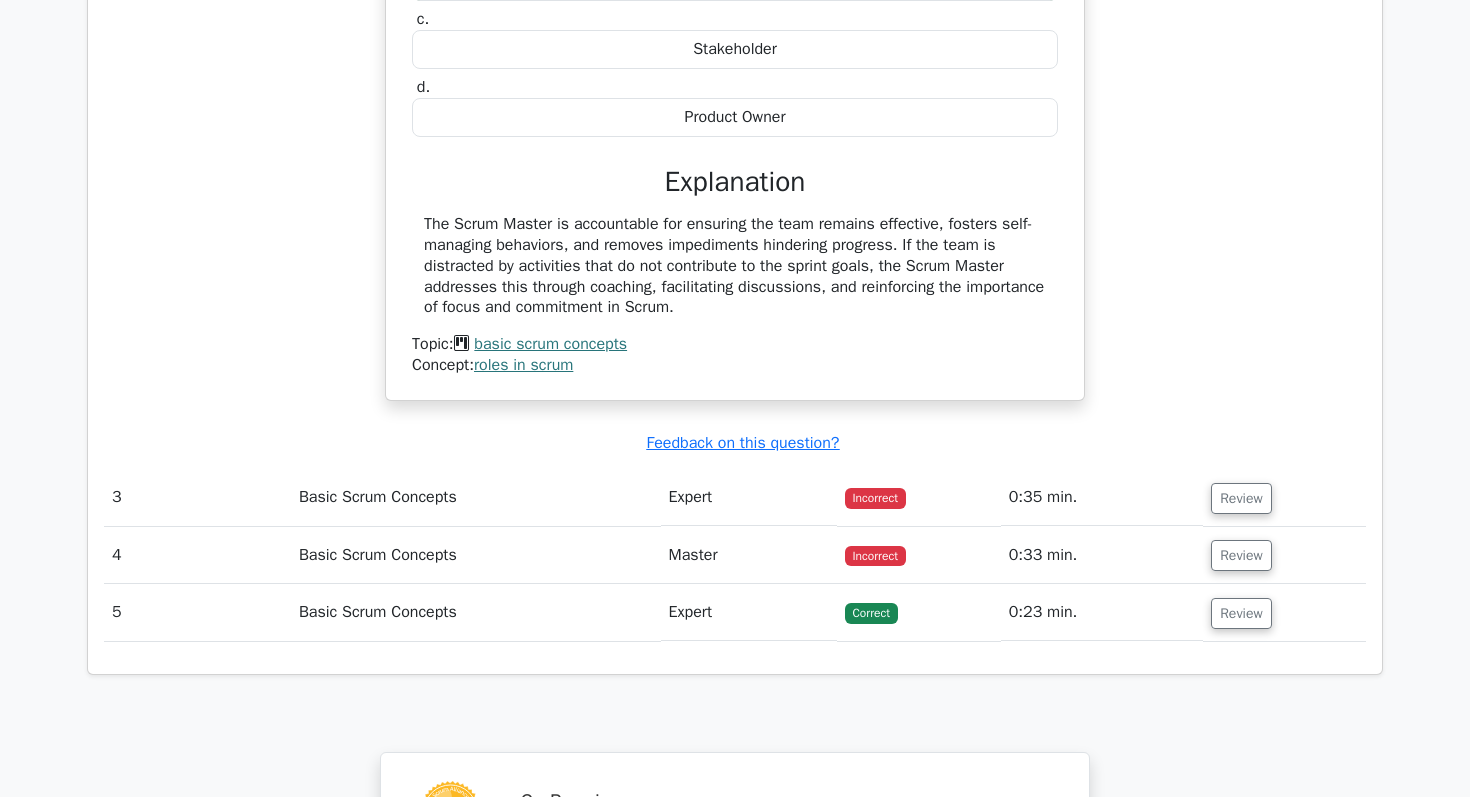 scroll, scrollTop: 2681, scrollLeft: 0, axis: vertical 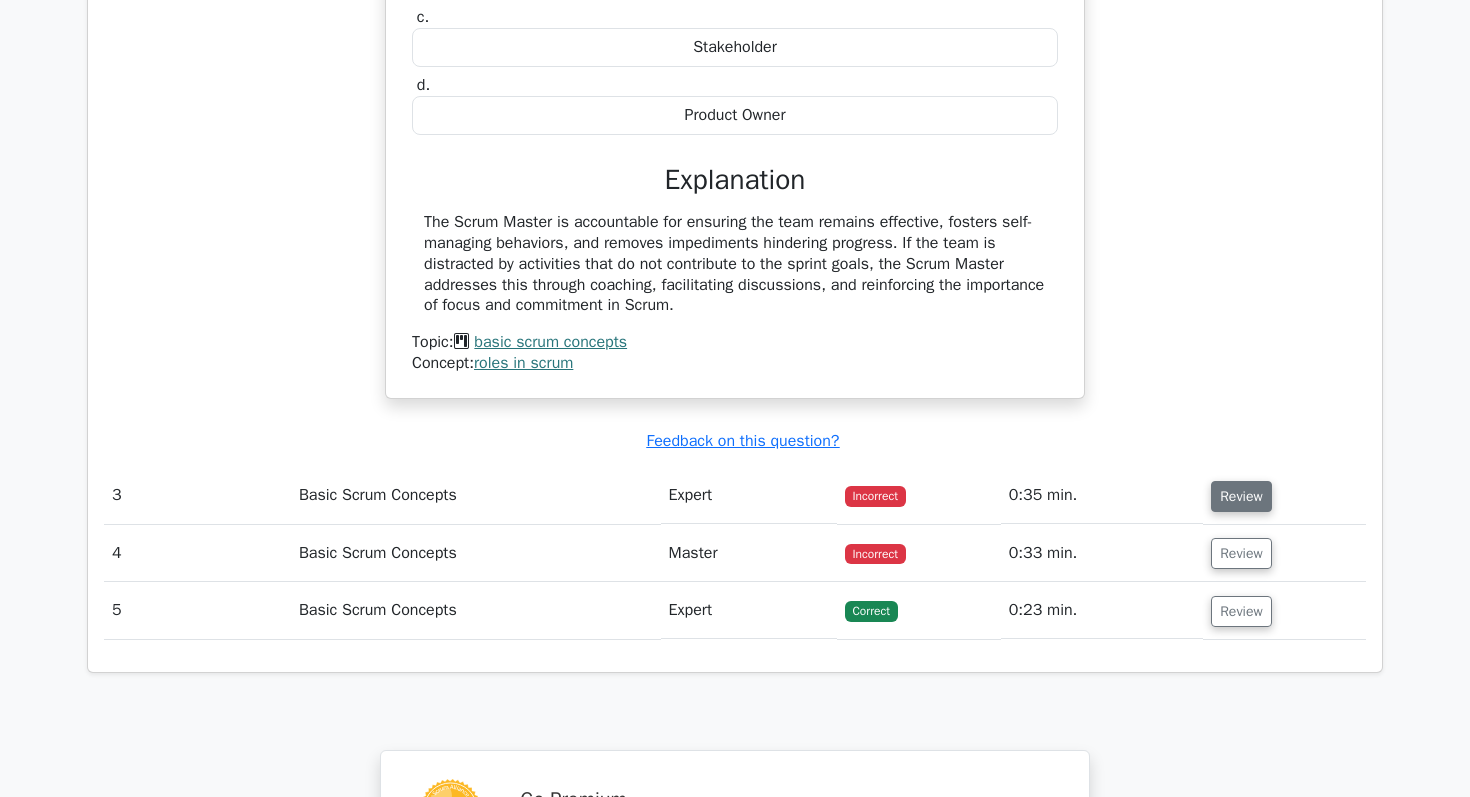 click on "Review" at bounding box center [1241, 496] 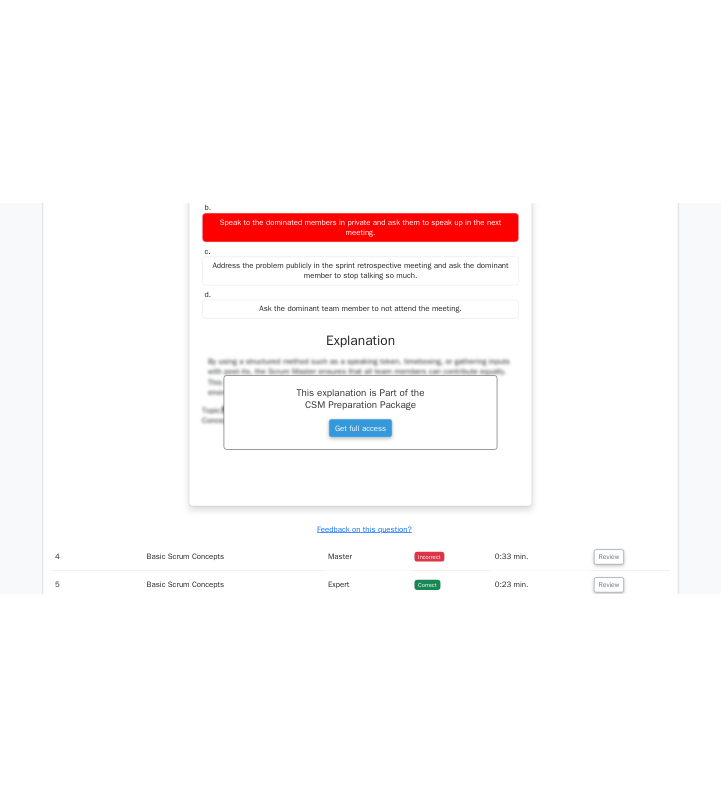 scroll, scrollTop: 3425, scrollLeft: 0, axis: vertical 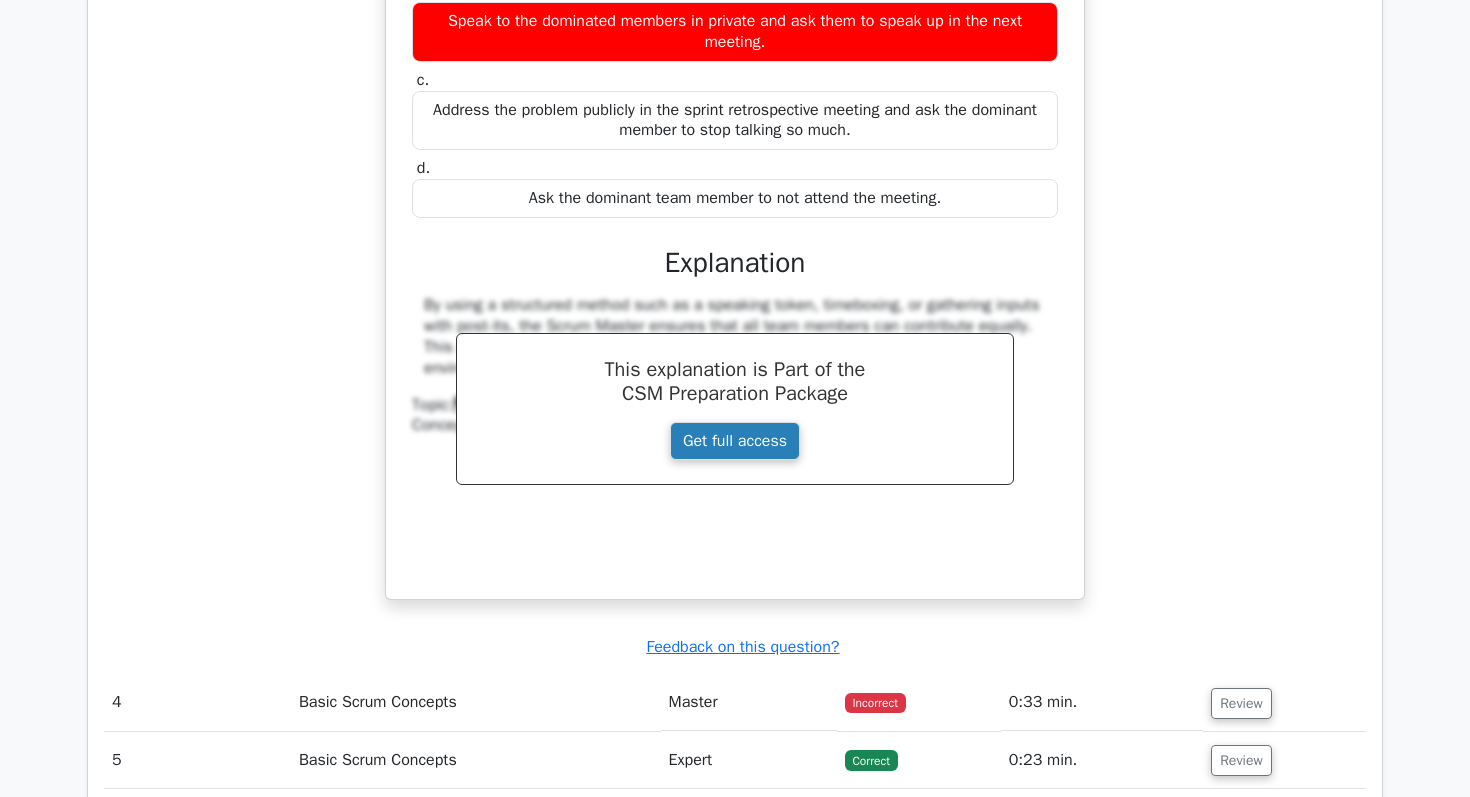 type 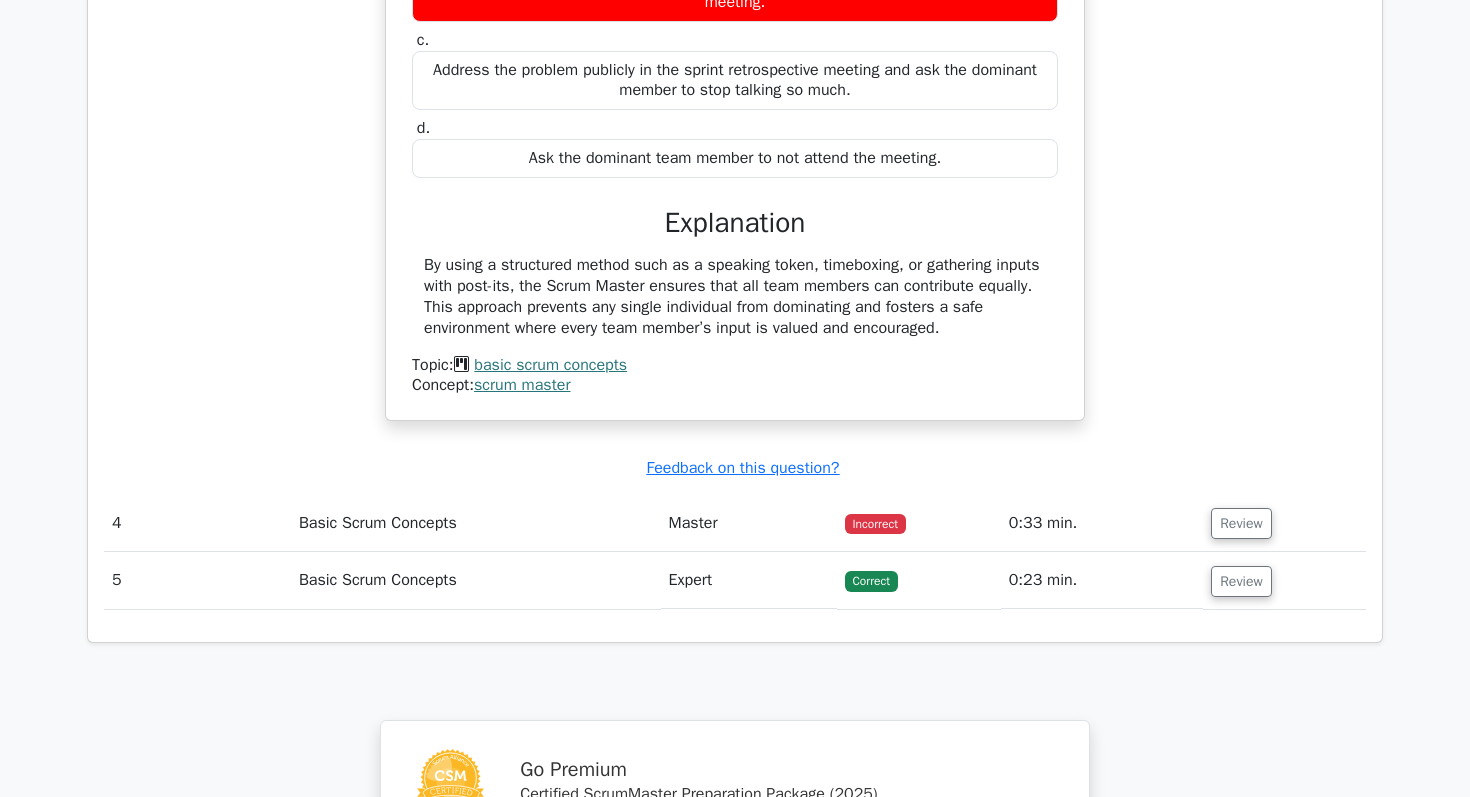 scroll, scrollTop: 3511, scrollLeft: 0, axis: vertical 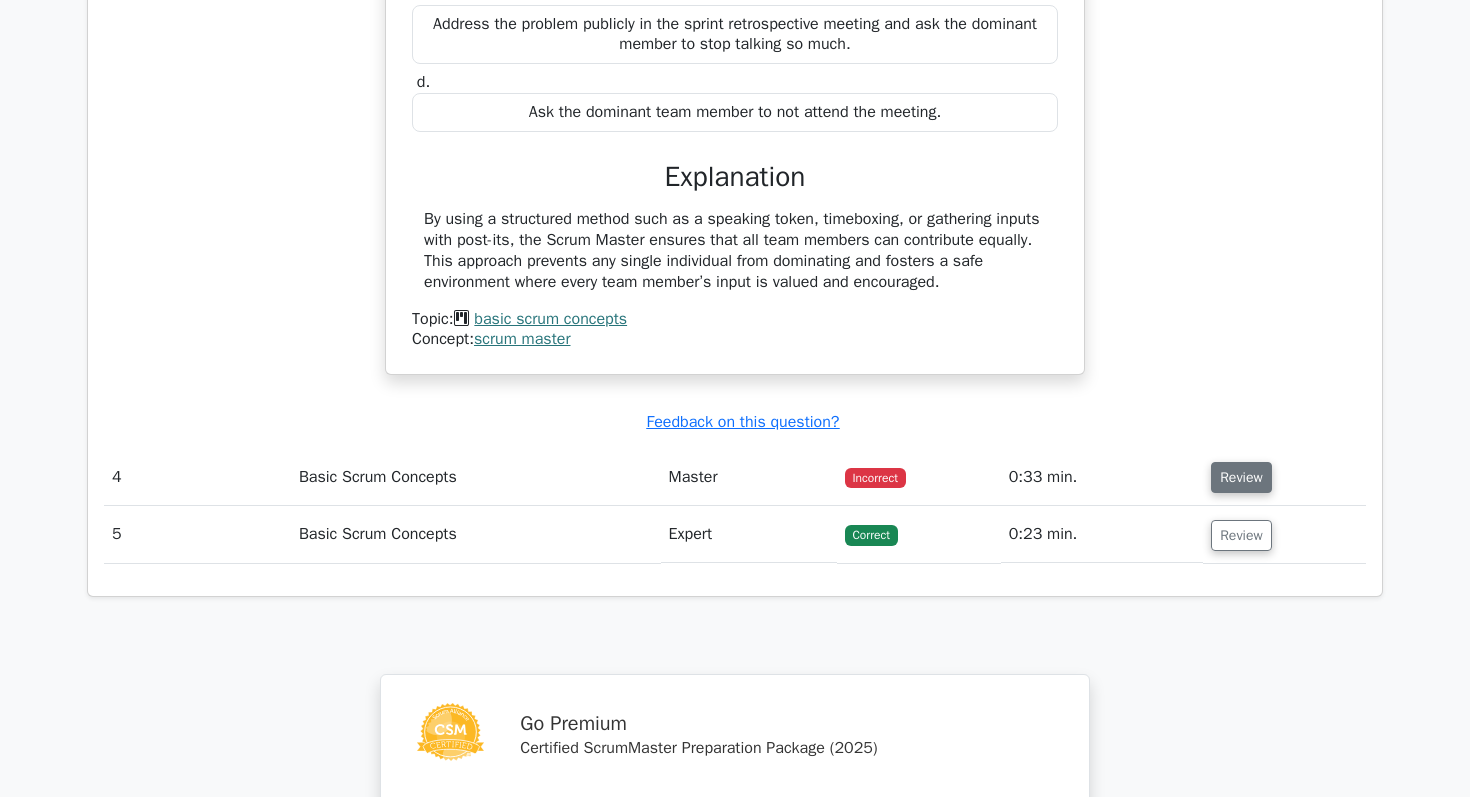 click on "Review" at bounding box center (1241, 477) 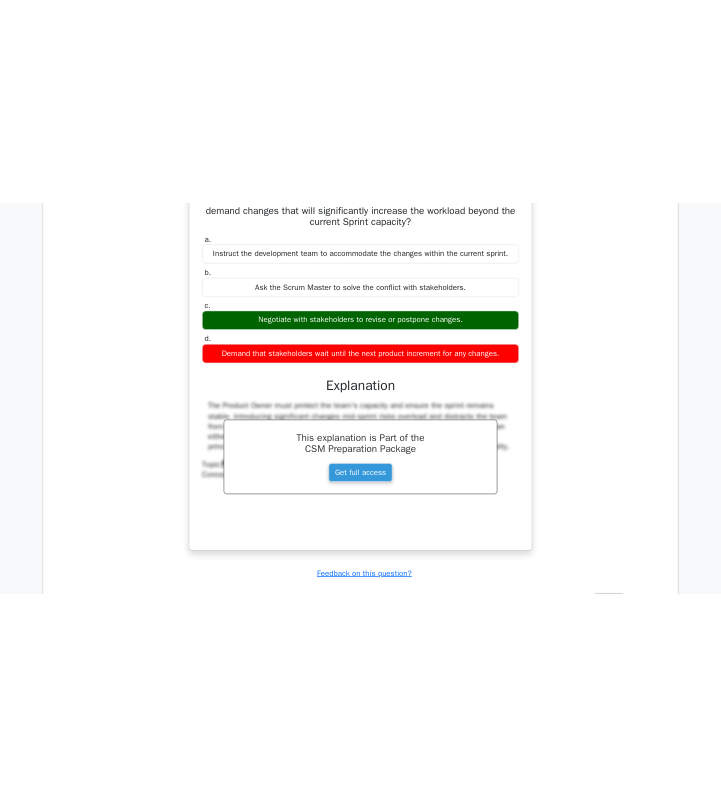 scroll, scrollTop: 4084, scrollLeft: 0, axis: vertical 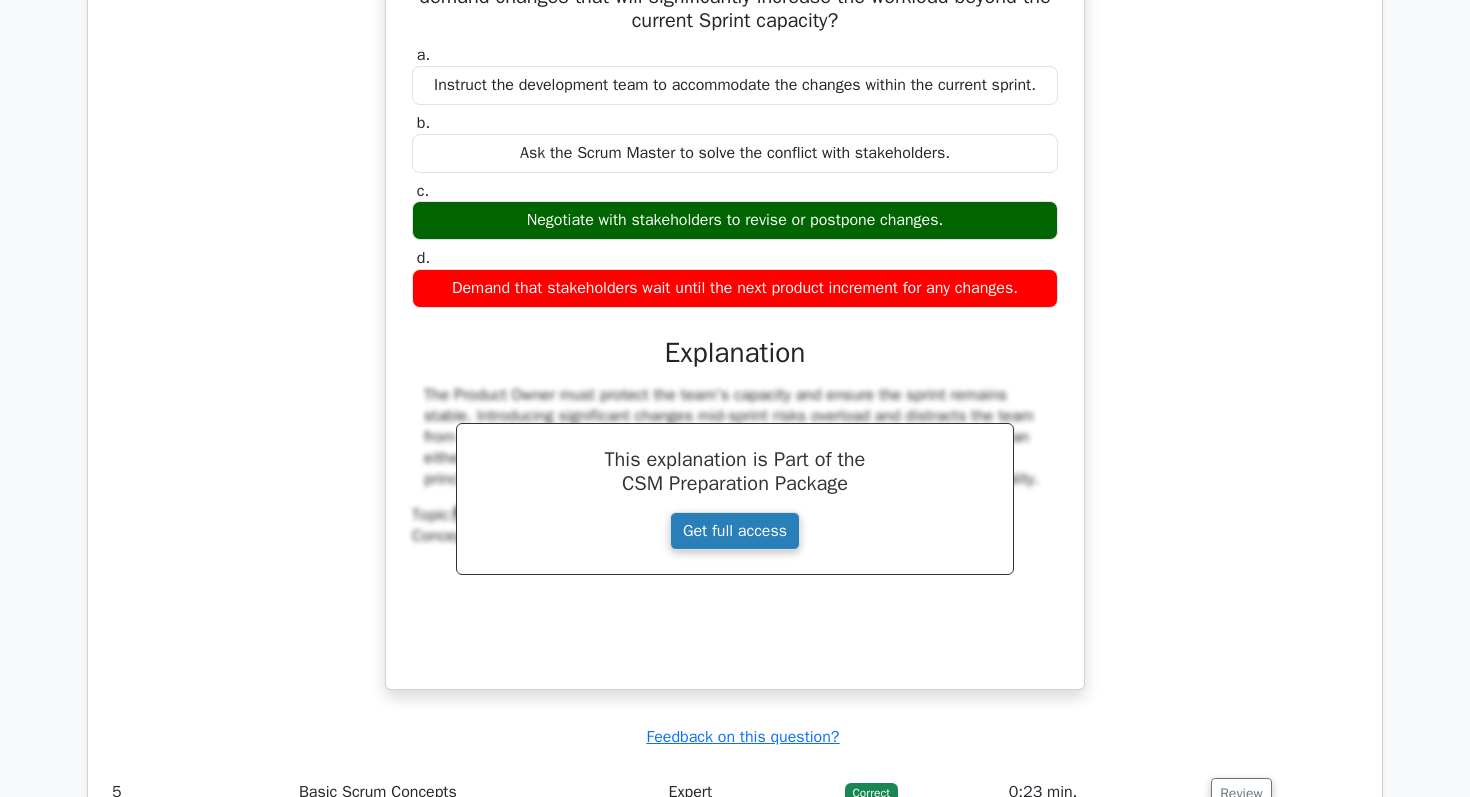 type 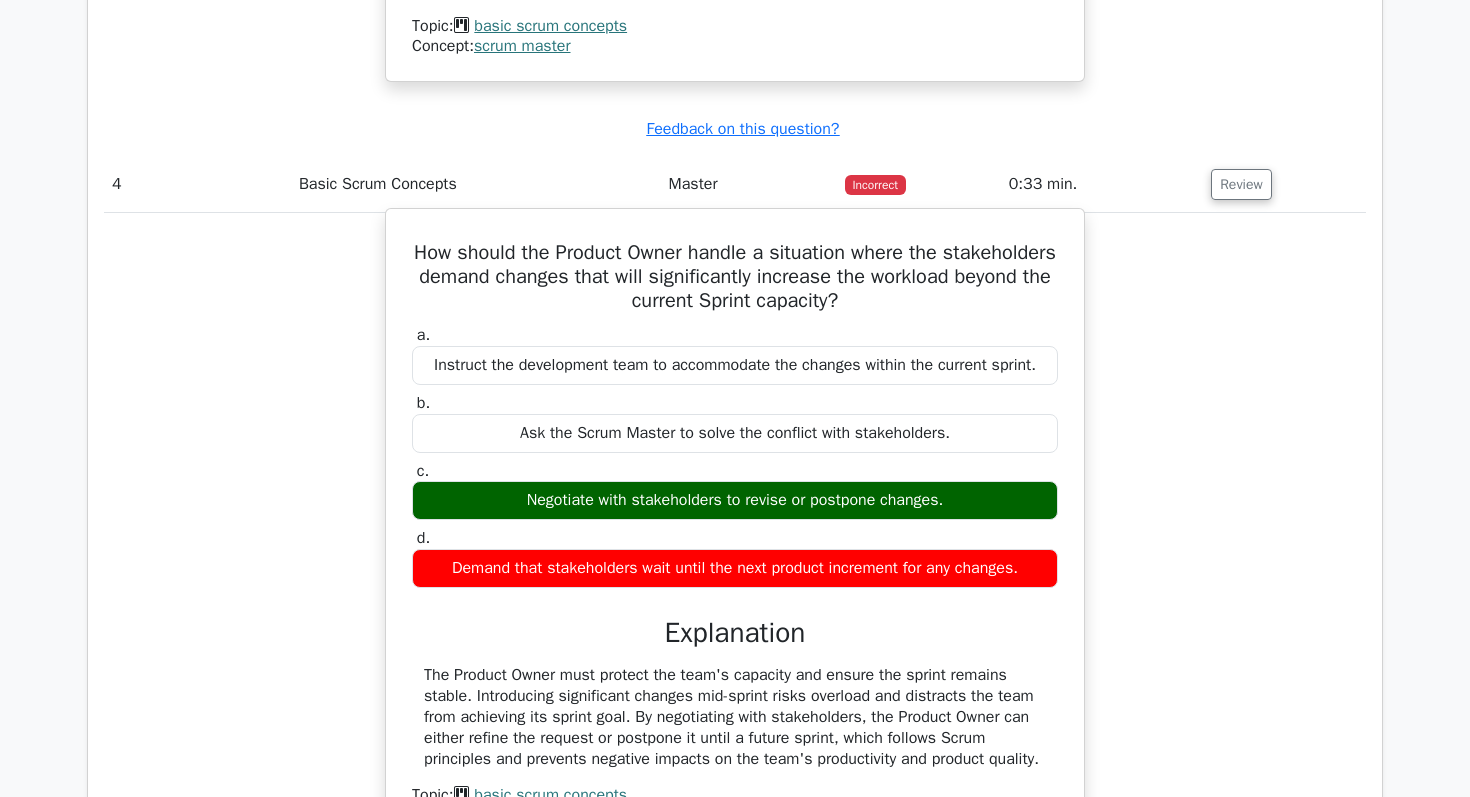 scroll, scrollTop: 4953, scrollLeft: 0, axis: vertical 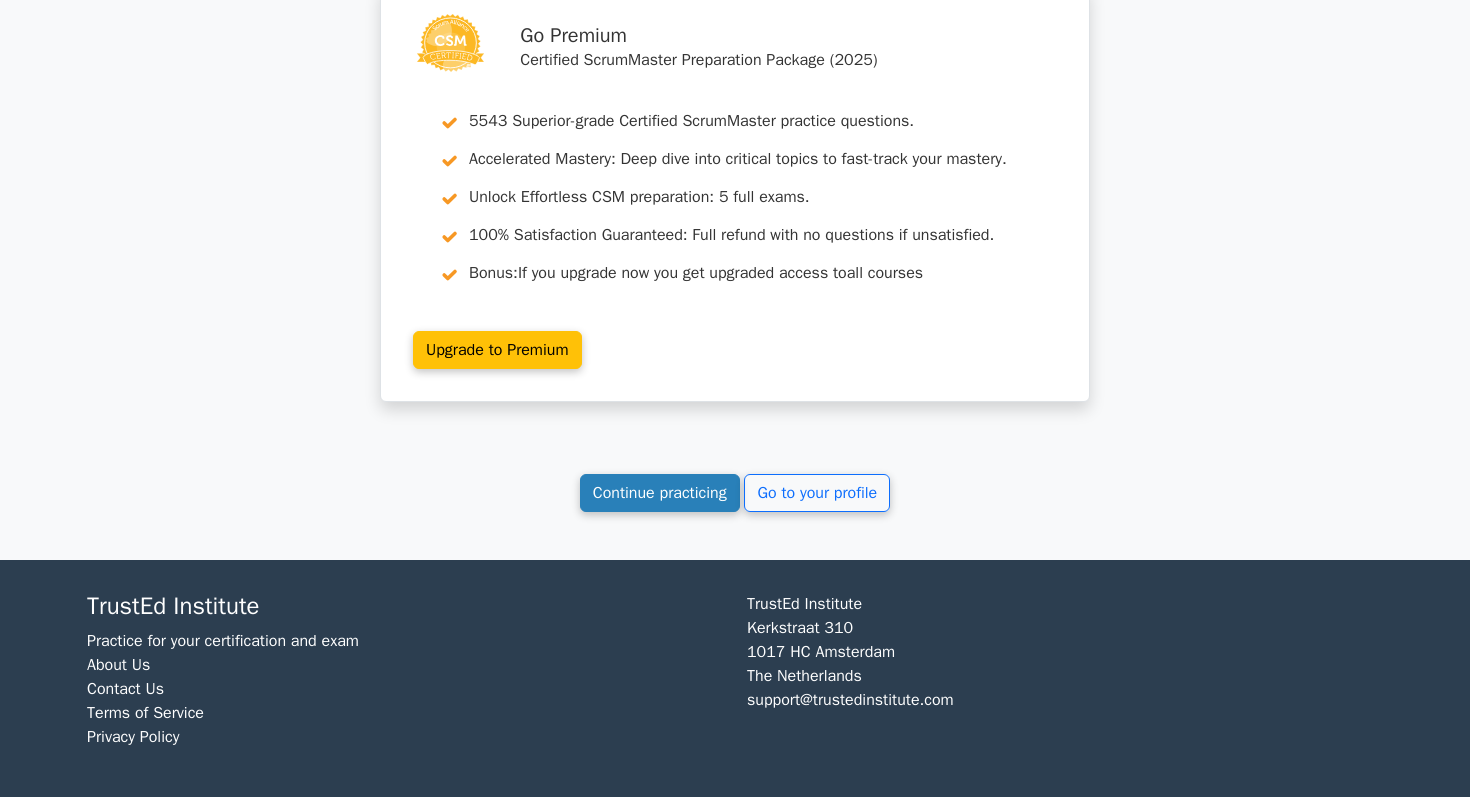 click on "Continue practicing" at bounding box center [660, 493] 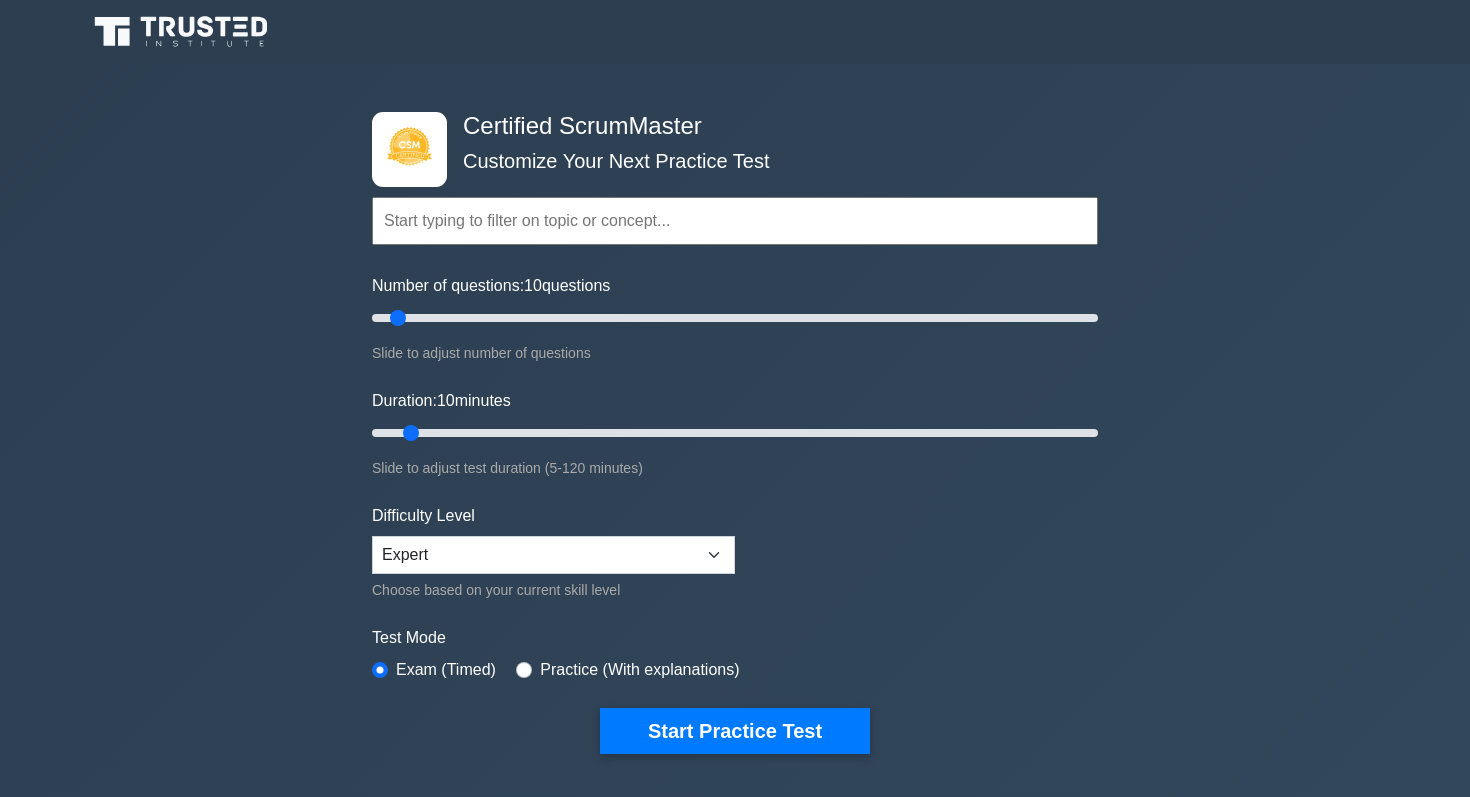 scroll, scrollTop: 0, scrollLeft: 0, axis: both 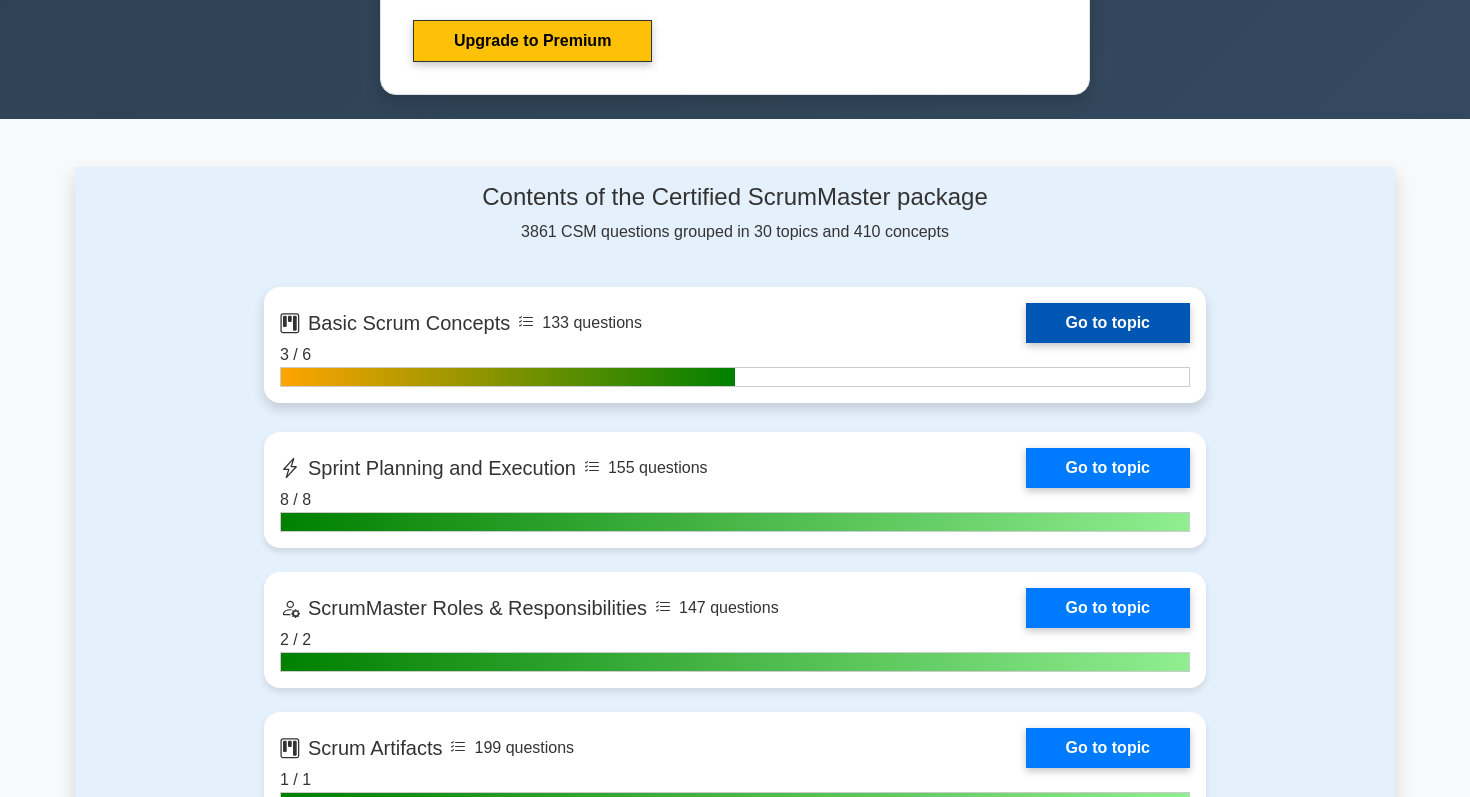 click on "Go to topic" at bounding box center (1108, 323) 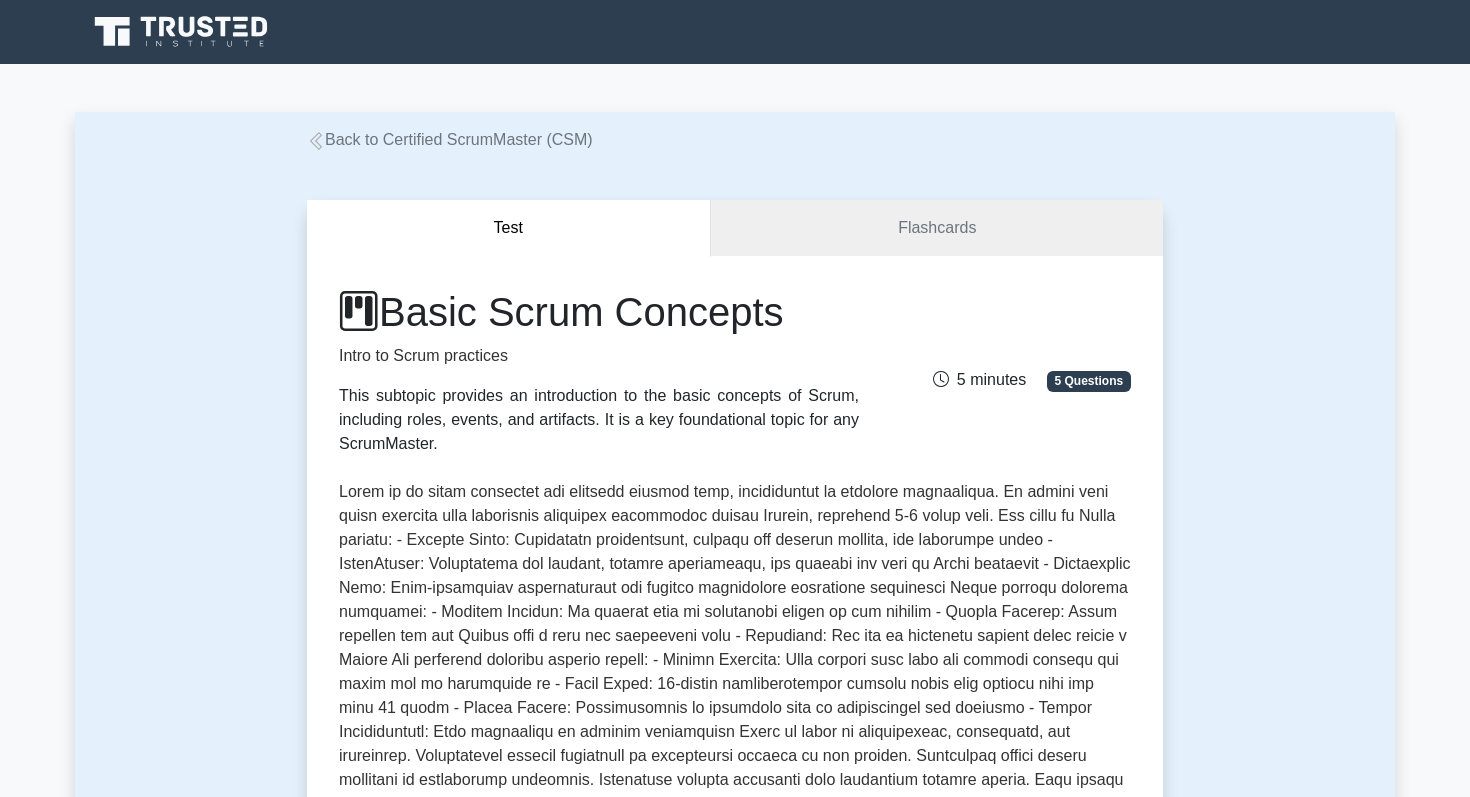 scroll, scrollTop: 0, scrollLeft: 0, axis: both 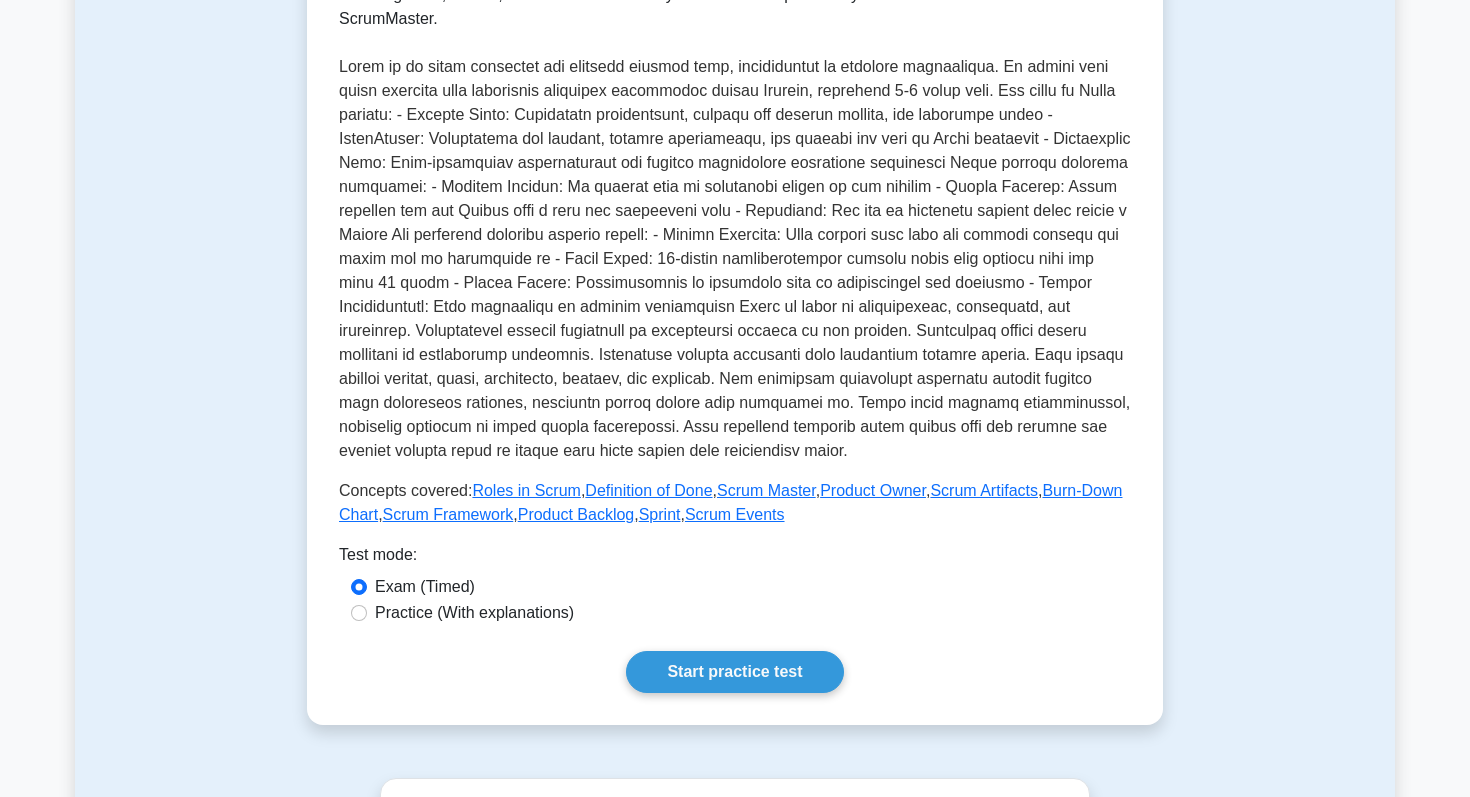 click on "Practice (With explanations)" at bounding box center [474, 613] 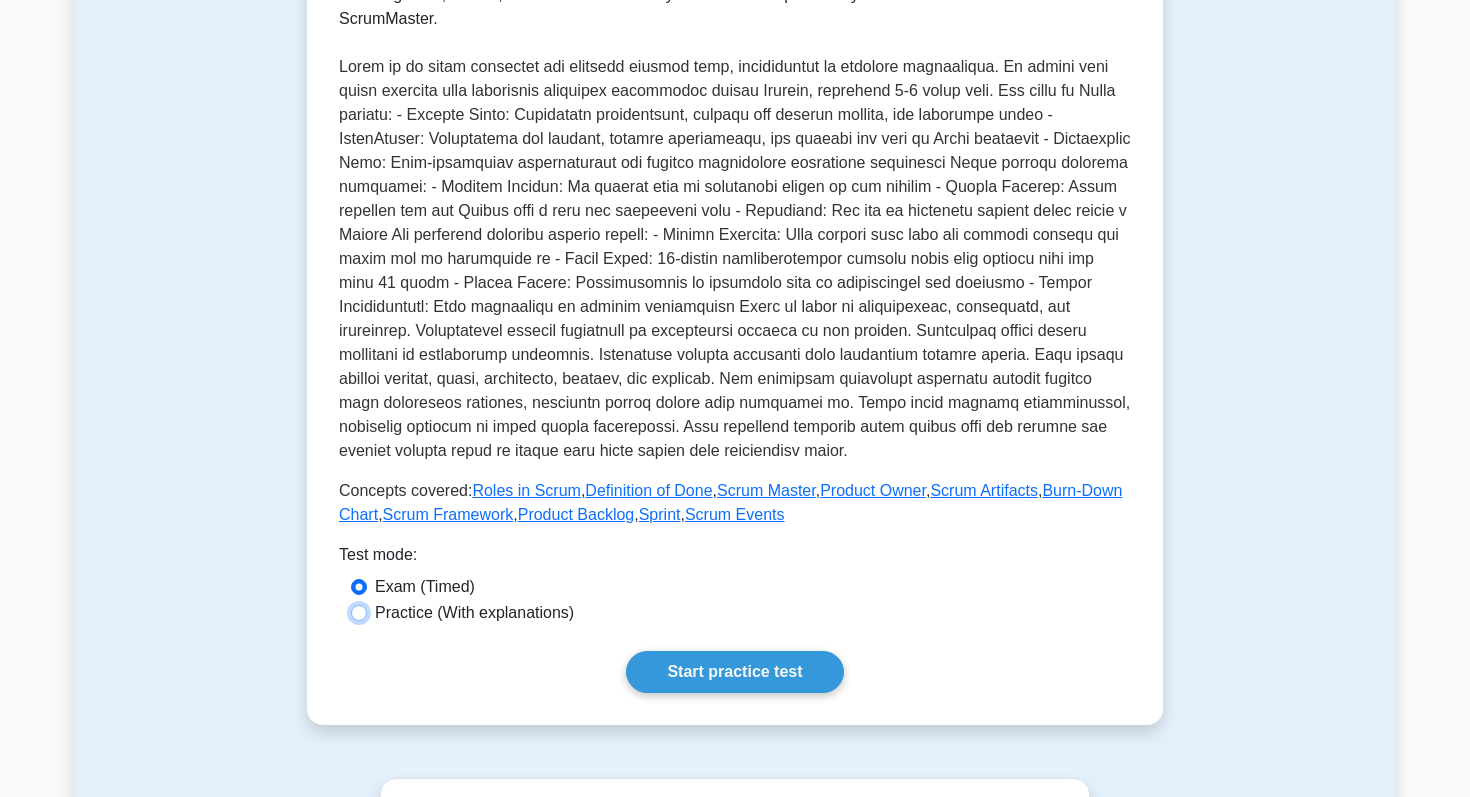 click on "Practice (With explanations)" at bounding box center (359, 613) 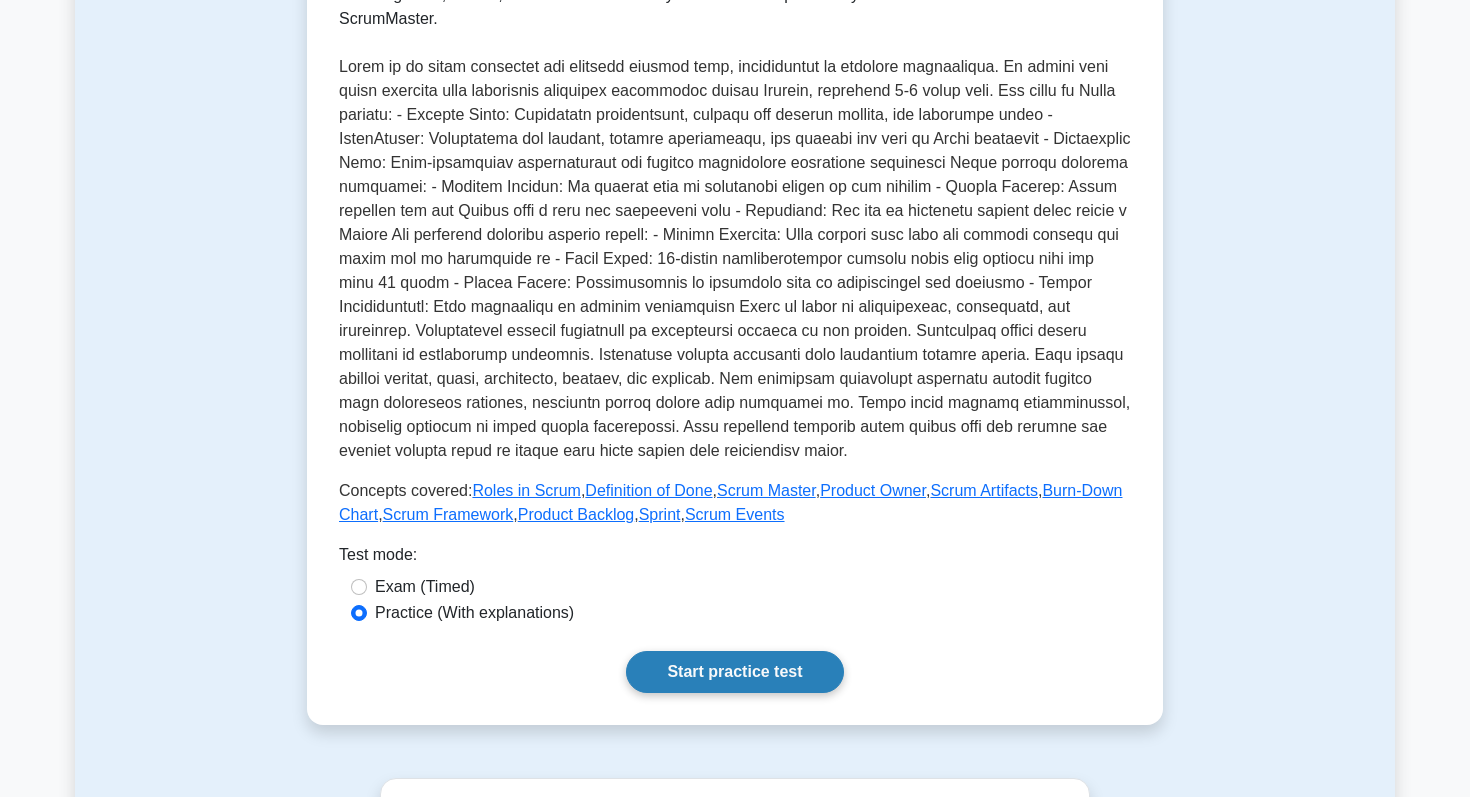 click on "Start practice test" at bounding box center (734, 672) 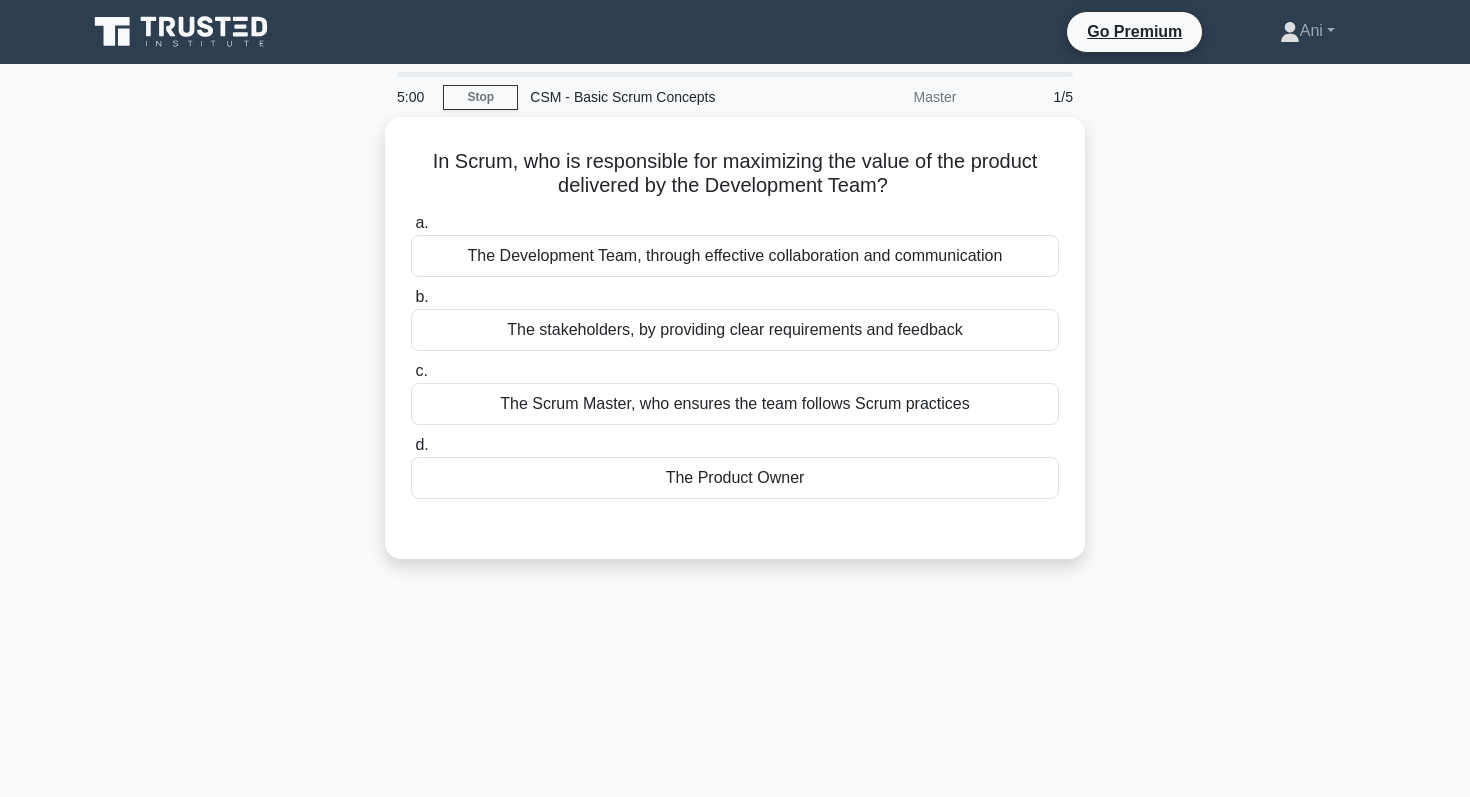 scroll, scrollTop: 0, scrollLeft: 0, axis: both 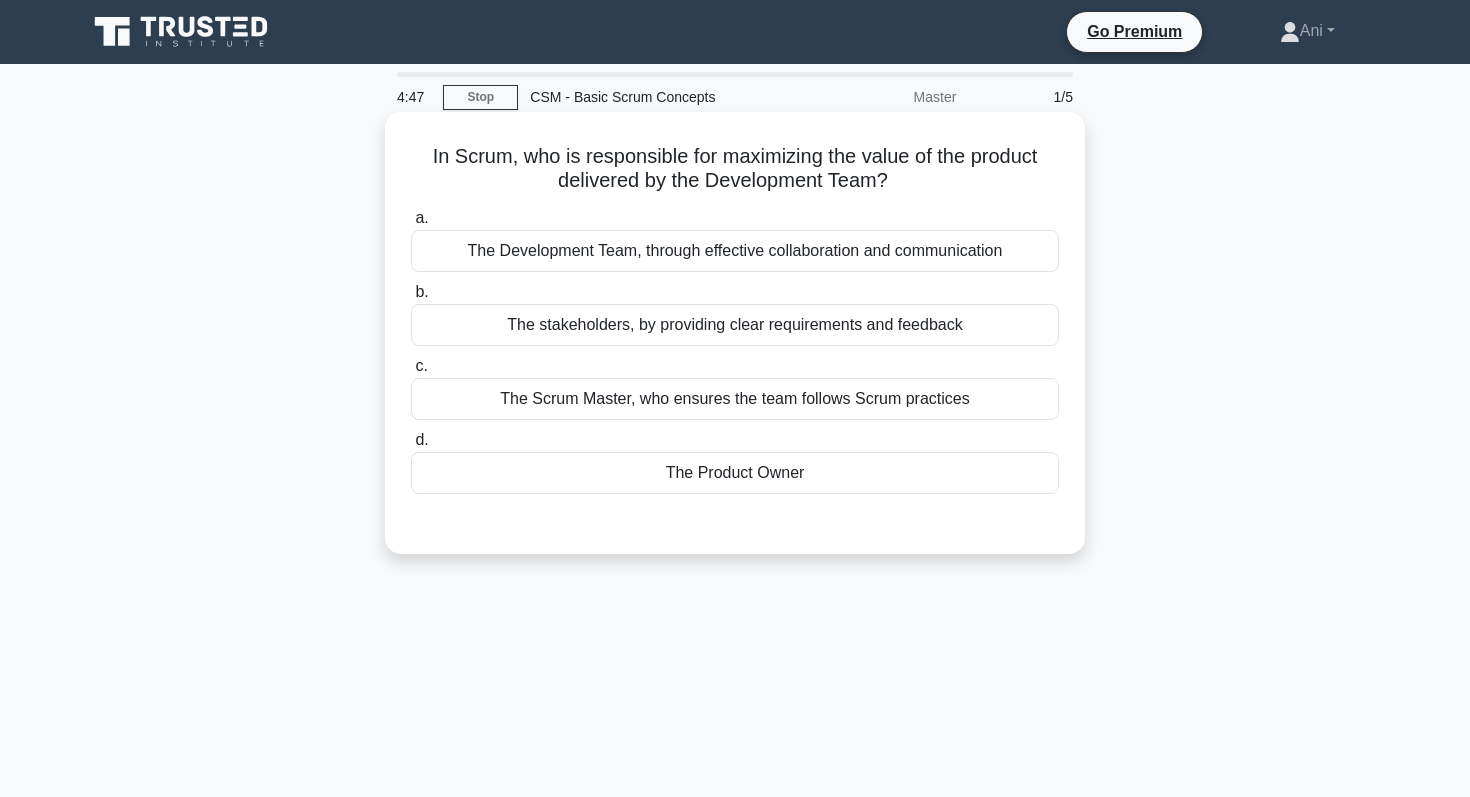 click on "The Product Owner" at bounding box center [735, 473] 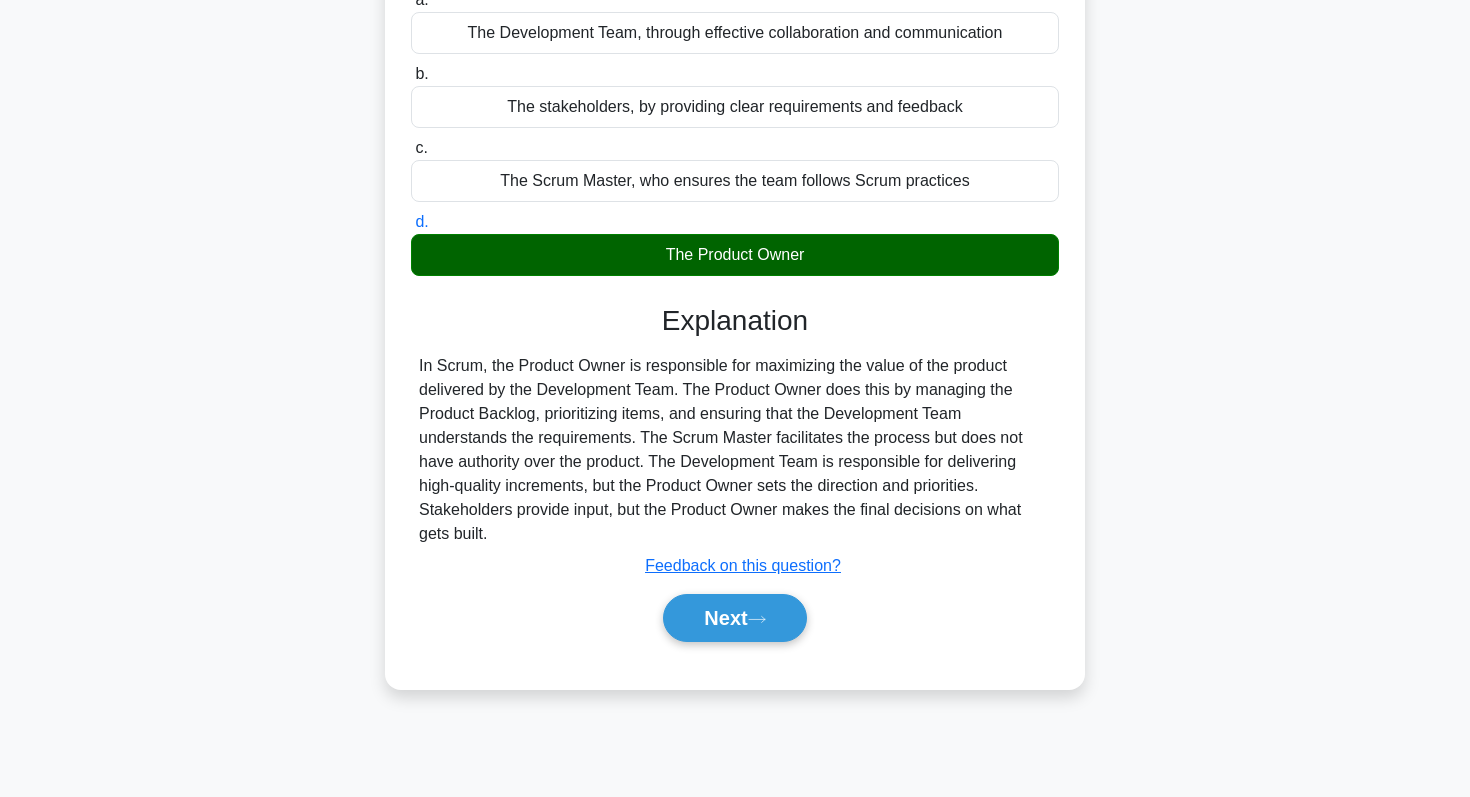 scroll, scrollTop: 283, scrollLeft: 0, axis: vertical 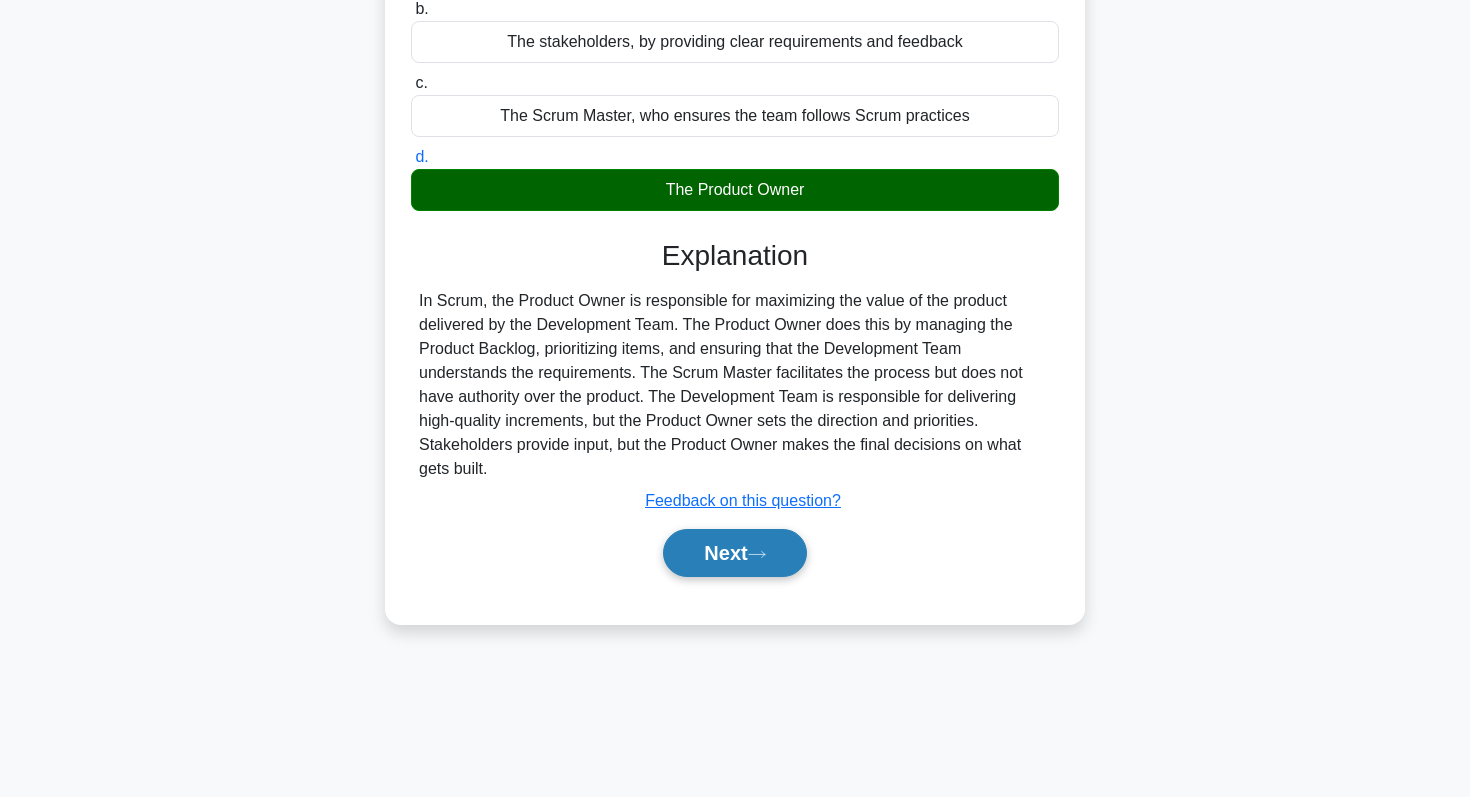 click on "Next" at bounding box center (734, 553) 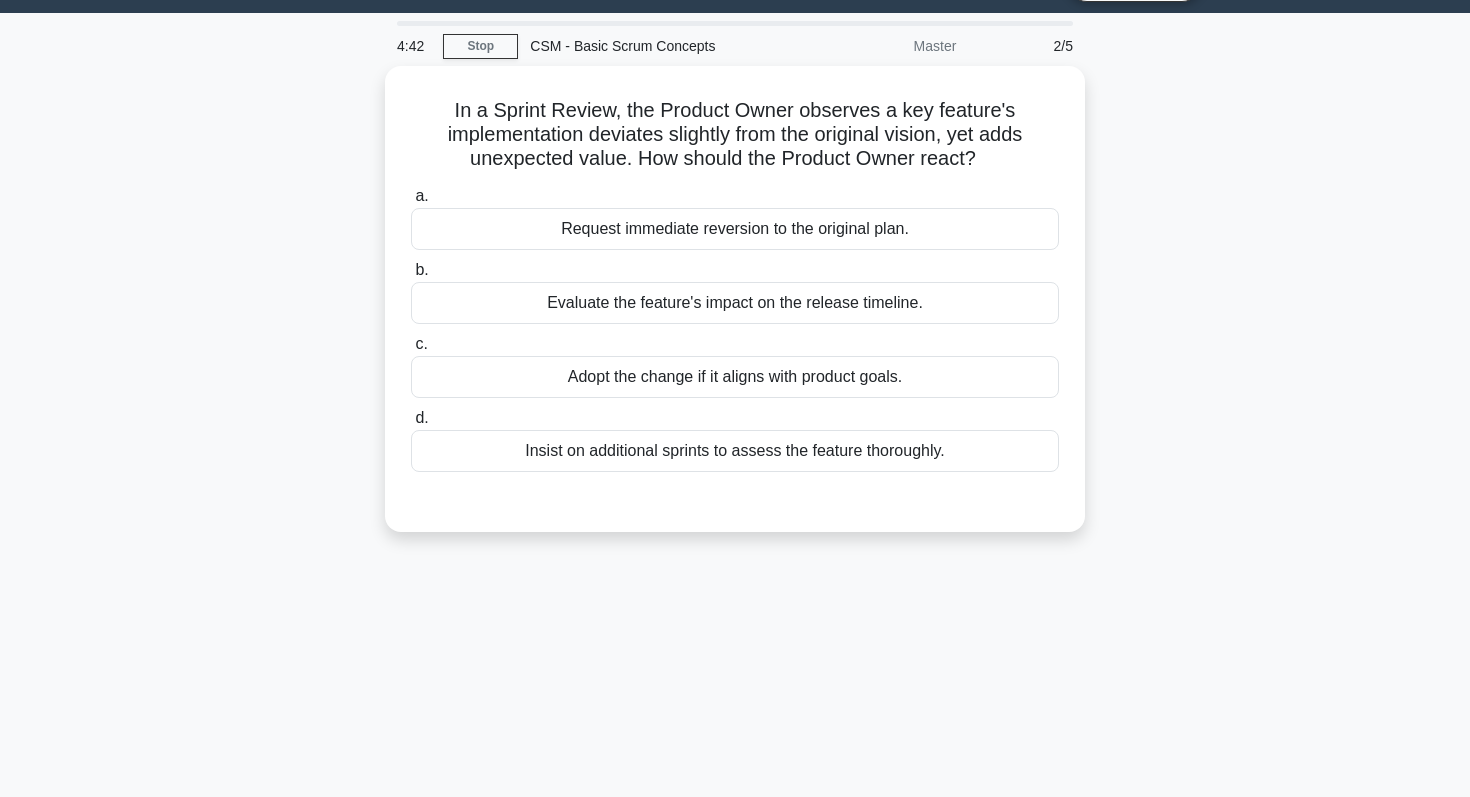 scroll, scrollTop: 49, scrollLeft: 0, axis: vertical 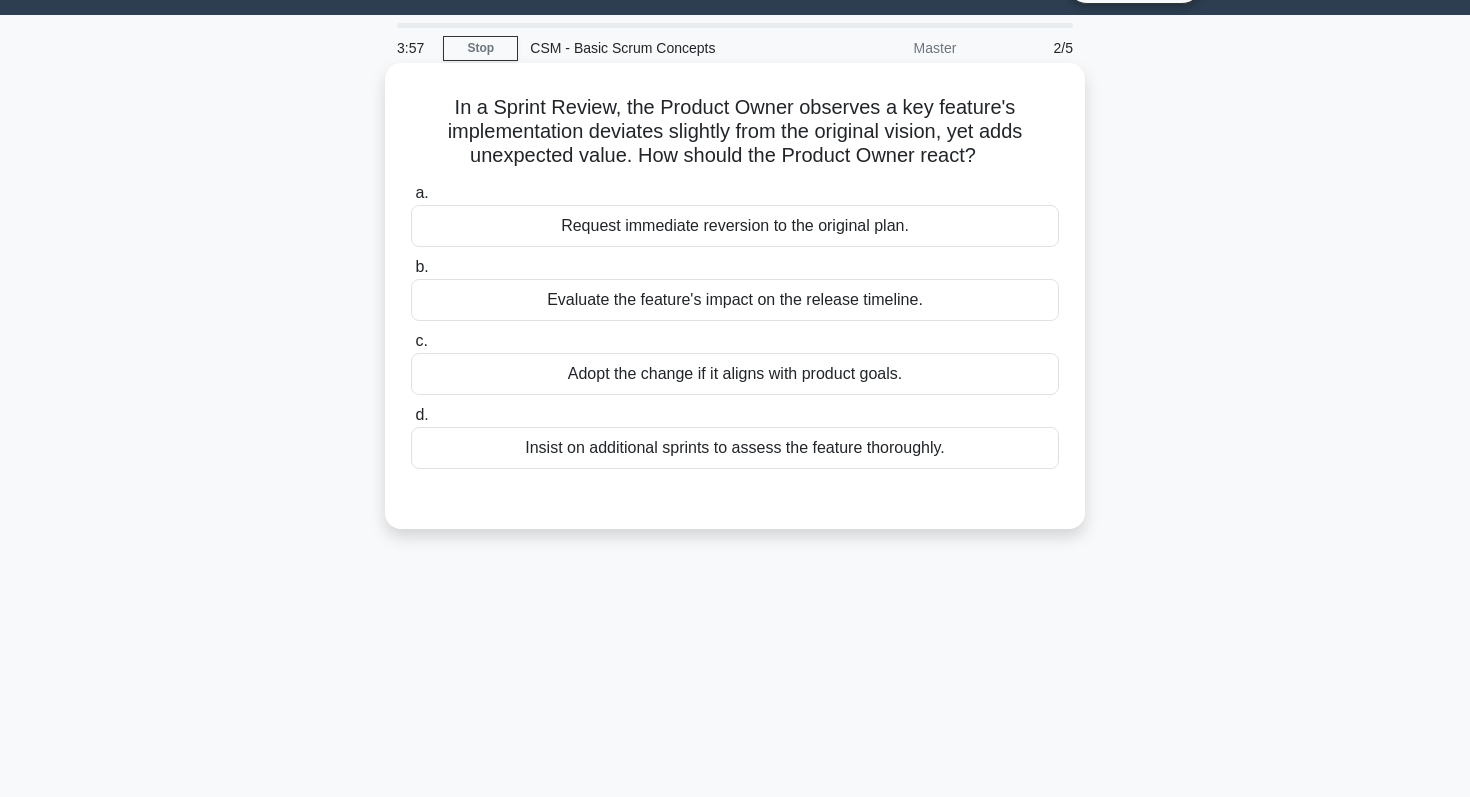 click on "Evaluate the feature's impact on the release timeline." at bounding box center (735, 300) 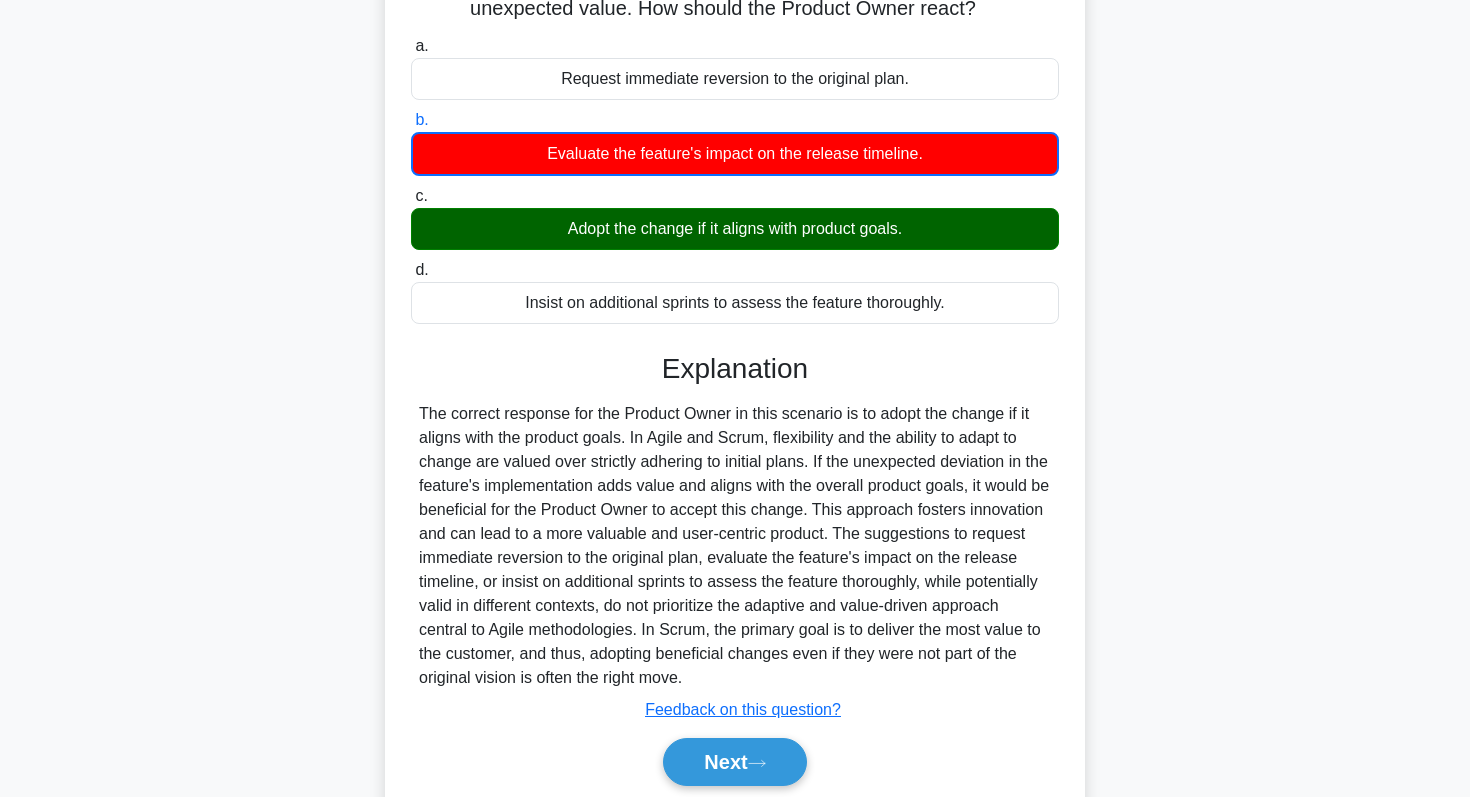 scroll, scrollTop: 283, scrollLeft: 0, axis: vertical 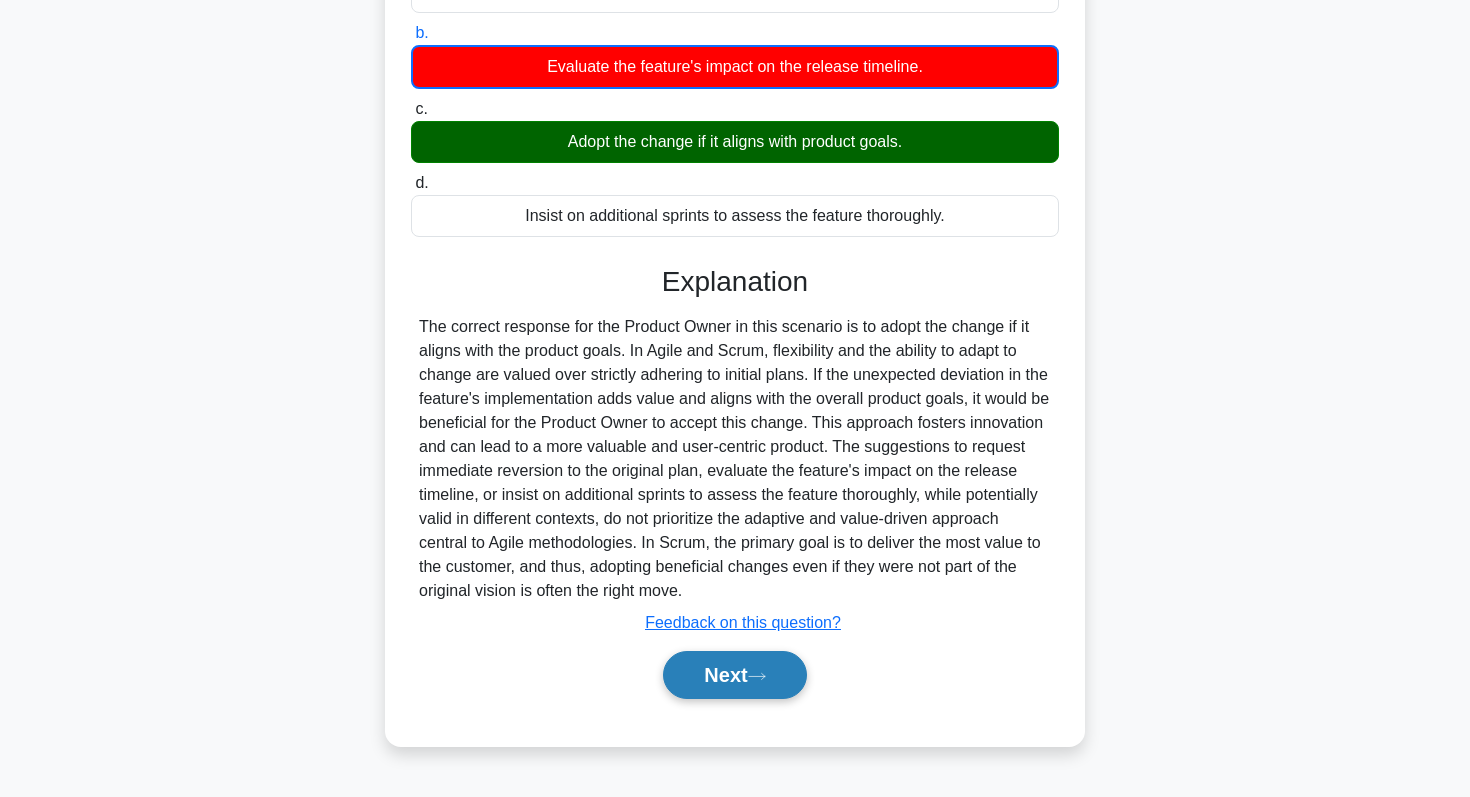 click on "Next" at bounding box center (734, 675) 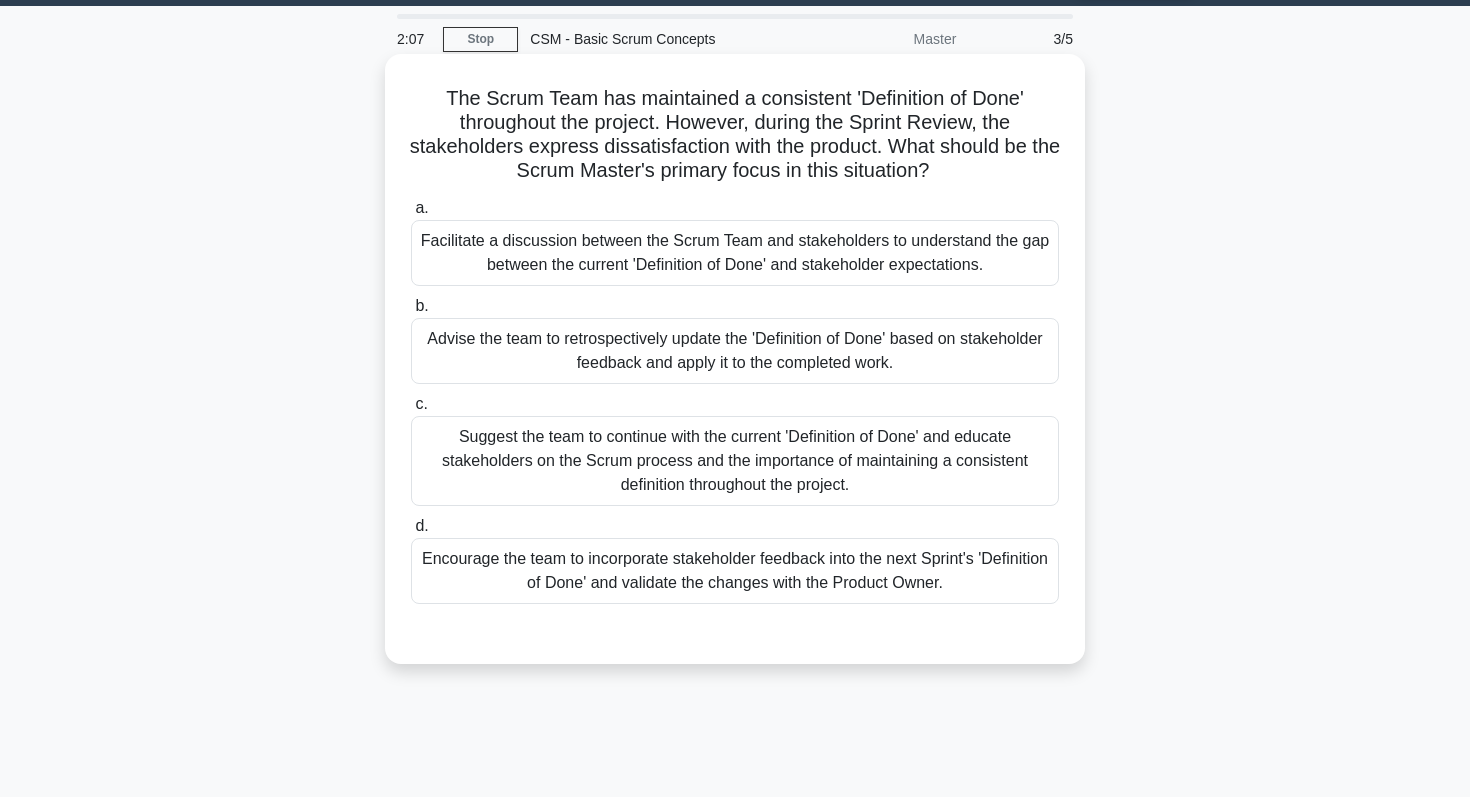 scroll, scrollTop: 78, scrollLeft: 0, axis: vertical 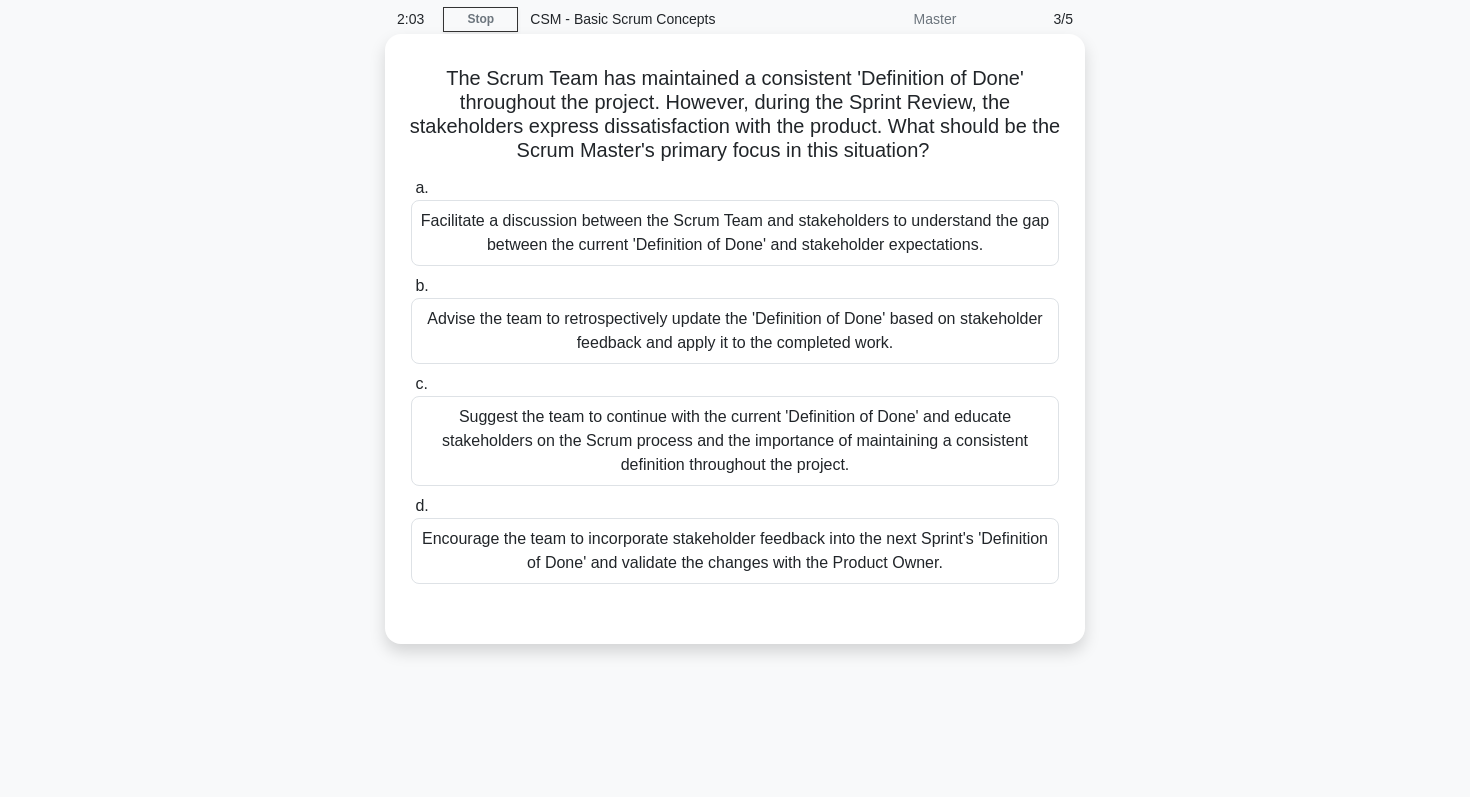 click on "Encourage the team to incorporate stakeholder feedback into the next Sprint's 'Definition of Done' and validate the changes with the Product Owner." at bounding box center (735, 551) 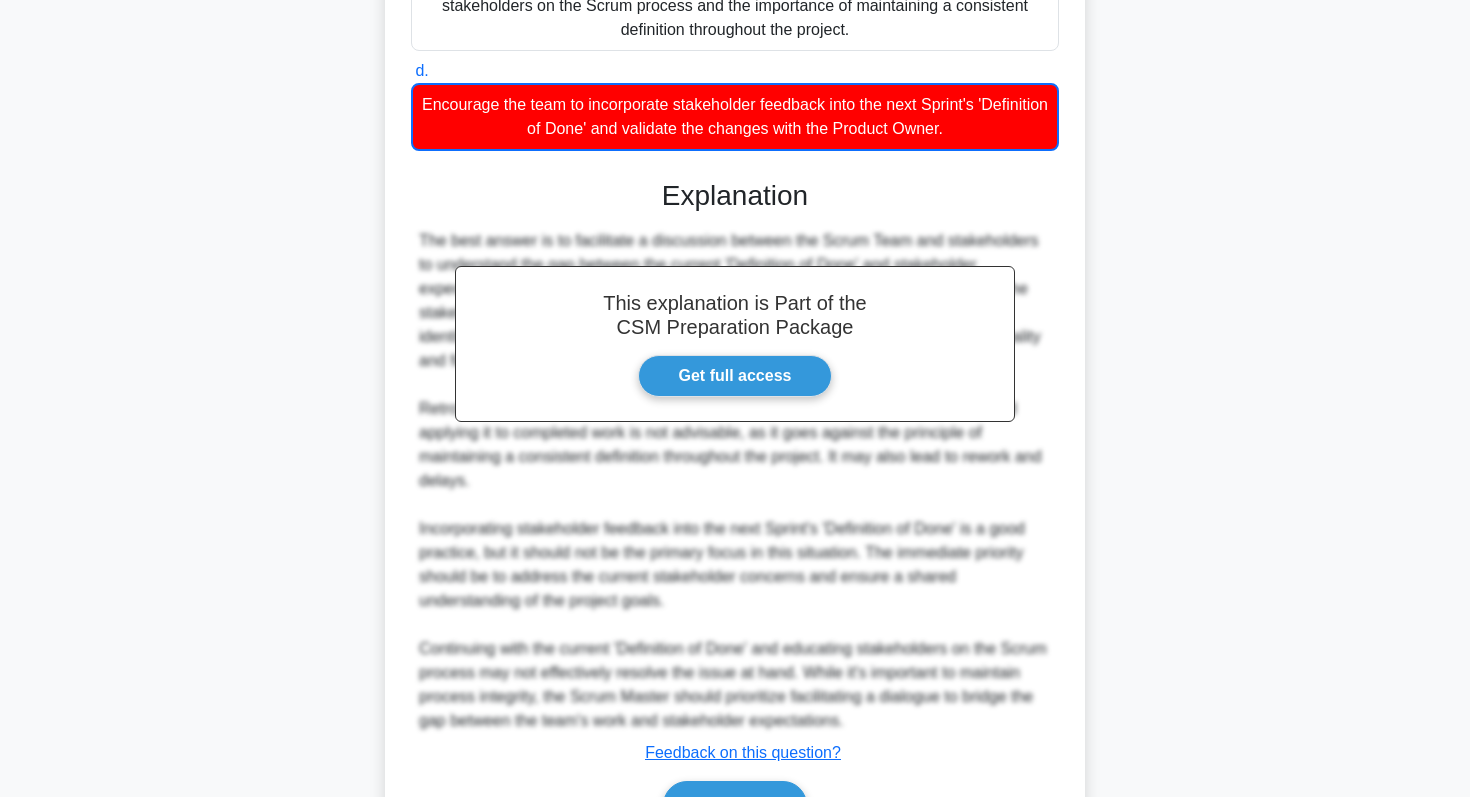 scroll, scrollTop: 630, scrollLeft: 0, axis: vertical 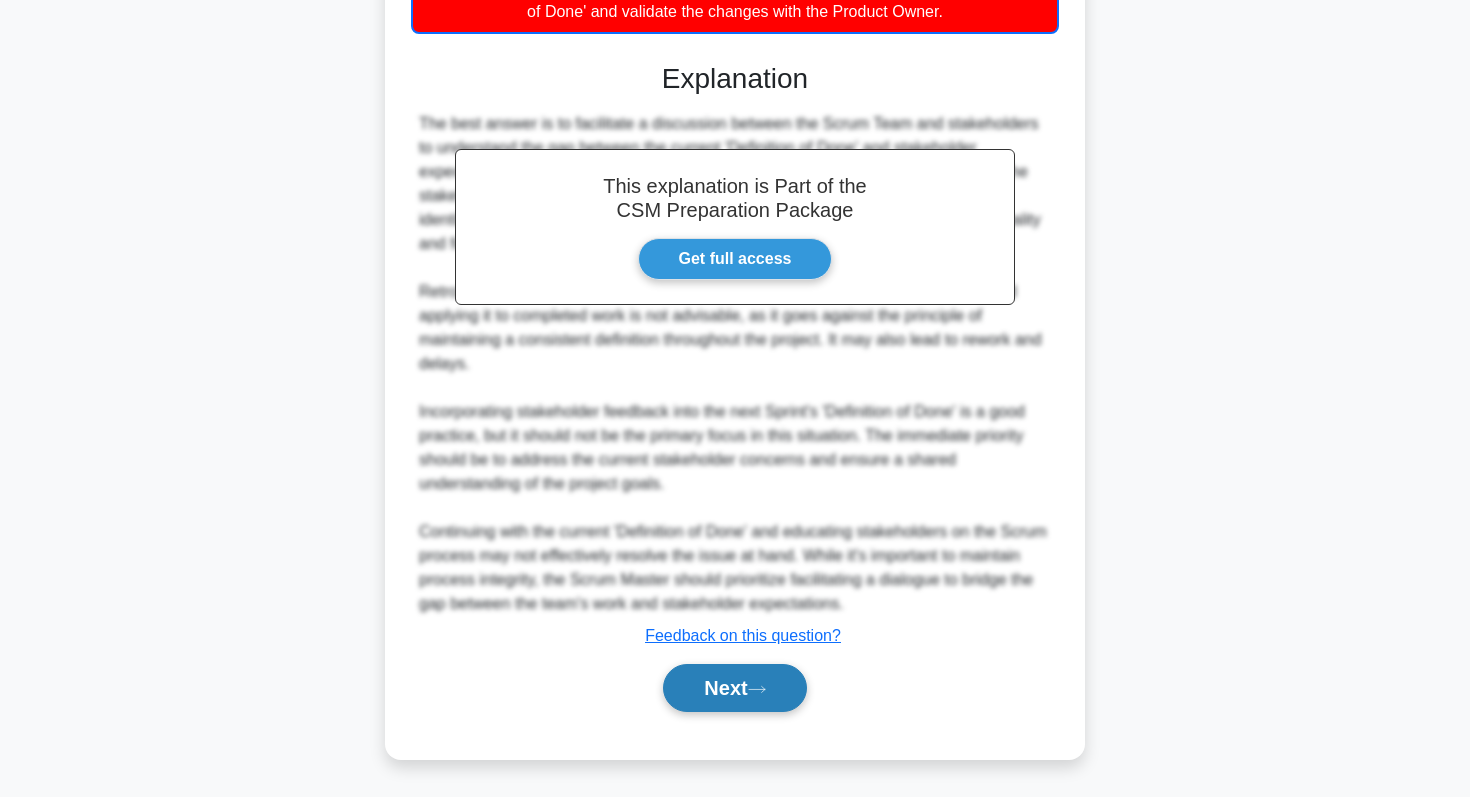 click on "Next" at bounding box center [734, 688] 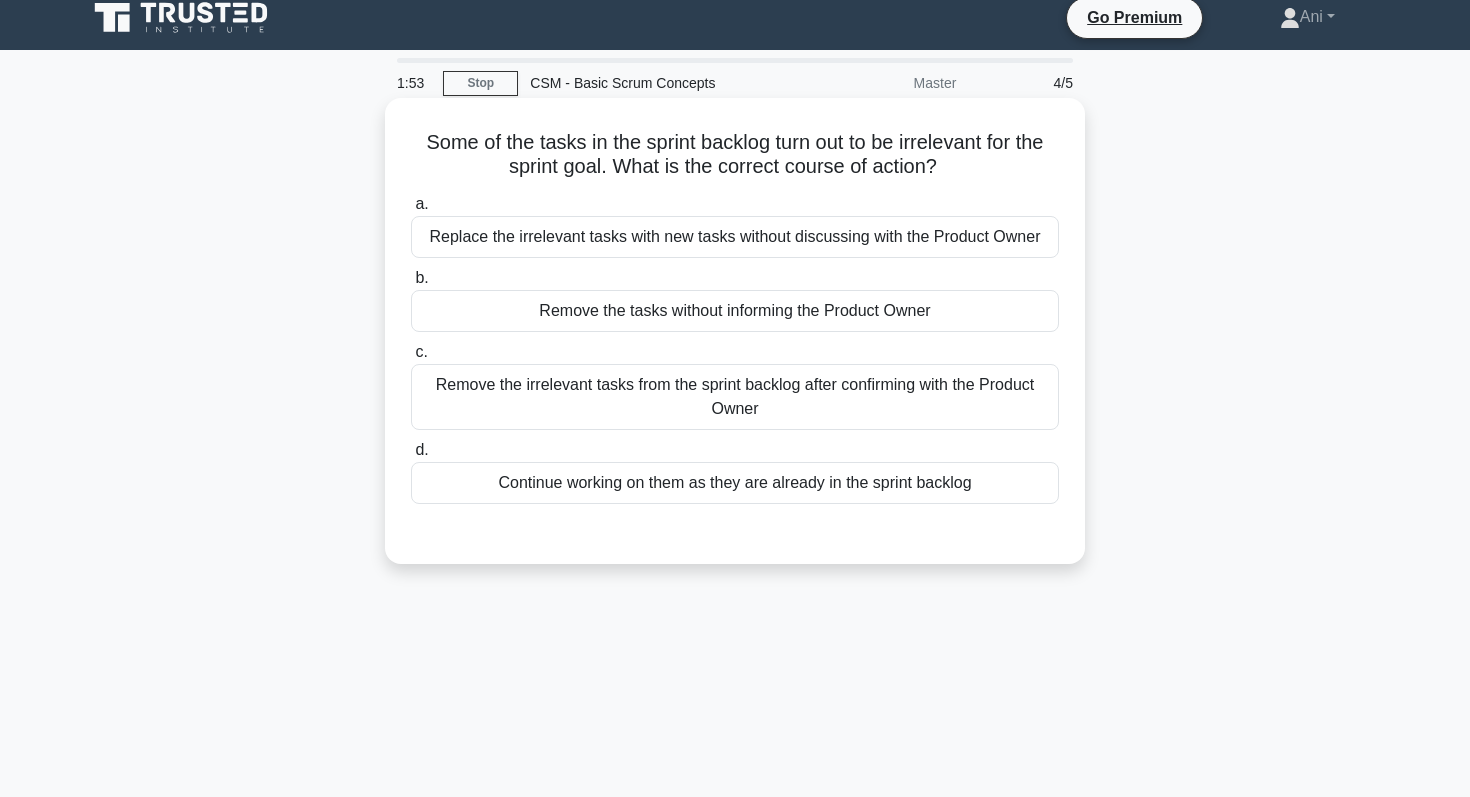 scroll, scrollTop: 0, scrollLeft: 0, axis: both 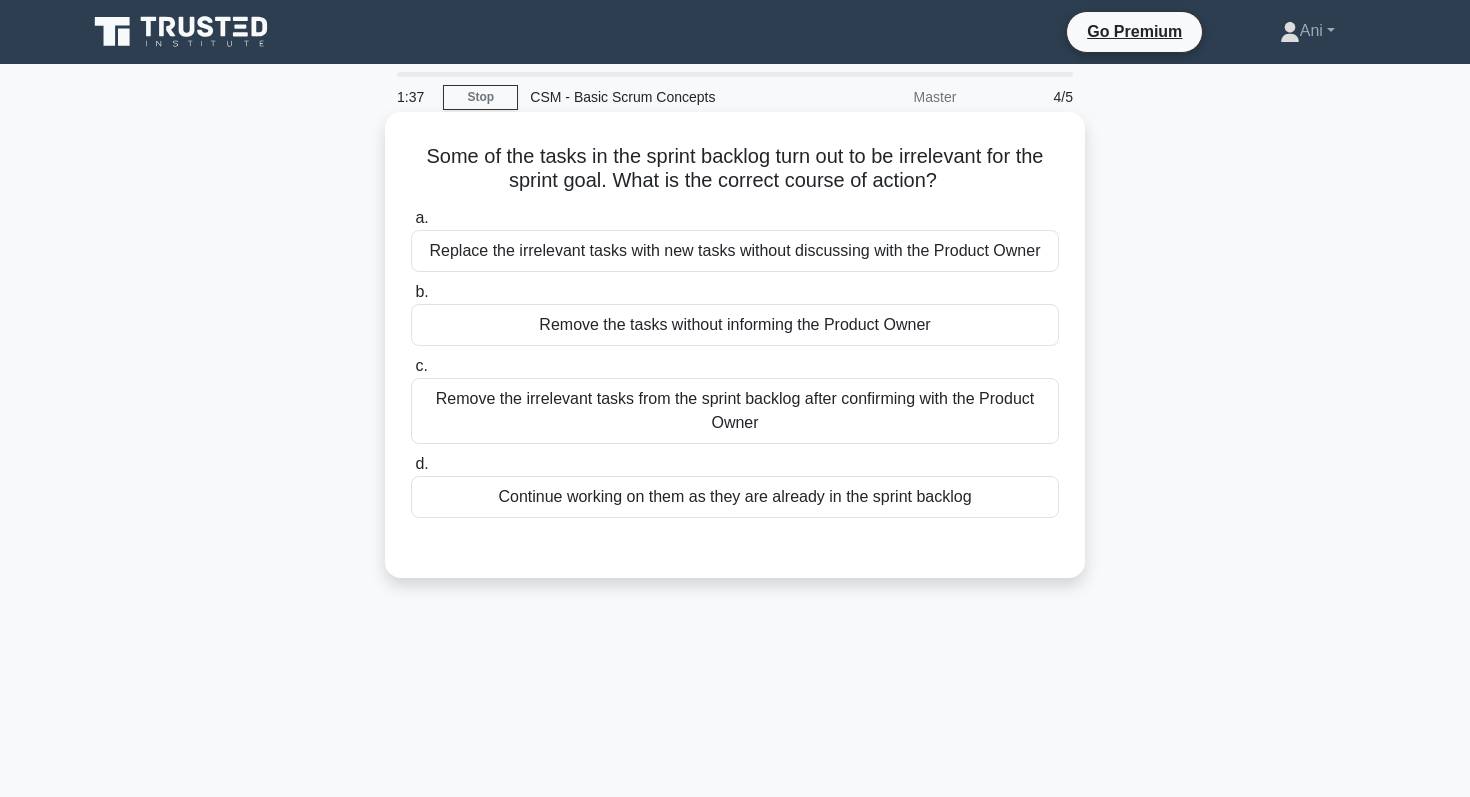 click on "Remove the irrelevant tasks from the sprint backlog after confirming with the Product Owner" at bounding box center [735, 411] 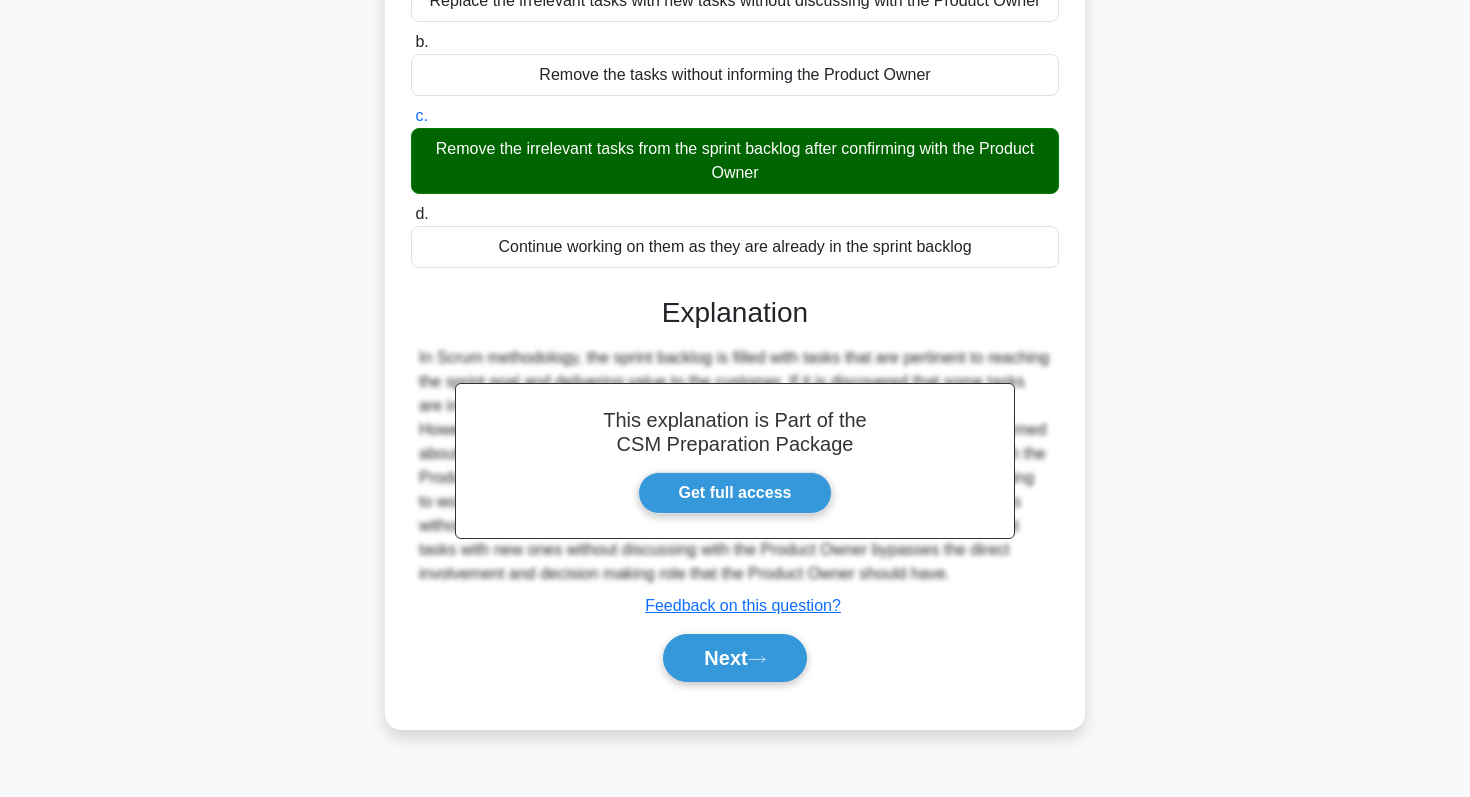 scroll, scrollTop: 283, scrollLeft: 0, axis: vertical 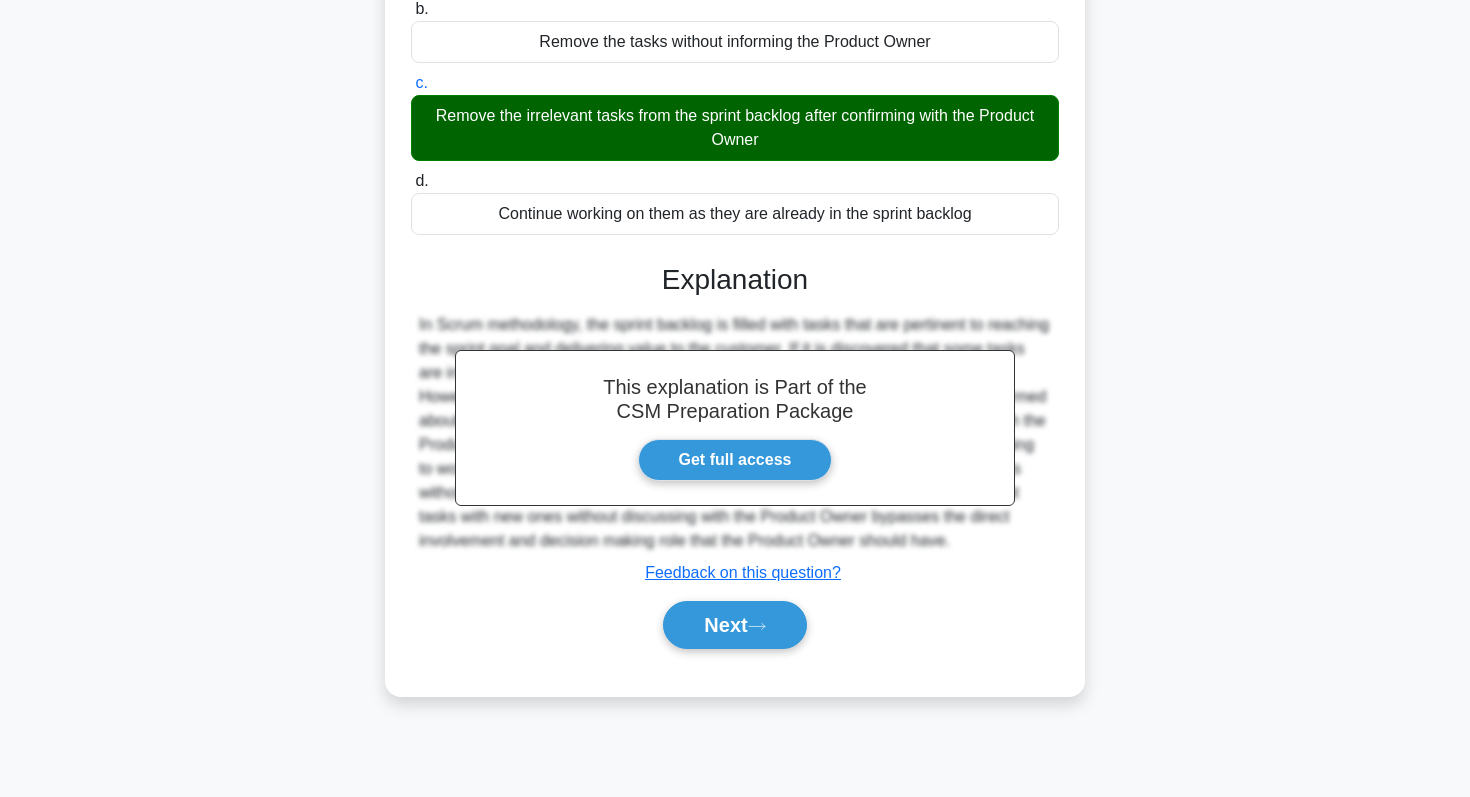 click on "a.
Replace the irrelevant tasks with new tasks without discussing with the Product Owner
b.
Remove the tasks without informing the Product Owner
c. d." at bounding box center [735, 296] 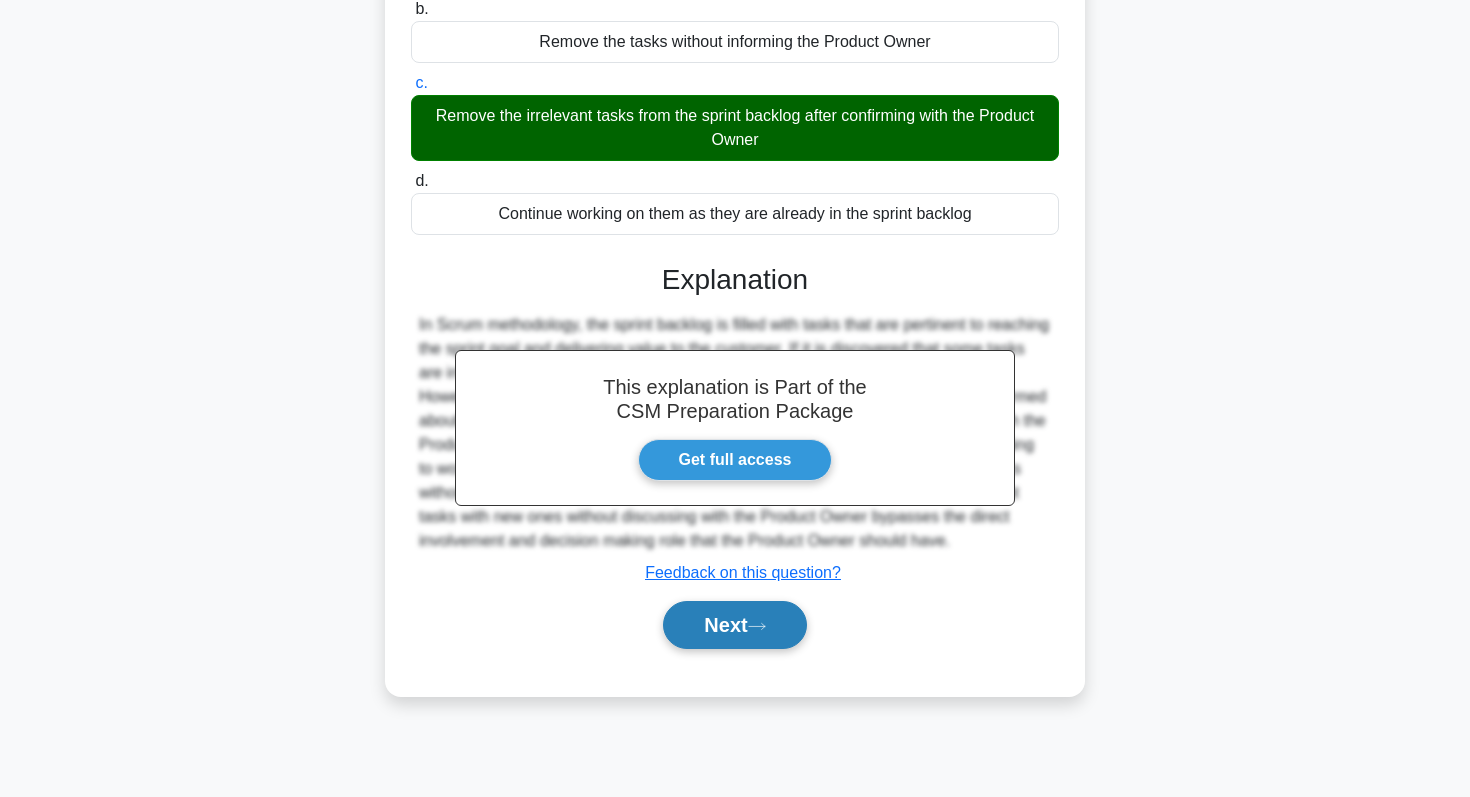 click on "Next" at bounding box center [734, 625] 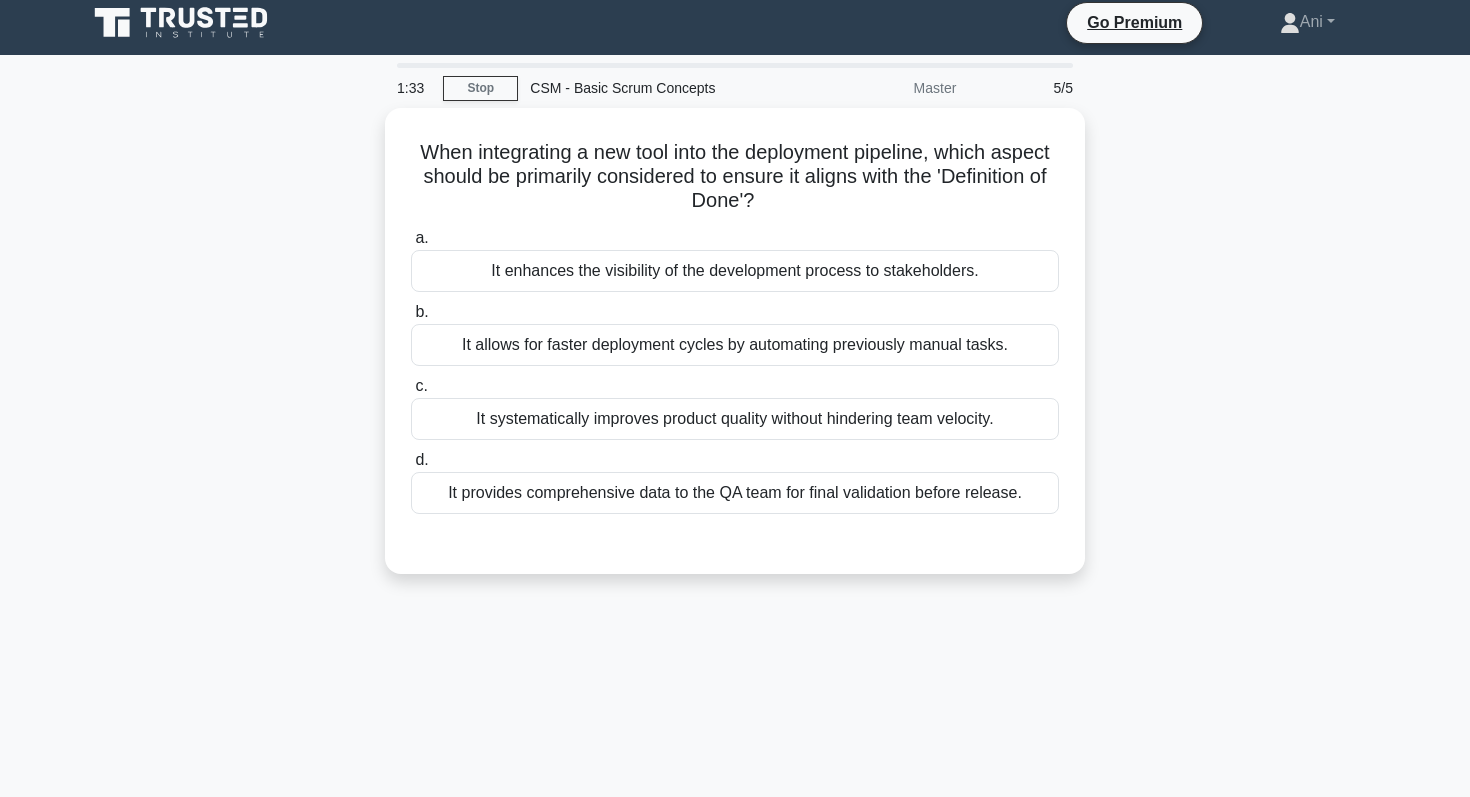 scroll, scrollTop: 0, scrollLeft: 0, axis: both 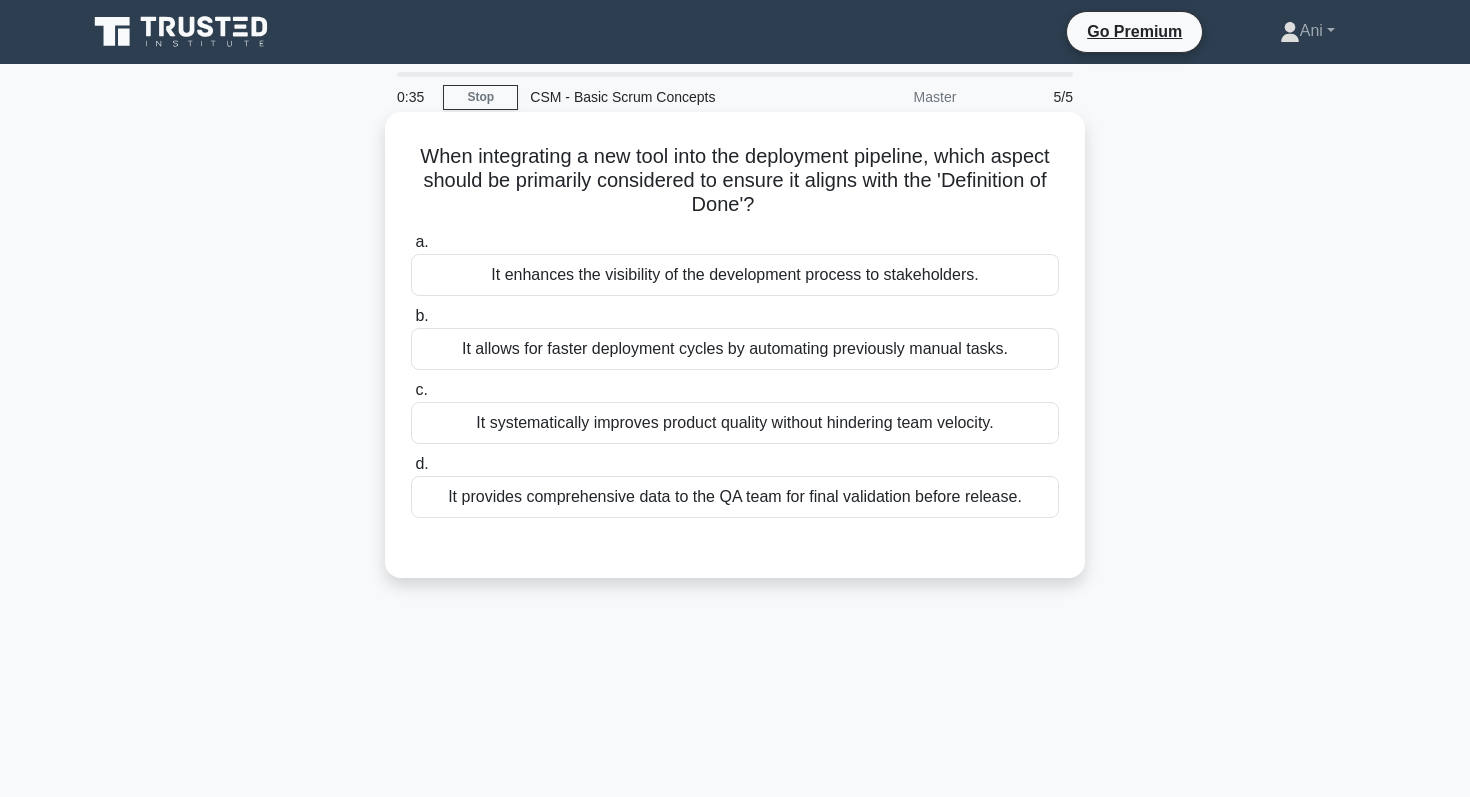 click on "It systematically improves product quality without hindering team velocity." at bounding box center [735, 423] 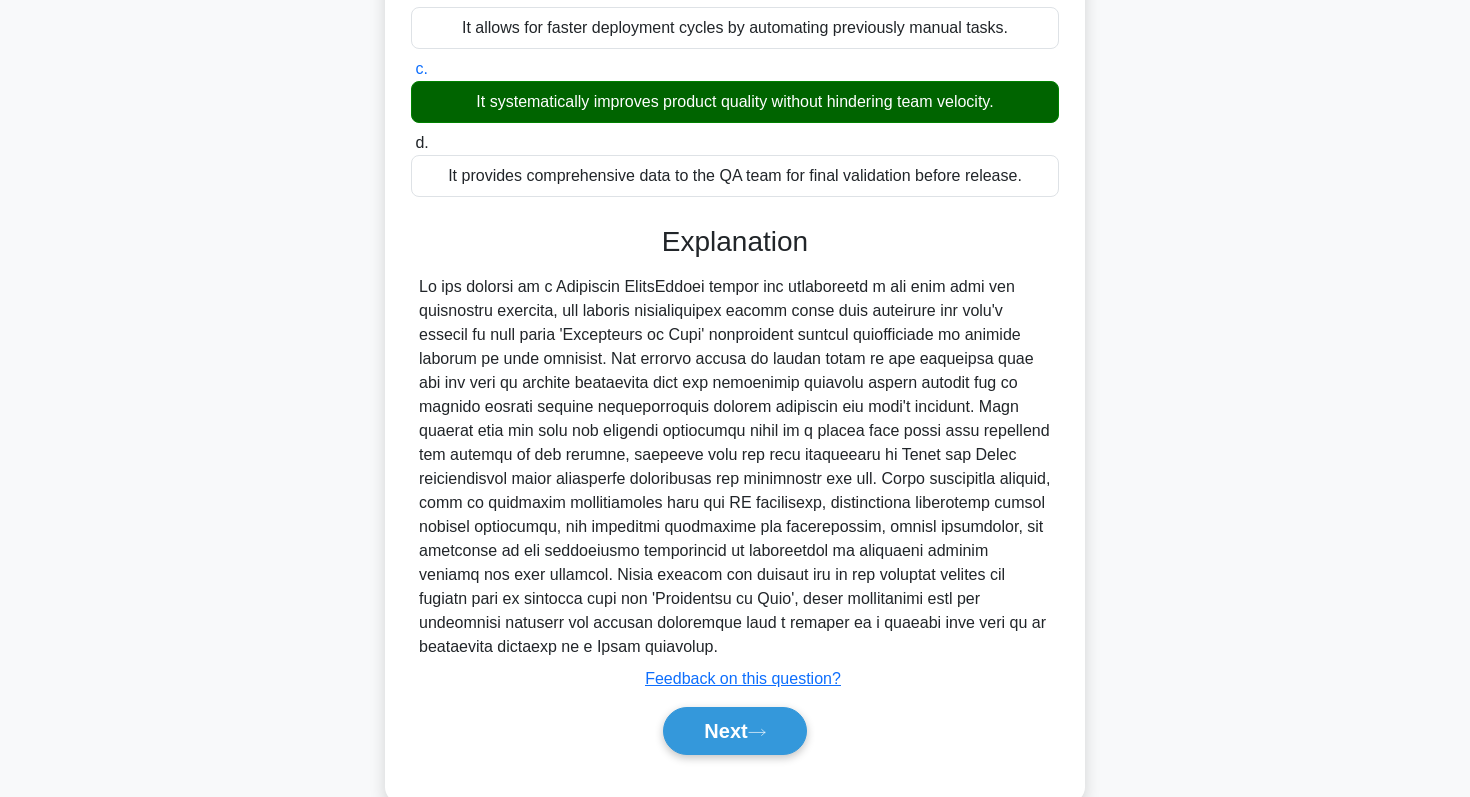 scroll, scrollTop: 351, scrollLeft: 0, axis: vertical 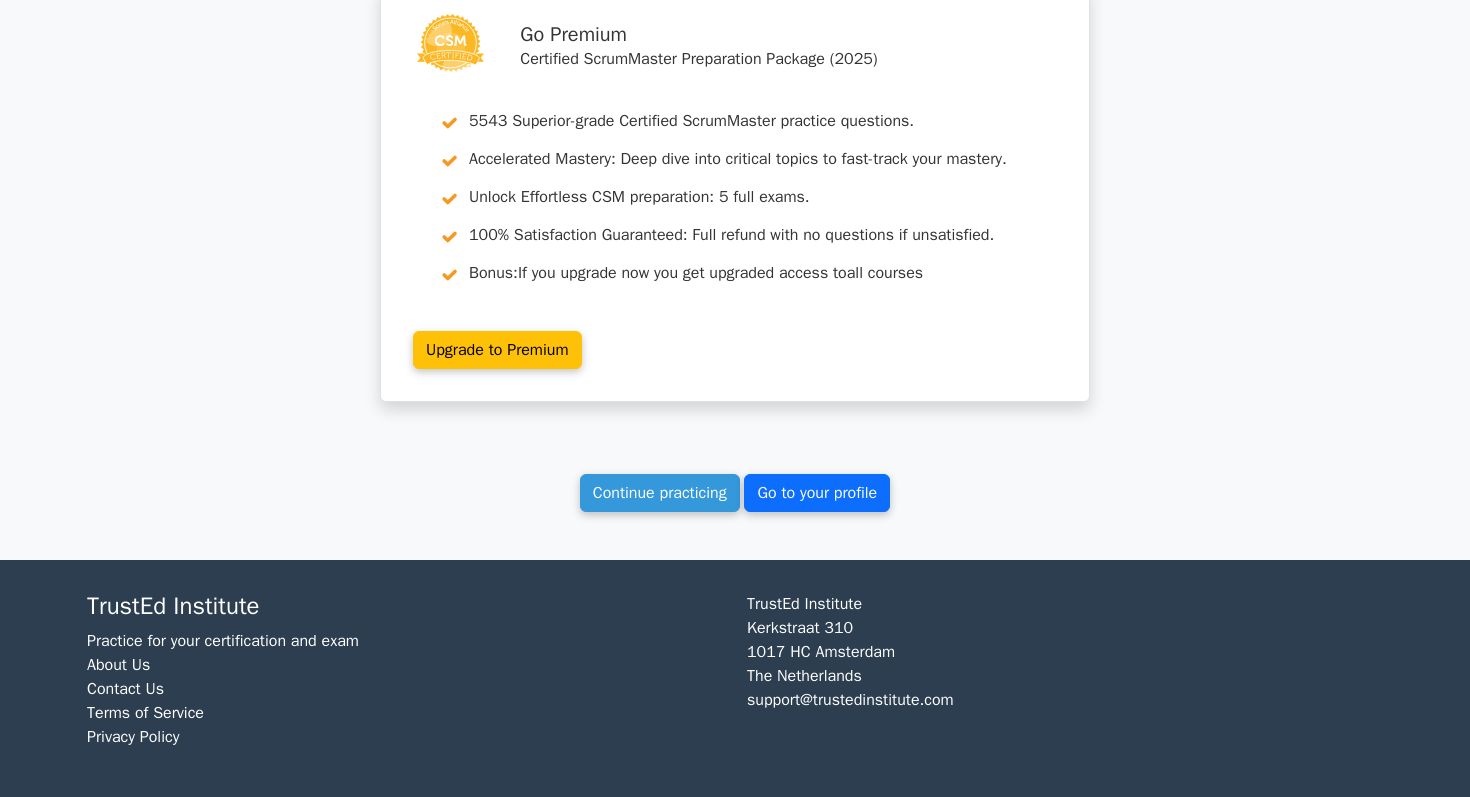 click on "Go to your profile" at bounding box center [817, 493] 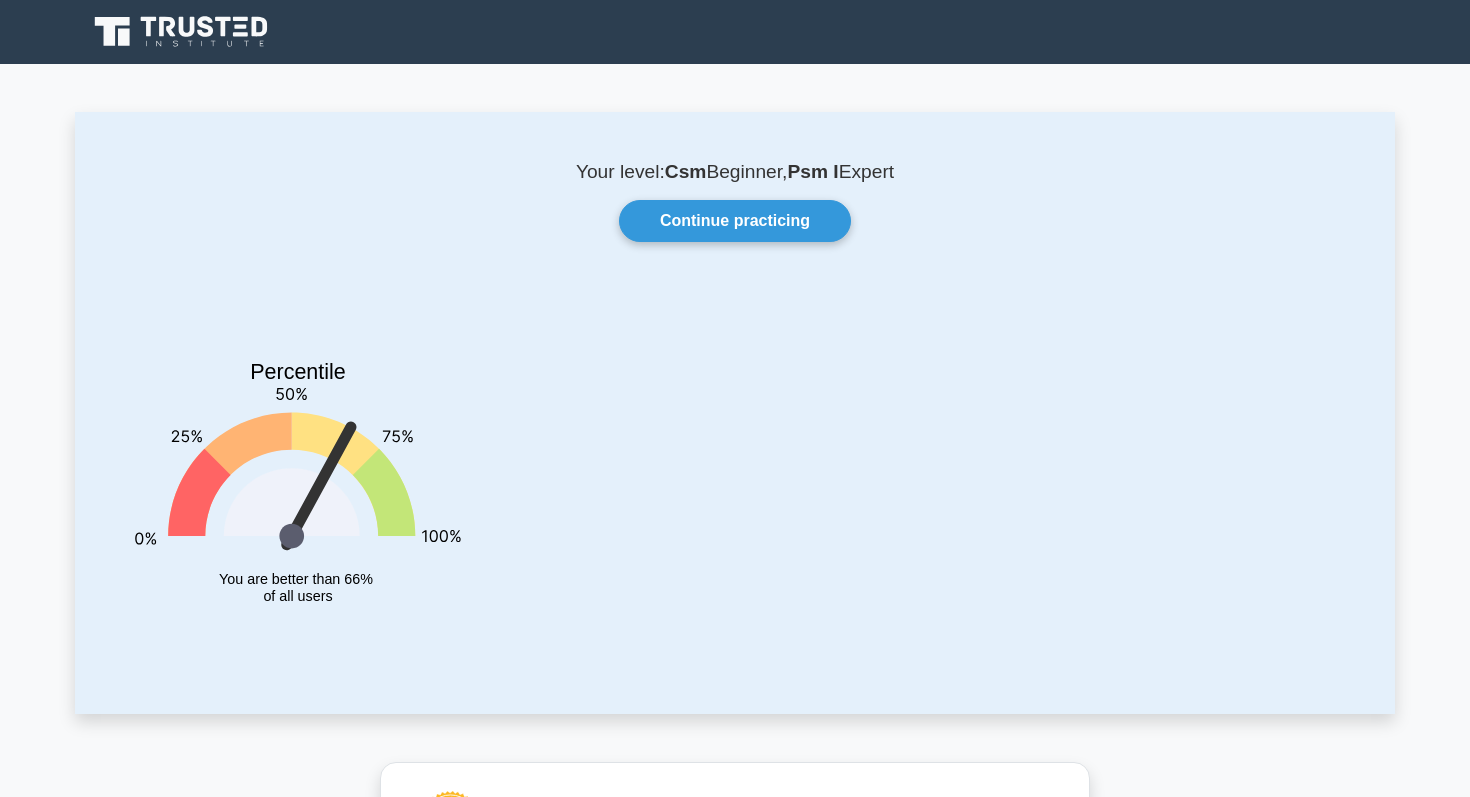 scroll, scrollTop: 0, scrollLeft: 0, axis: both 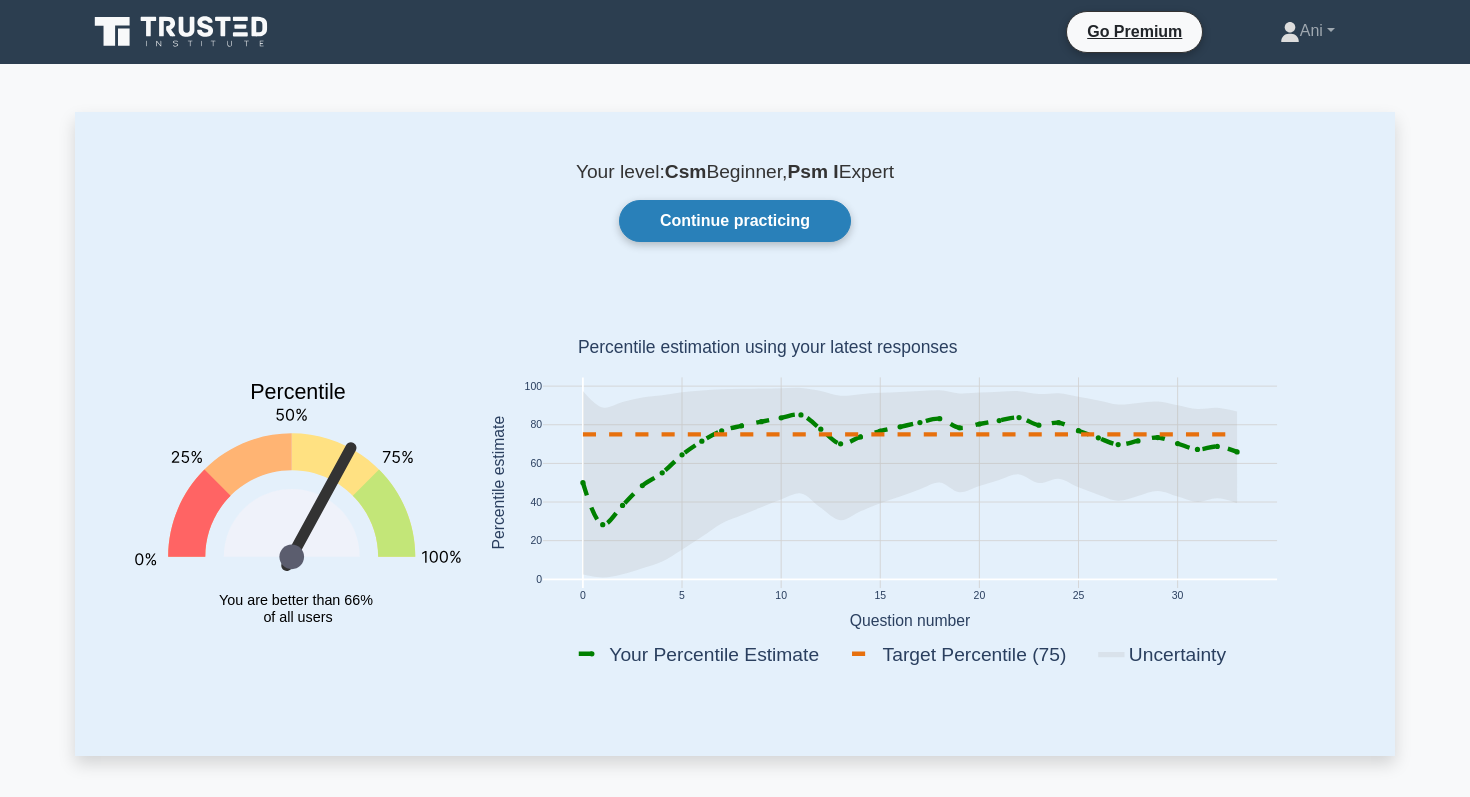 click on "Continue practicing" at bounding box center [735, 221] 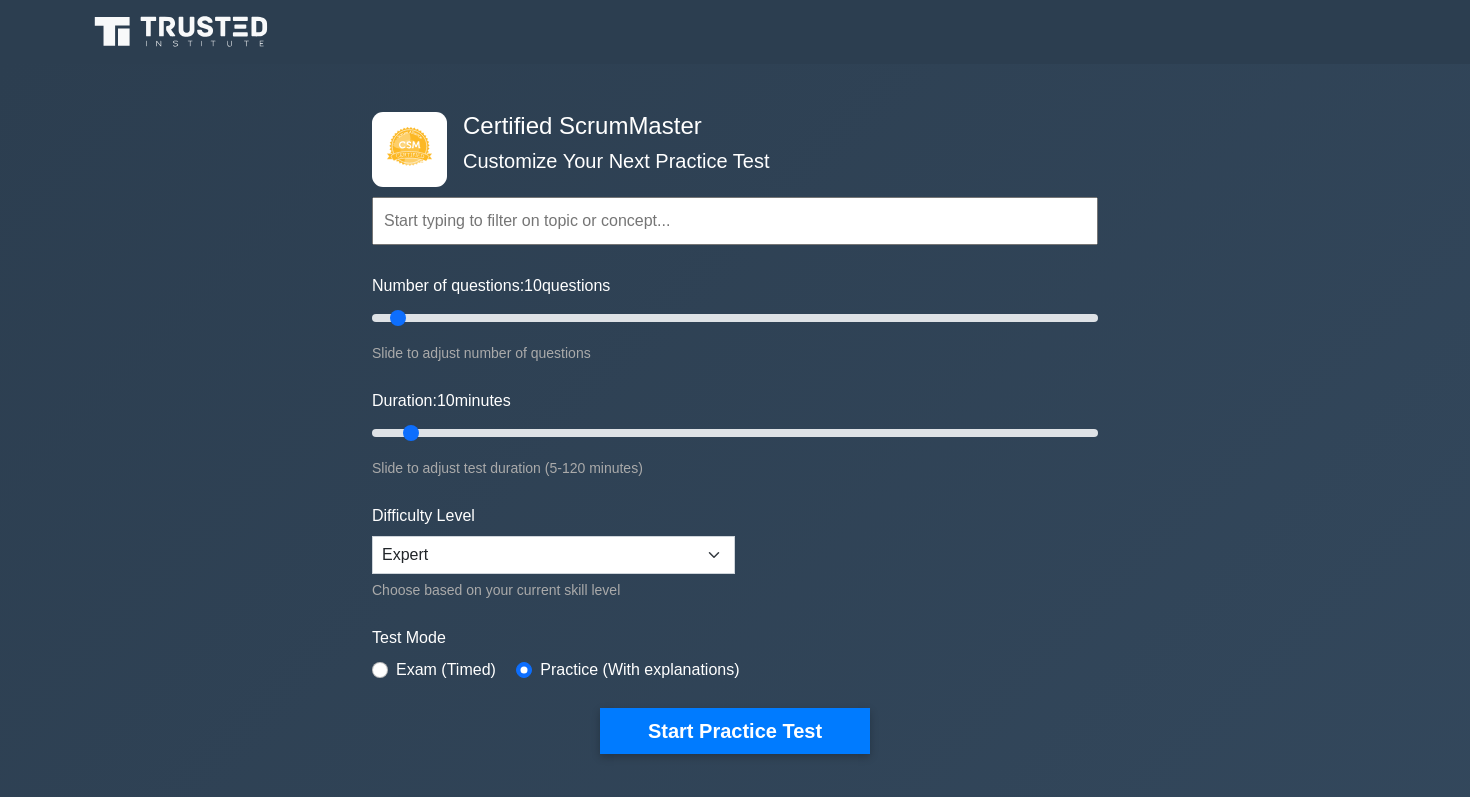 scroll, scrollTop: 0, scrollLeft: 0, axis: both 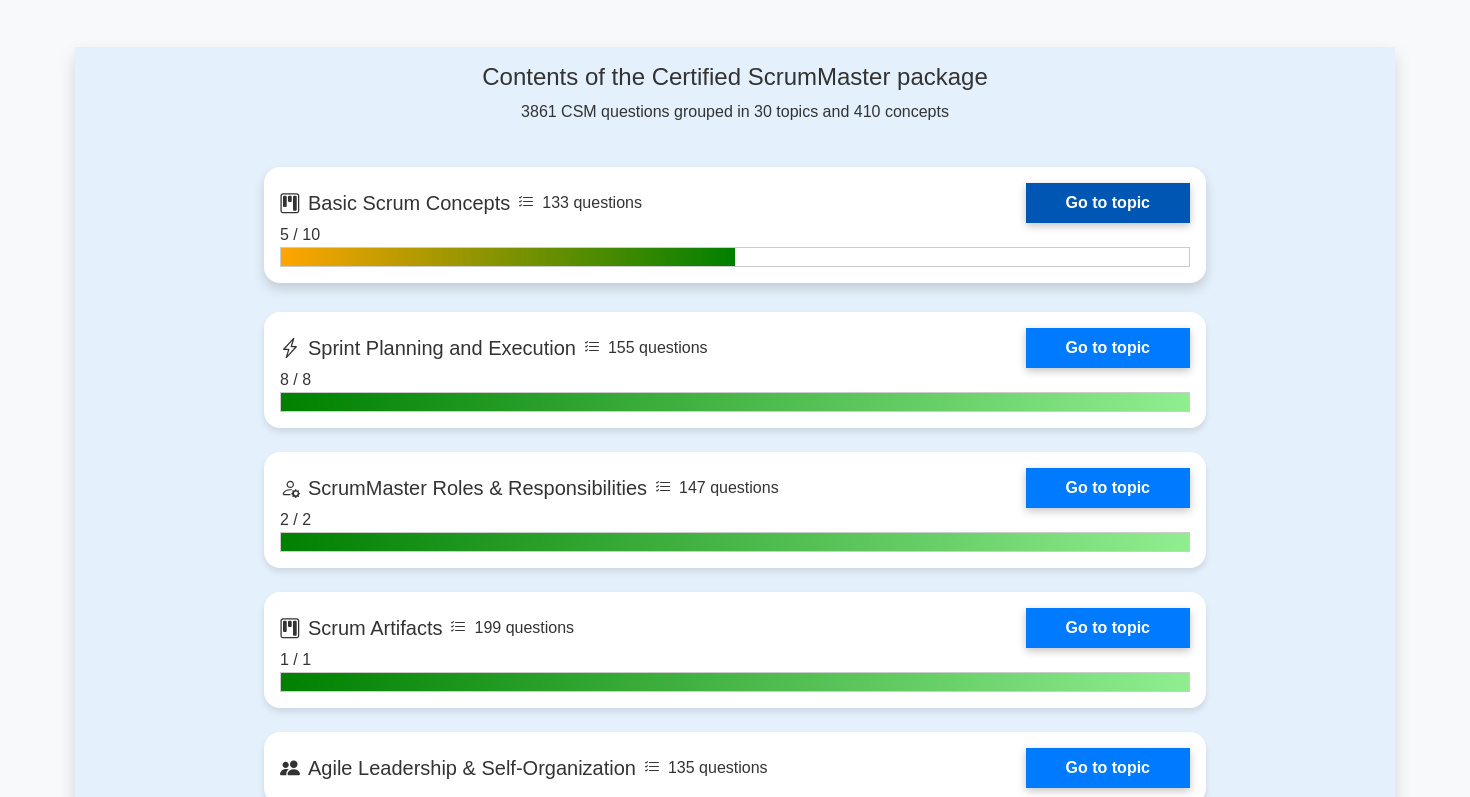 click on "Go to topic" at bounding box center [1108, 203] 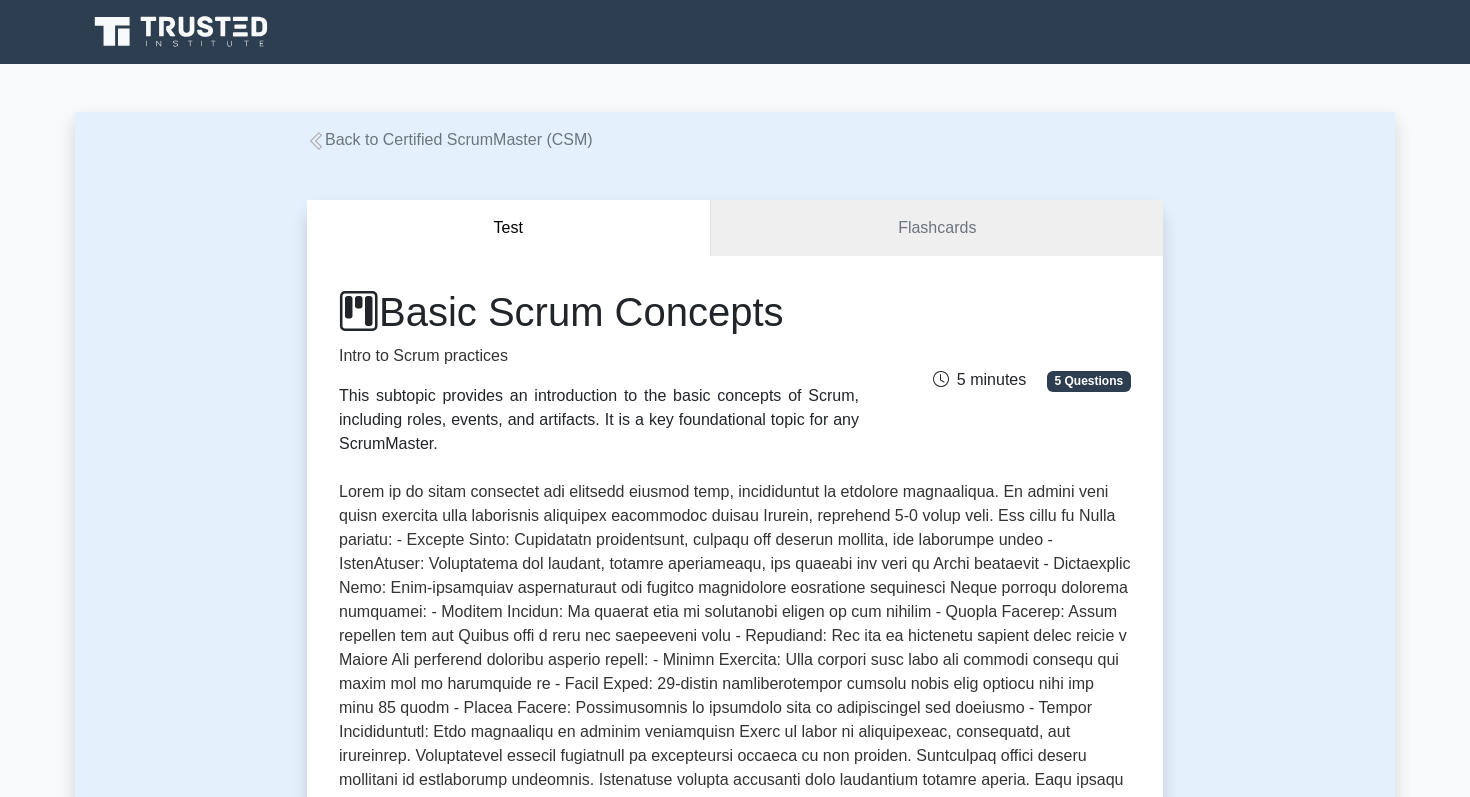scroll, scrollTop: 0, scrollLeft: 0, axis: both 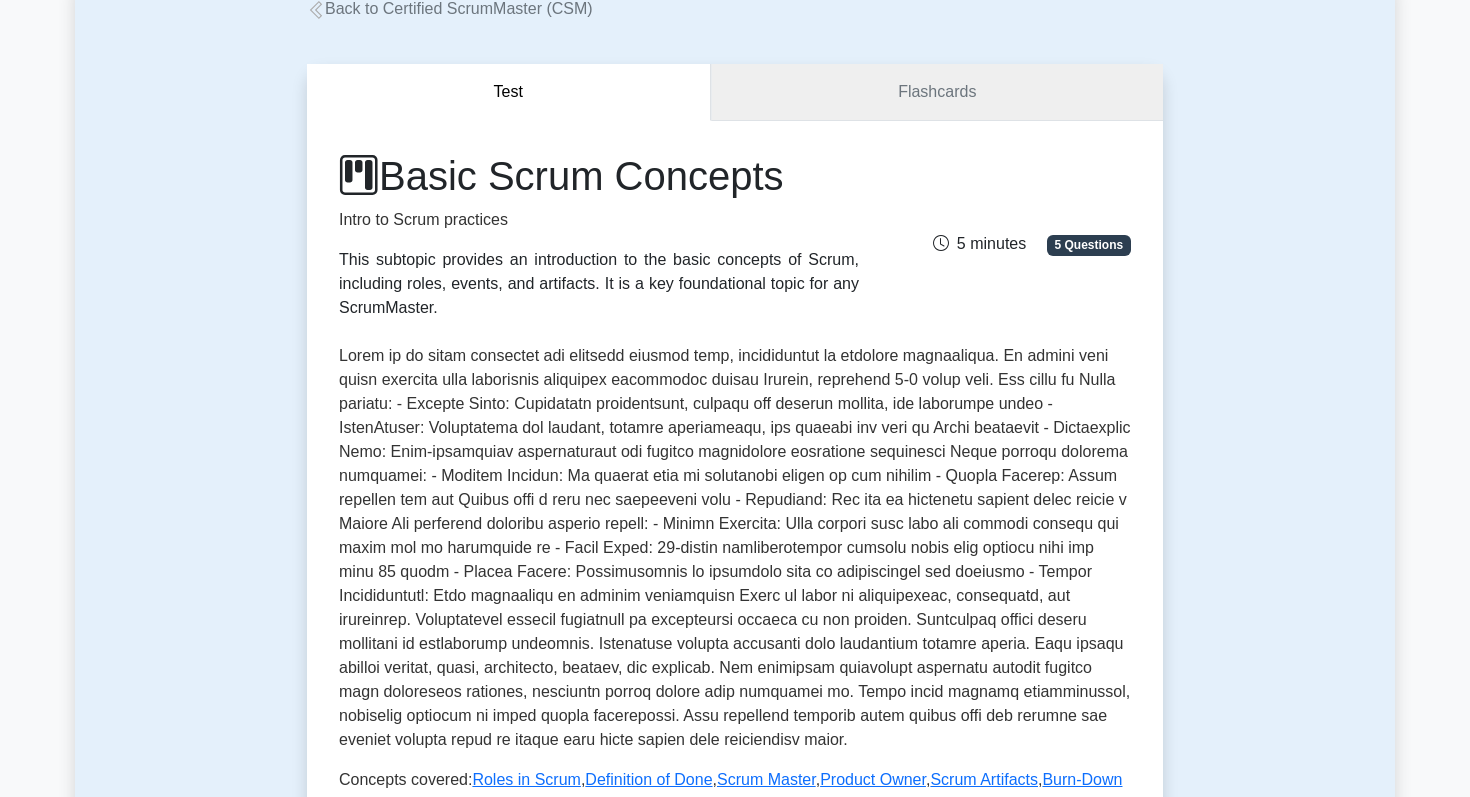 click on "Flashcards" at bounding box center [937, 92] 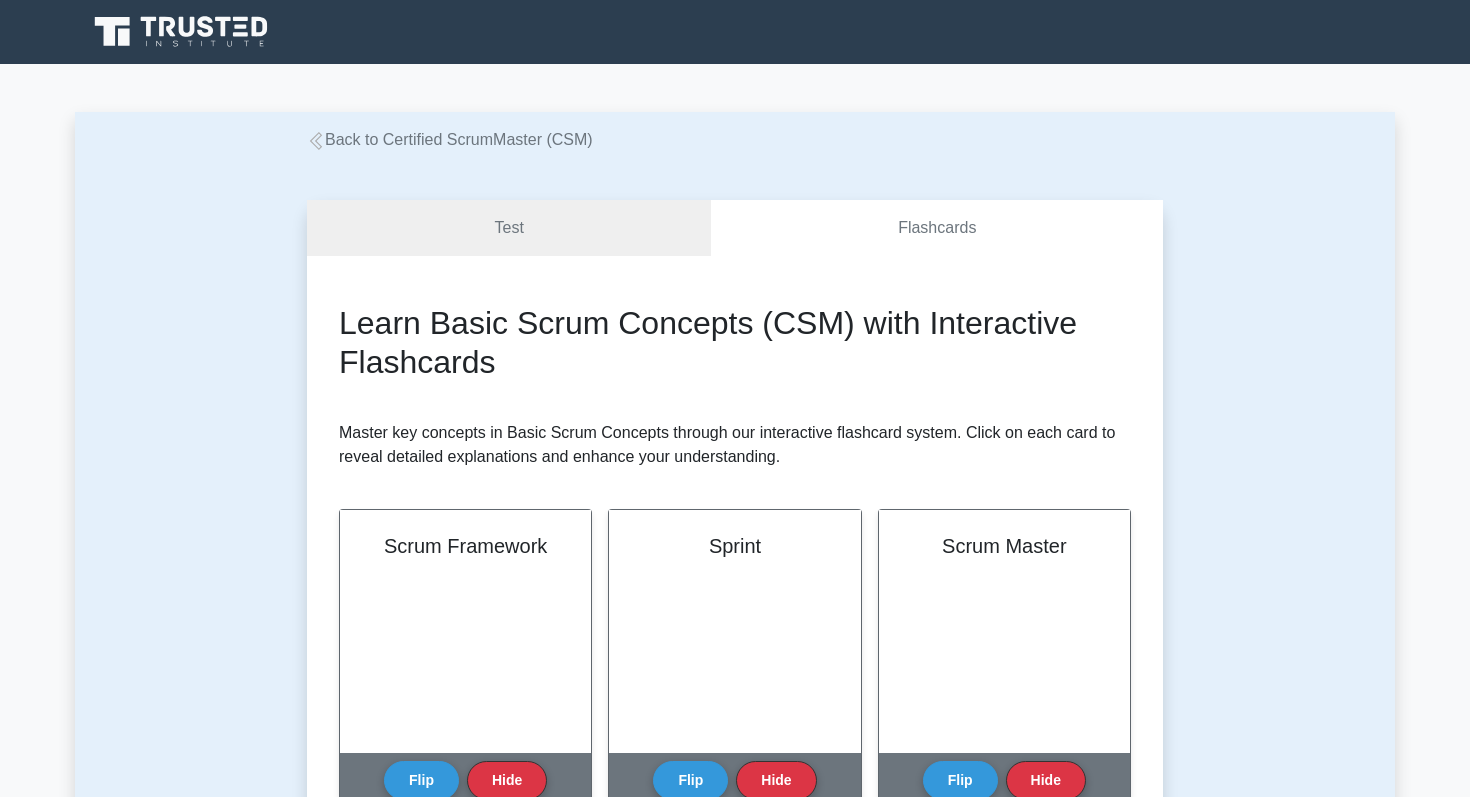 scroll, scrollTop: 0, scrollLeft: 0, axis: both 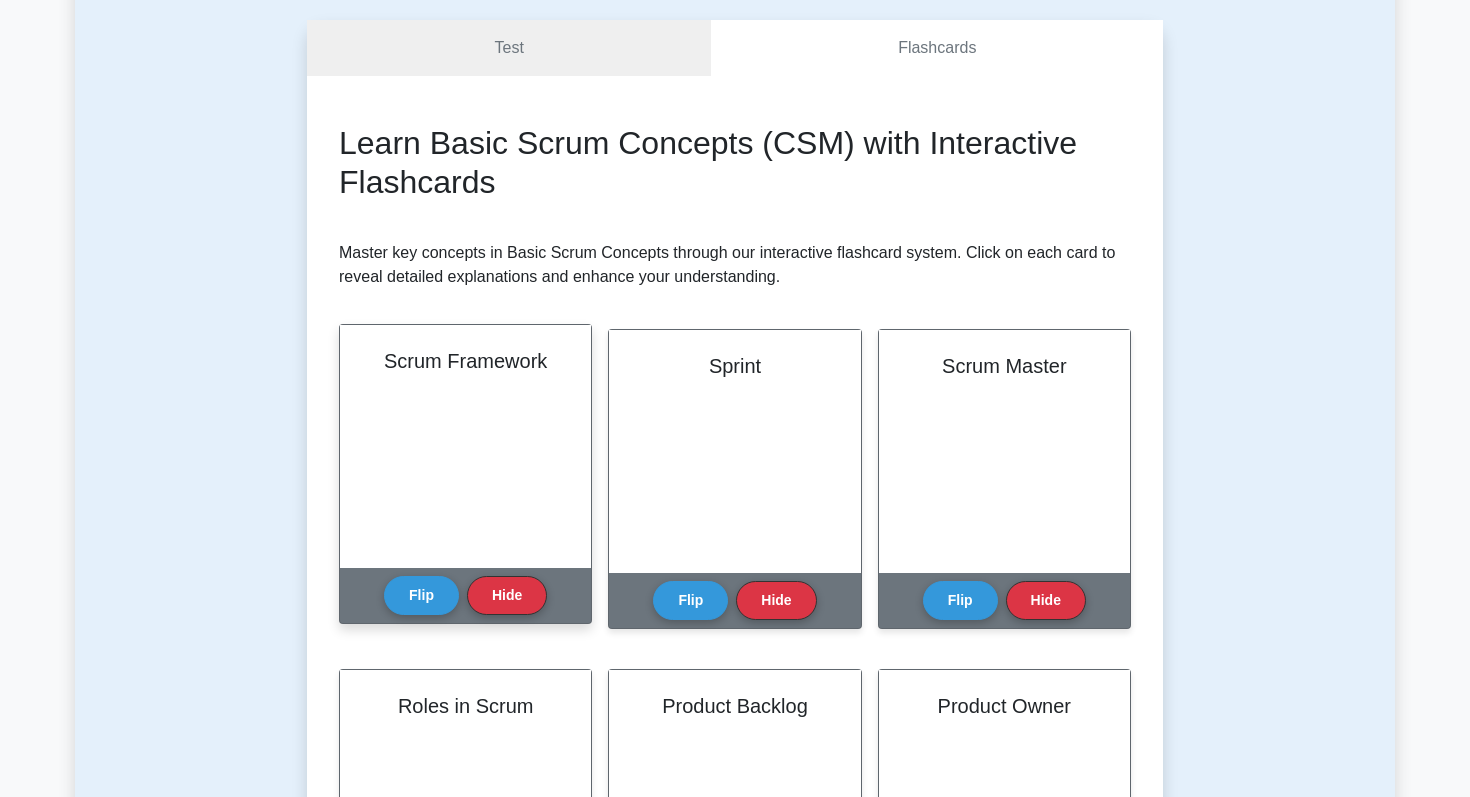 click on "Scrum Framework" at bounding box center (465, 446) 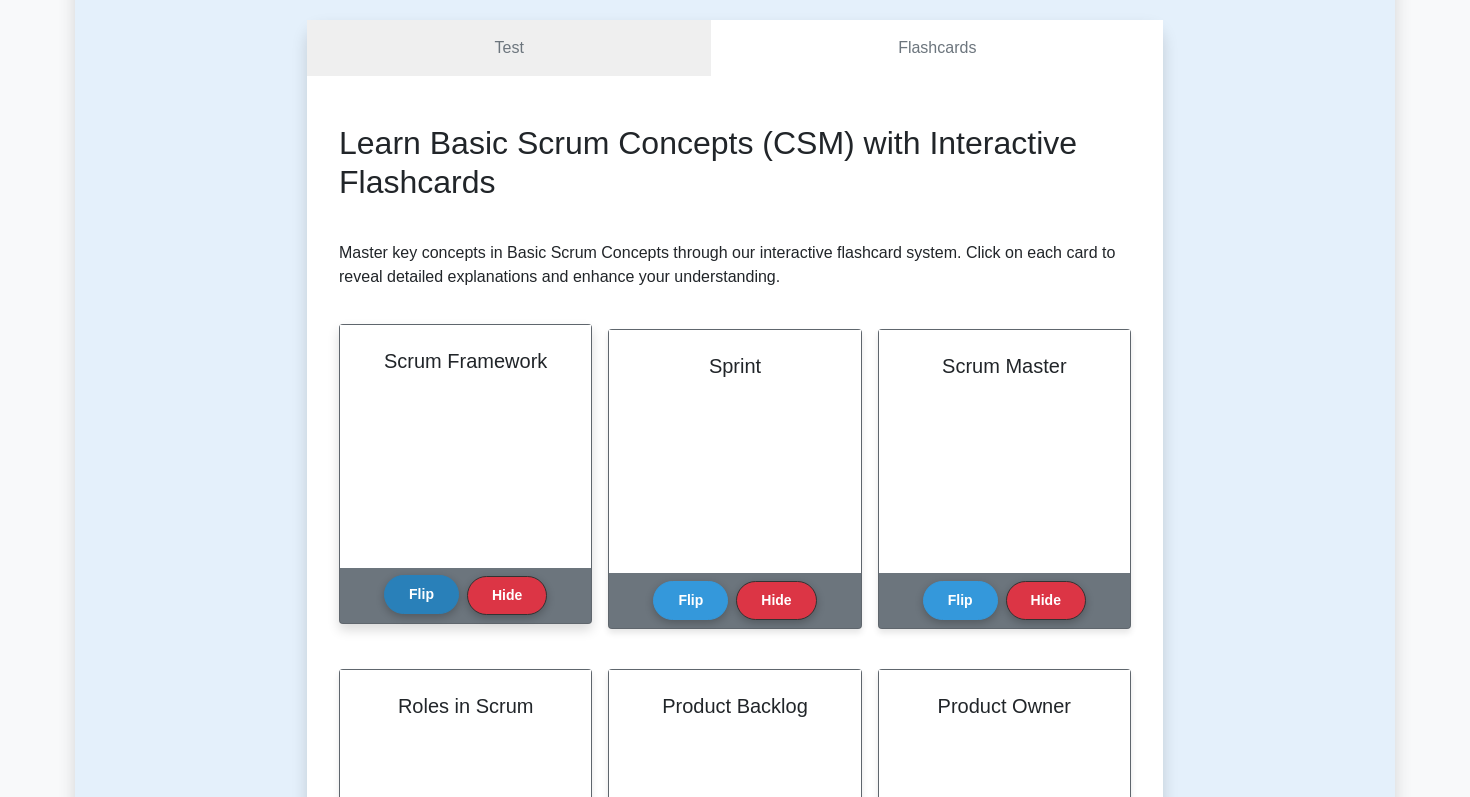click on "Flip" at bounding box center (421, 594) 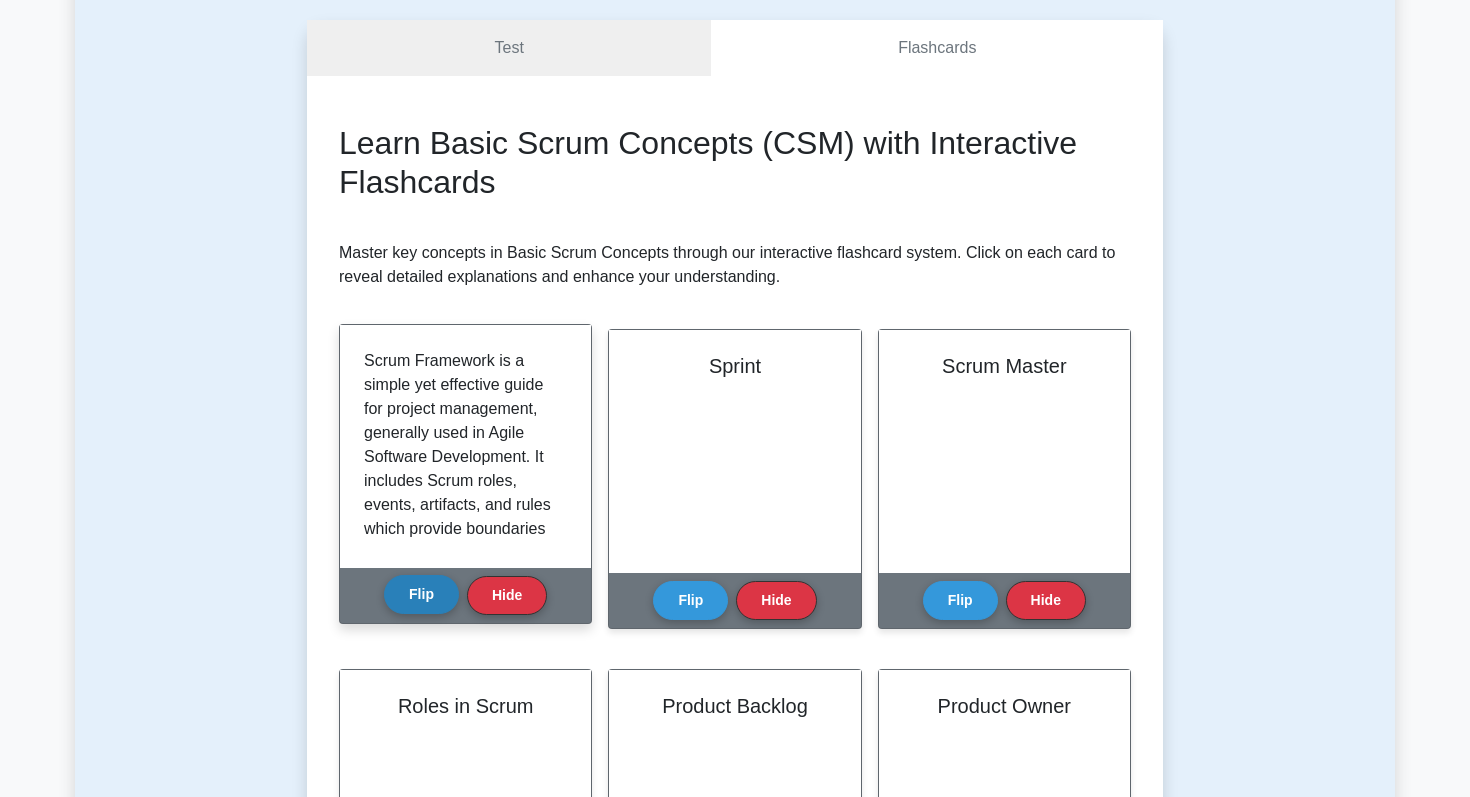 click on "Flip" at bounding box center [421, 594] 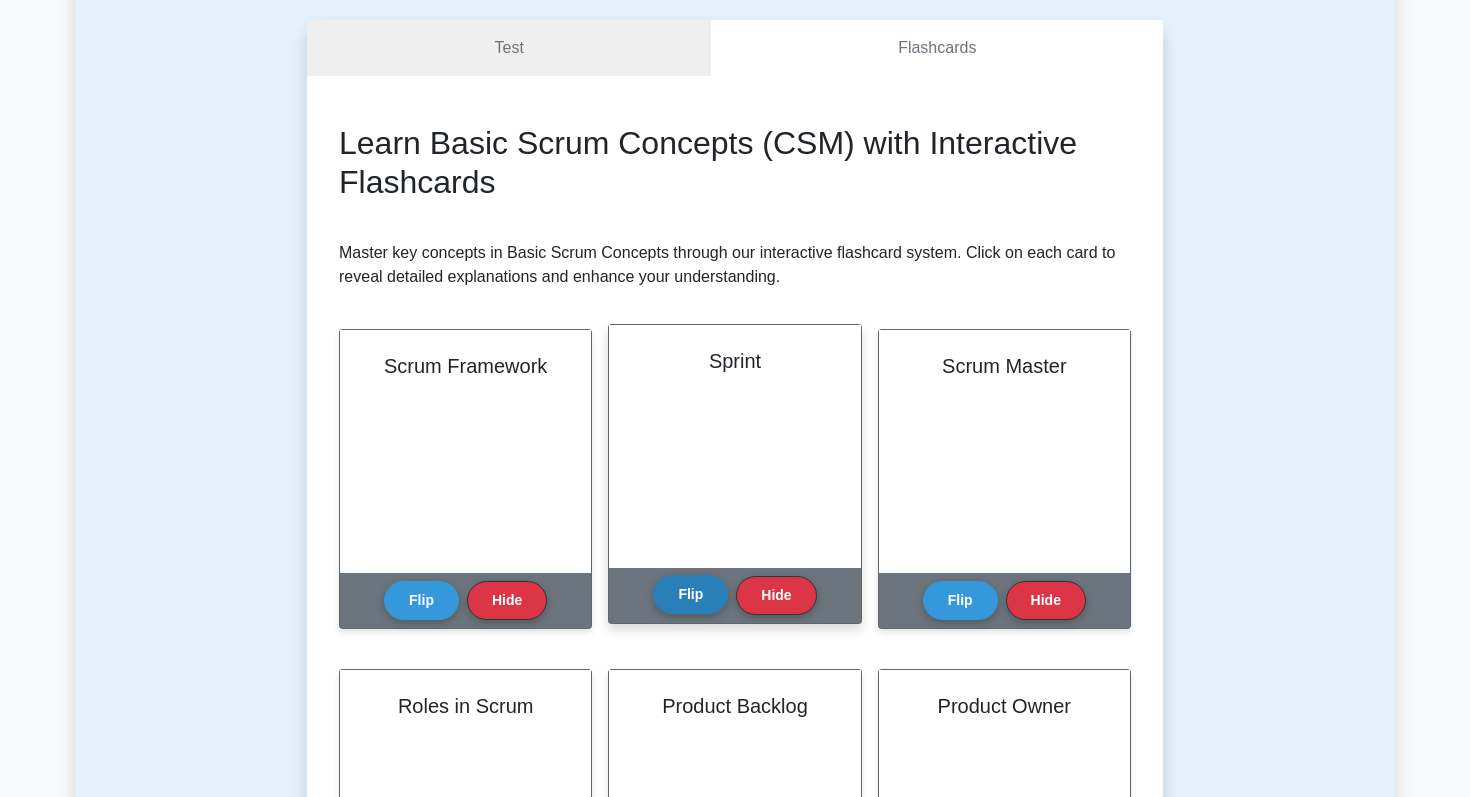 click on "Flip" at bounding box center (690, 594) 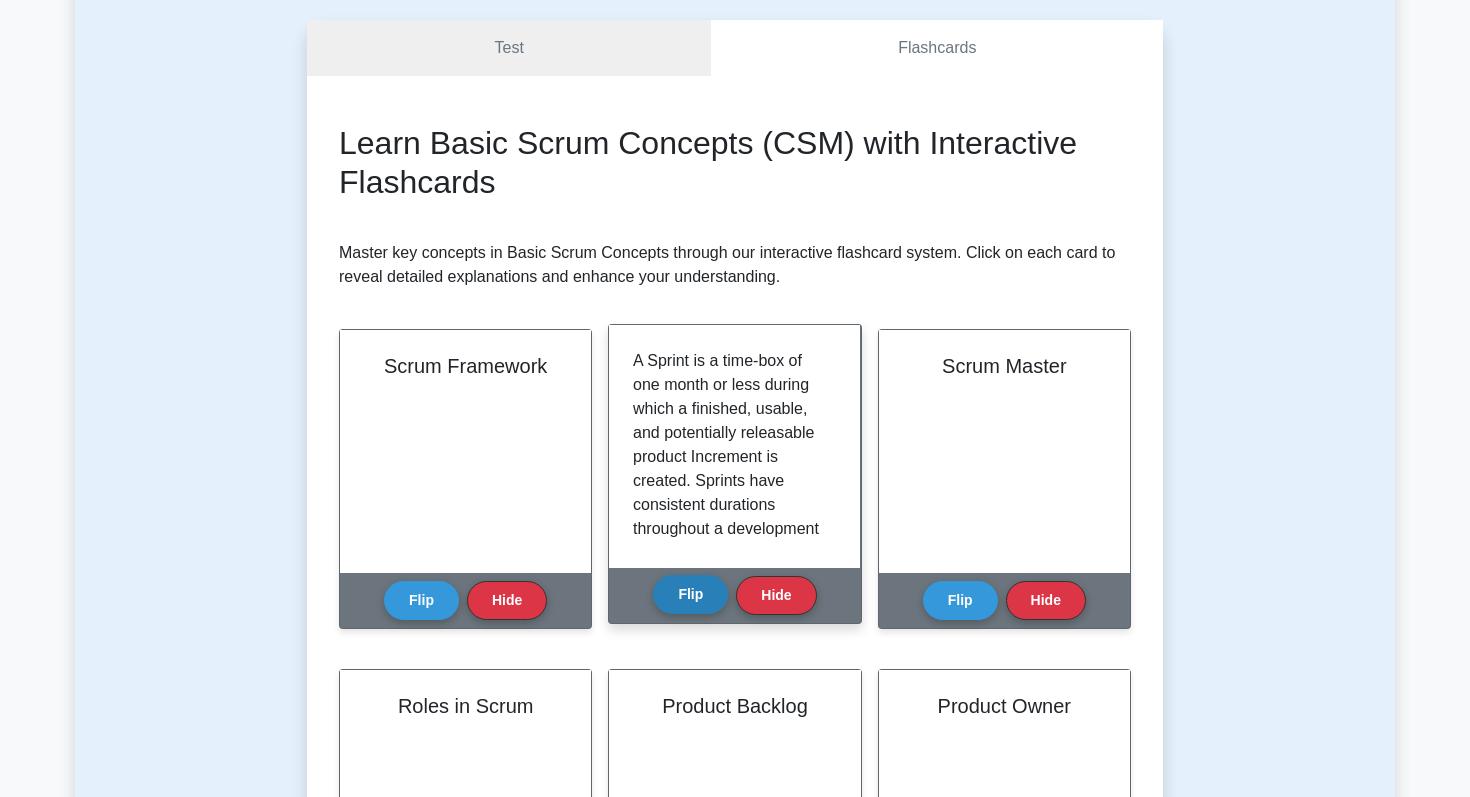 click on "Flip" at bounding box center [690, 594] 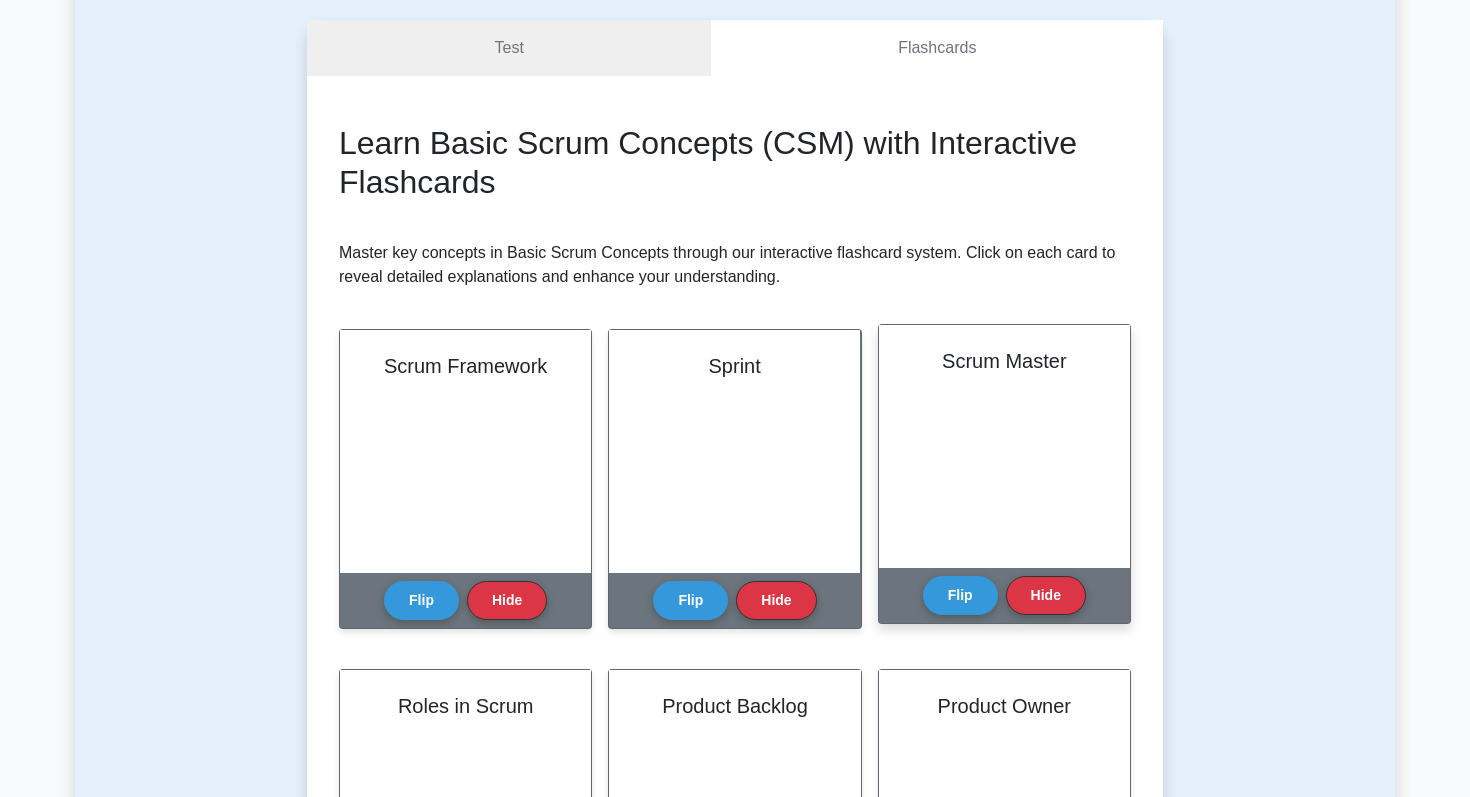 scroll, scrollTop: 53, scrollLeft: 0, axis: vertical 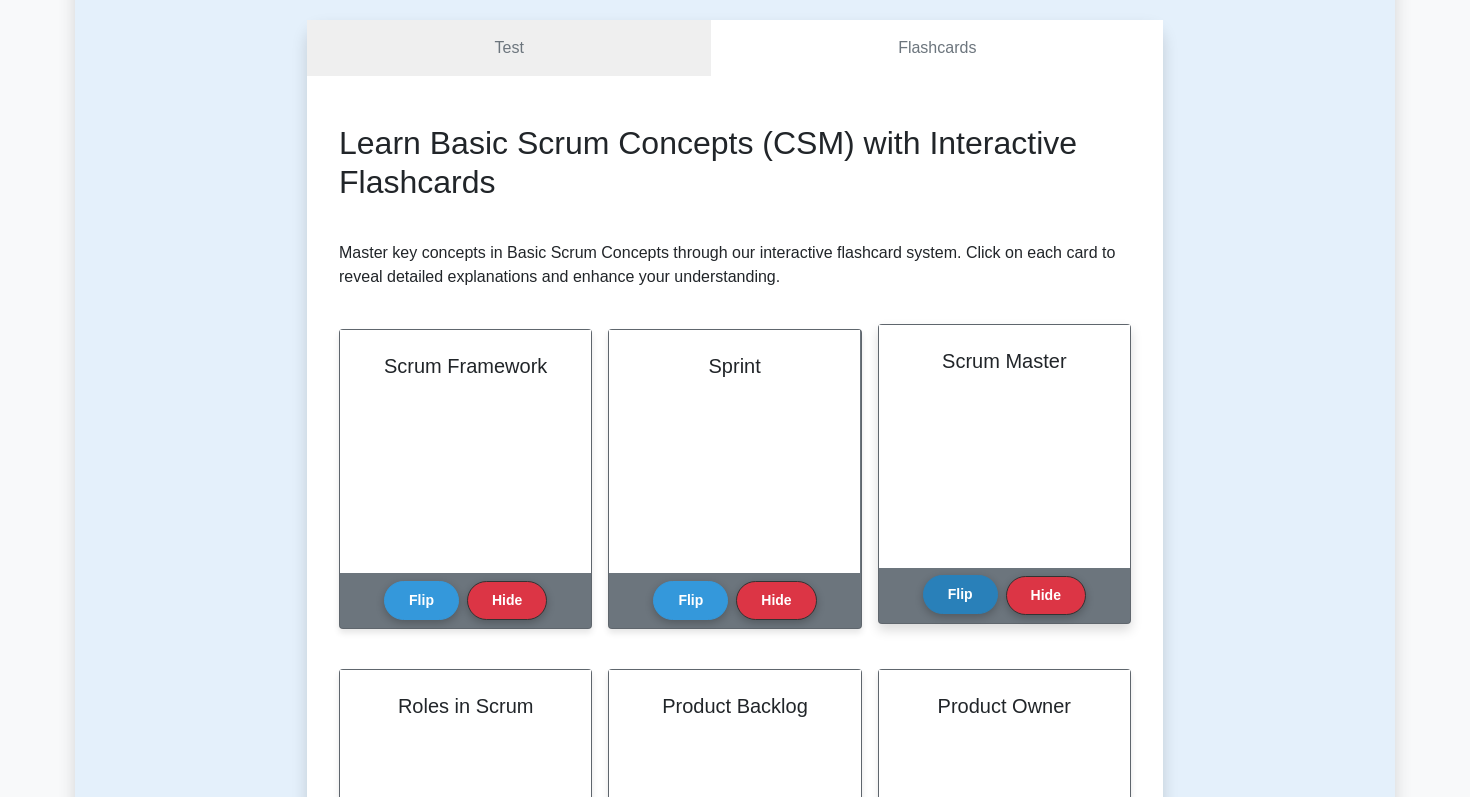 click on "Flip" at bounding box center (960, 594) 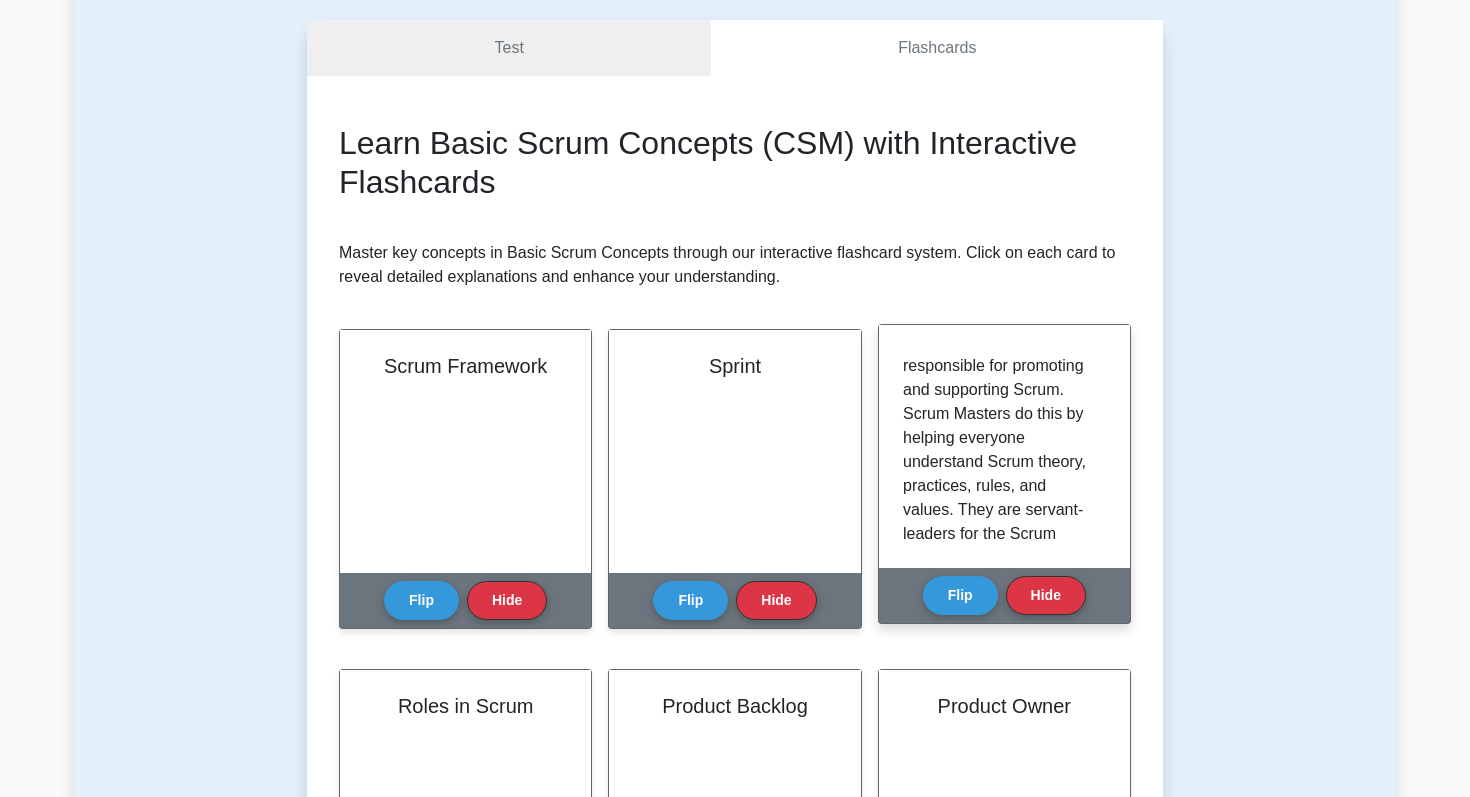 scroll, scrollTop: 0, scrollLeft: 0, axis: both 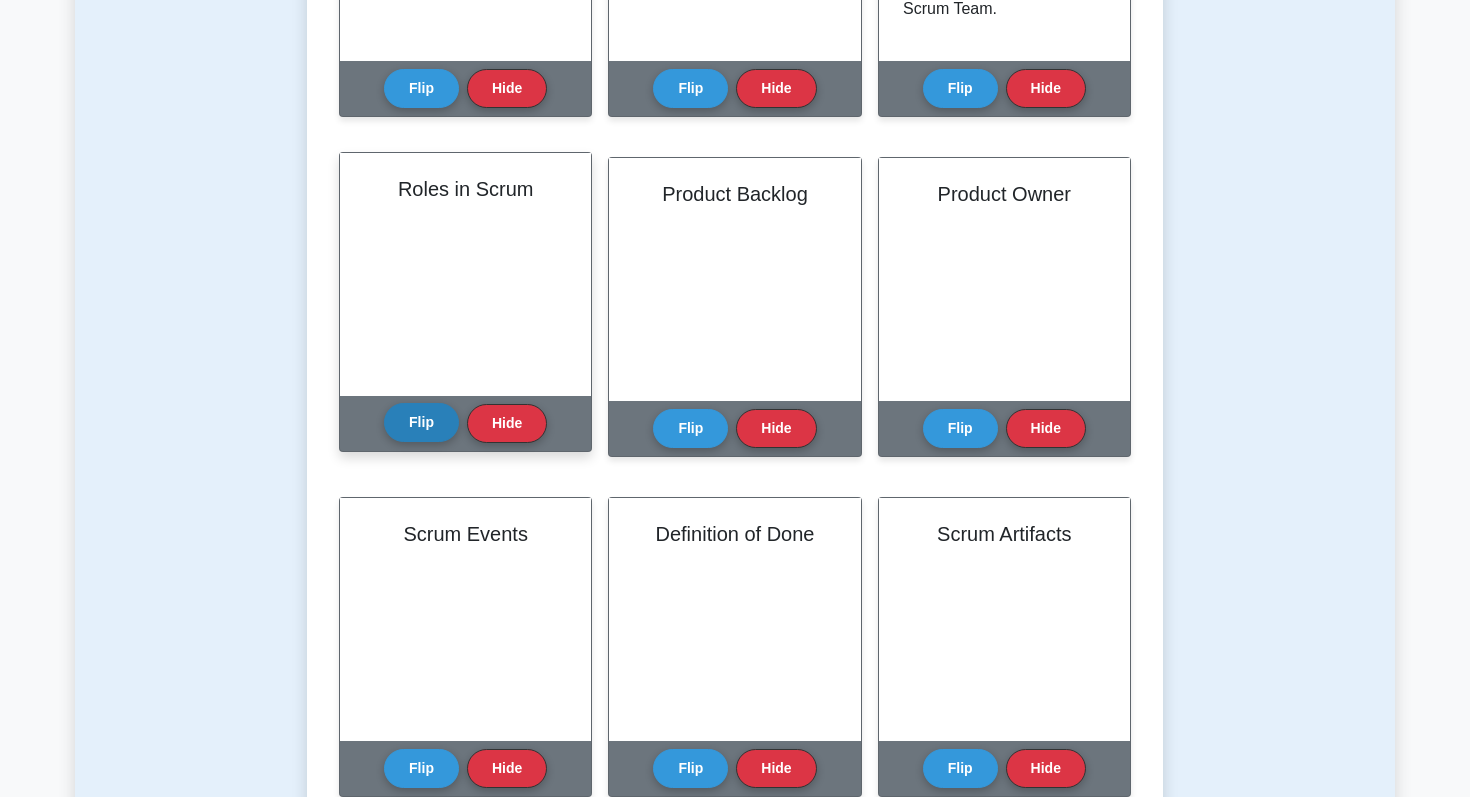 click on "Flip" at bounding box center [421, 422] 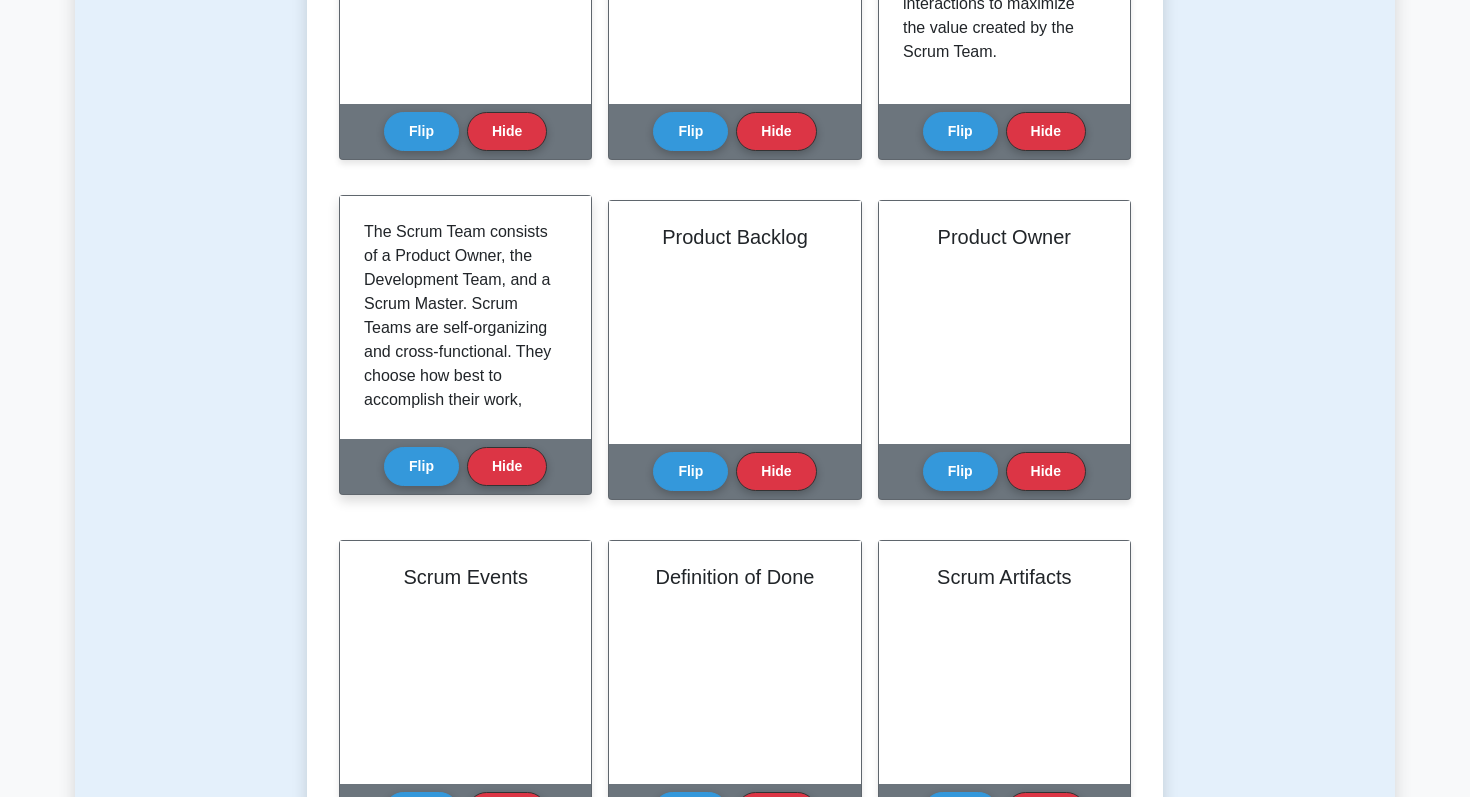scroll, scrollTop: 643, scrollLeft: 0, axis: vertical 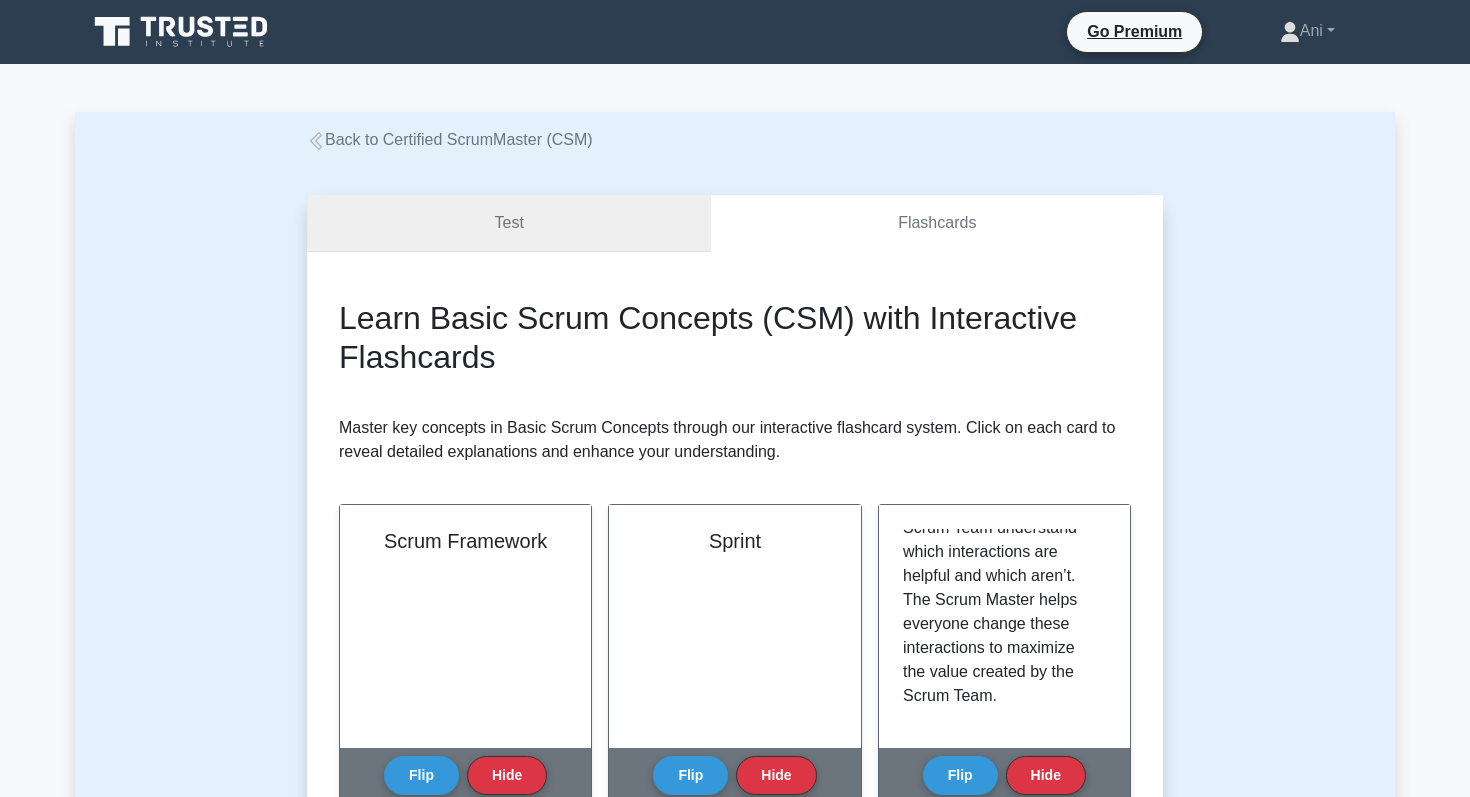 click on "Test" at bounding box center (509, 223) 